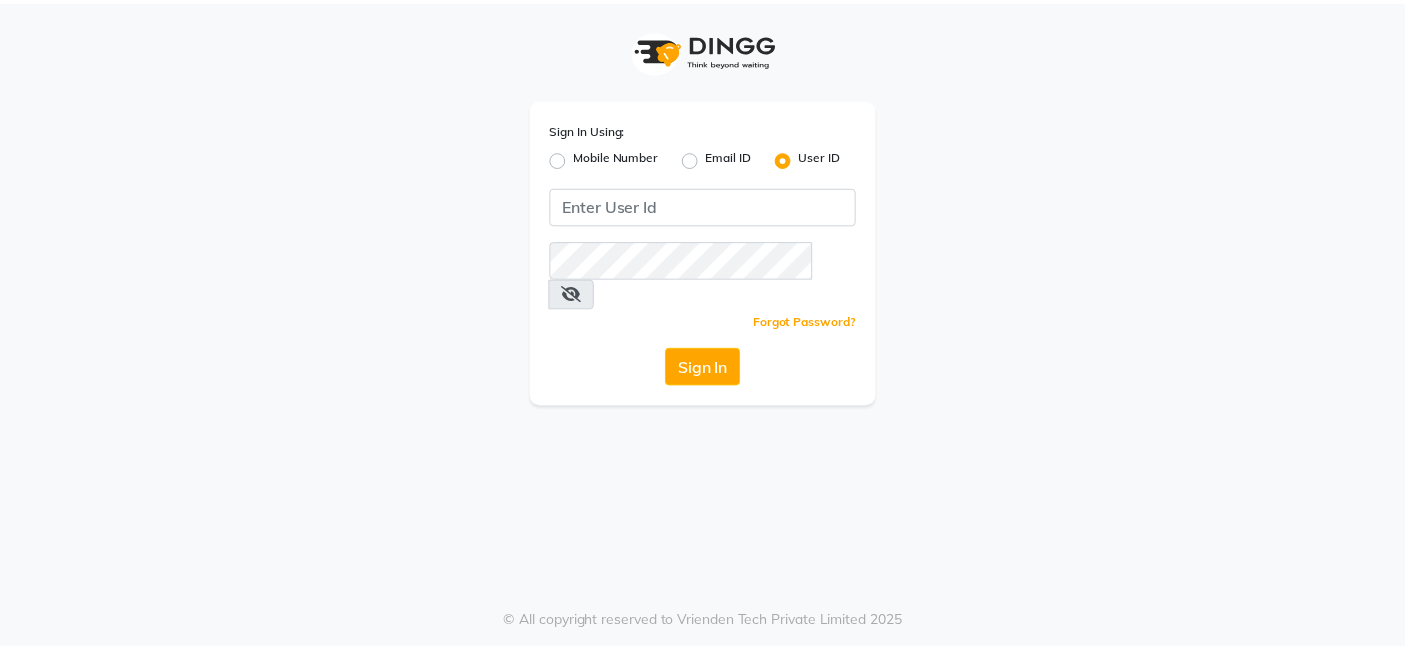 scroll, scrollTop: 0, scrollLeft: 0, axis: both 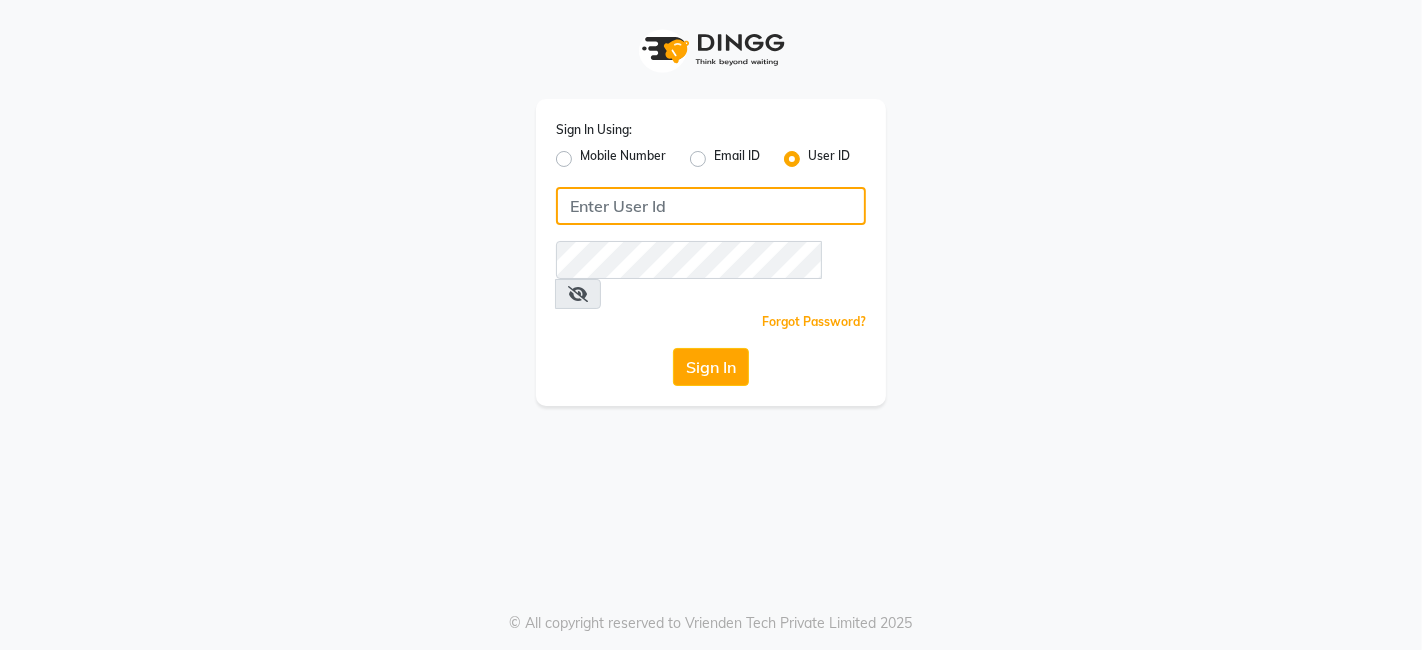 click 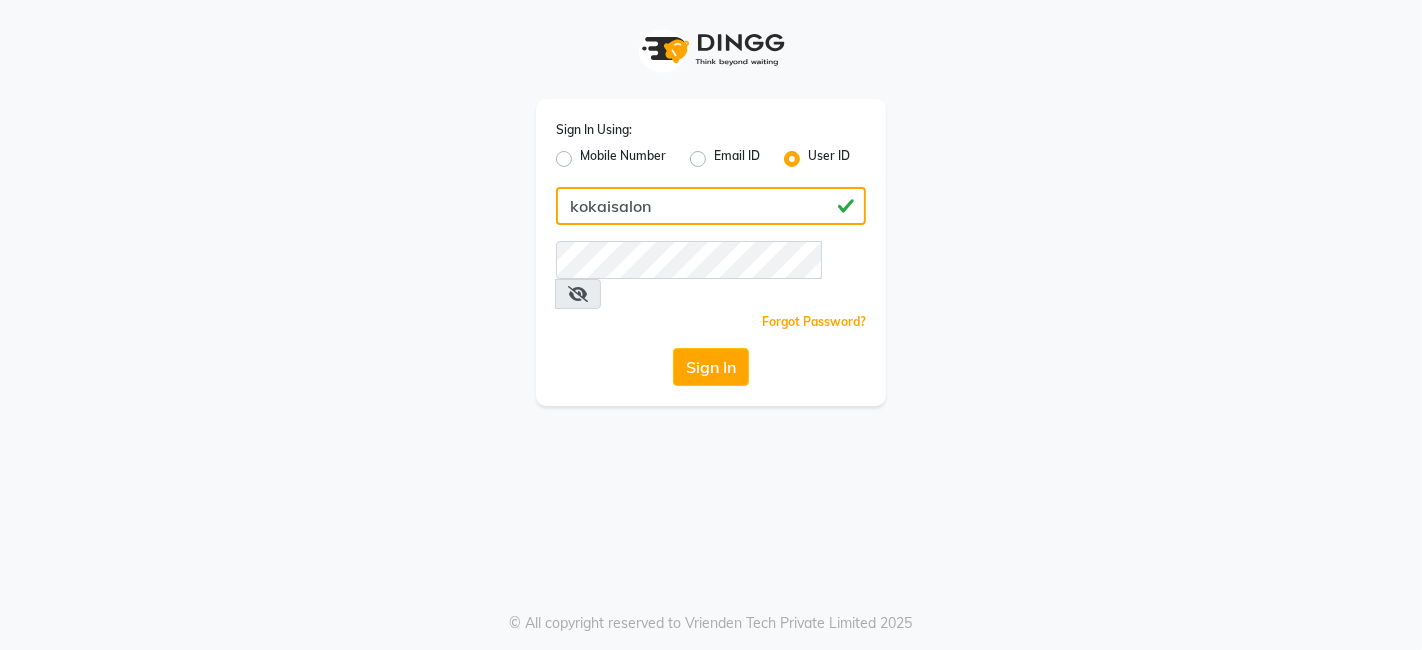 type on "kokaisalon" 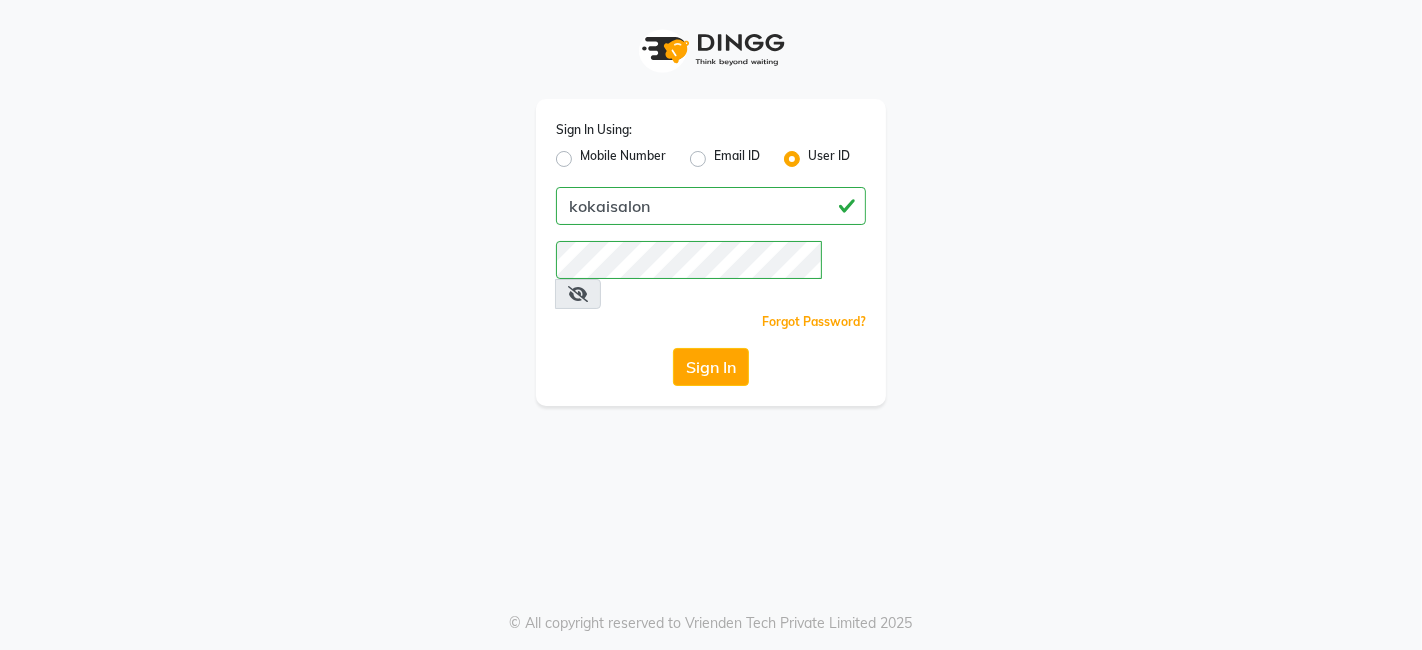 click at bounding box center (578, 294) 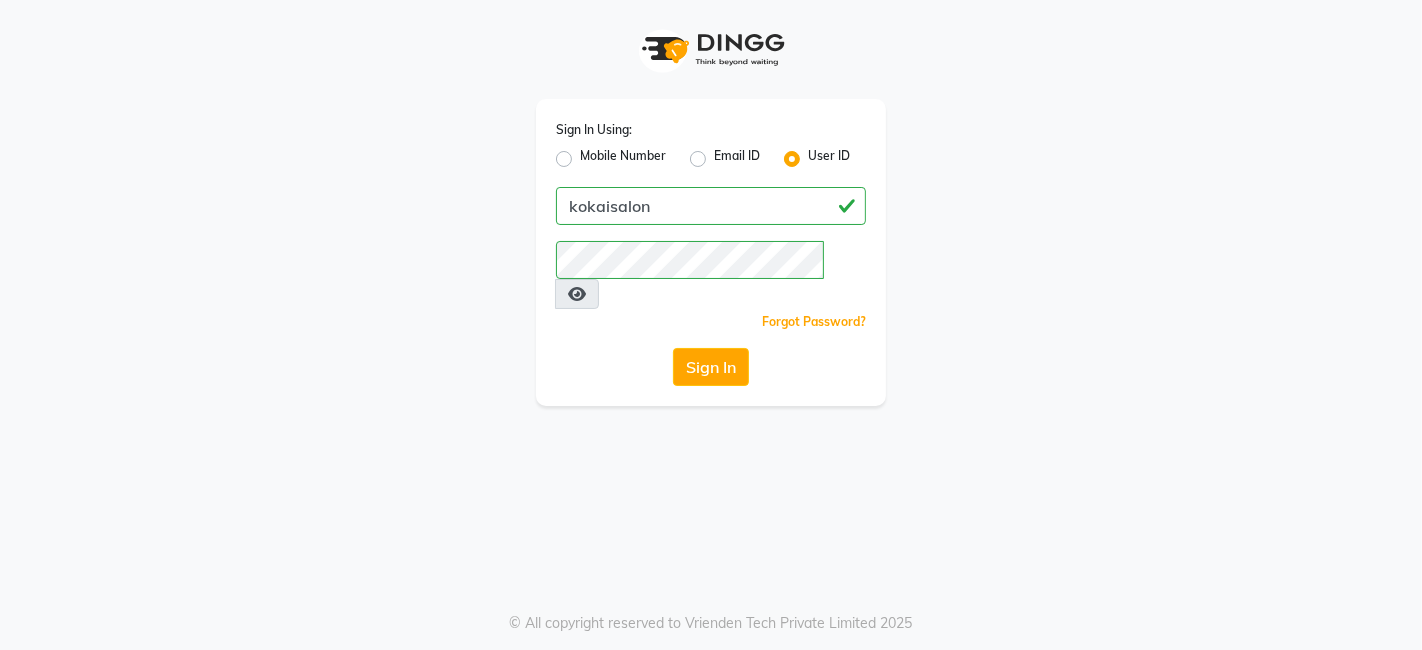 click at bounding box center (577, 294) 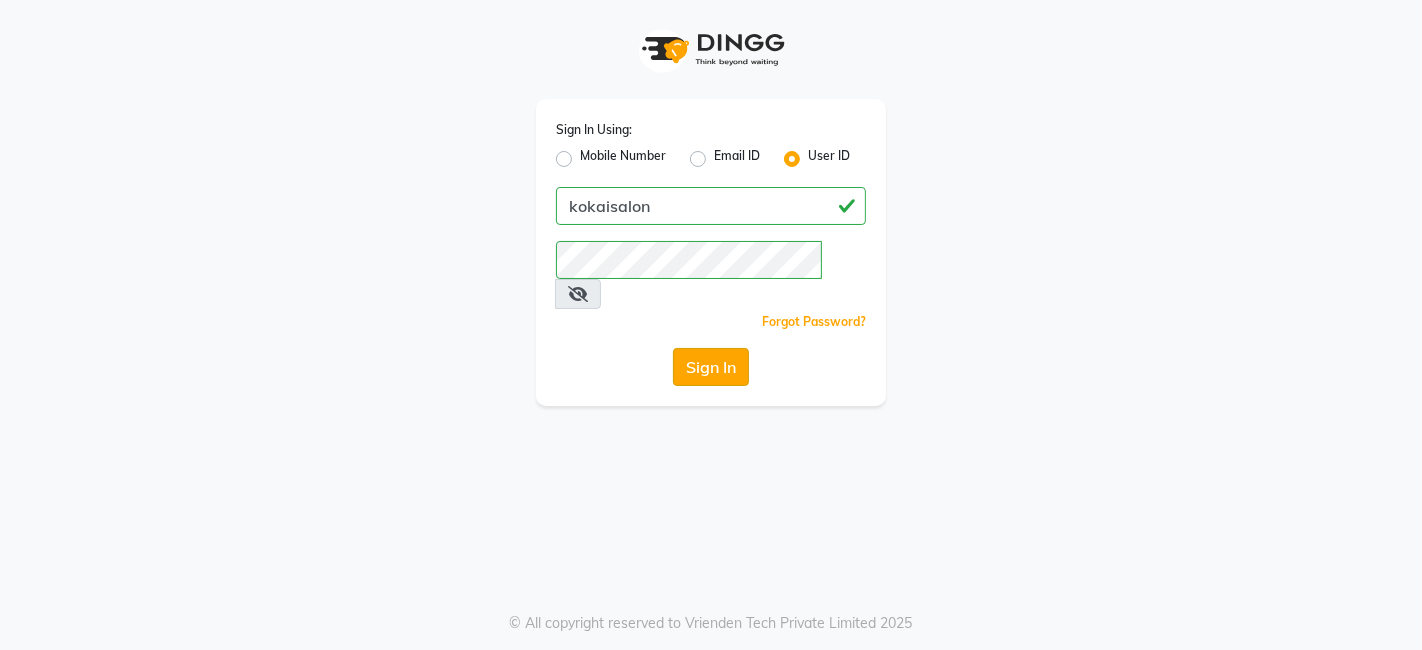 click on "Sign In" 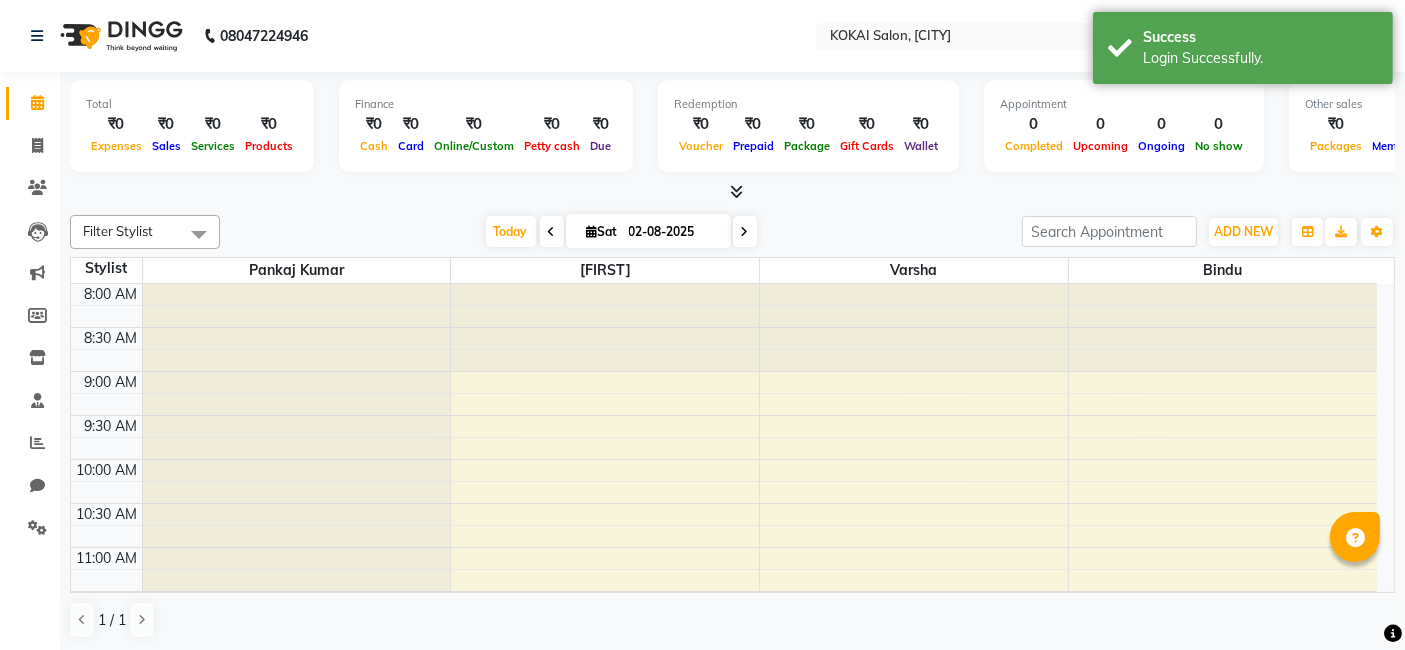 scroll, scrollTop: 0, scrollLeft: 0, axis: both 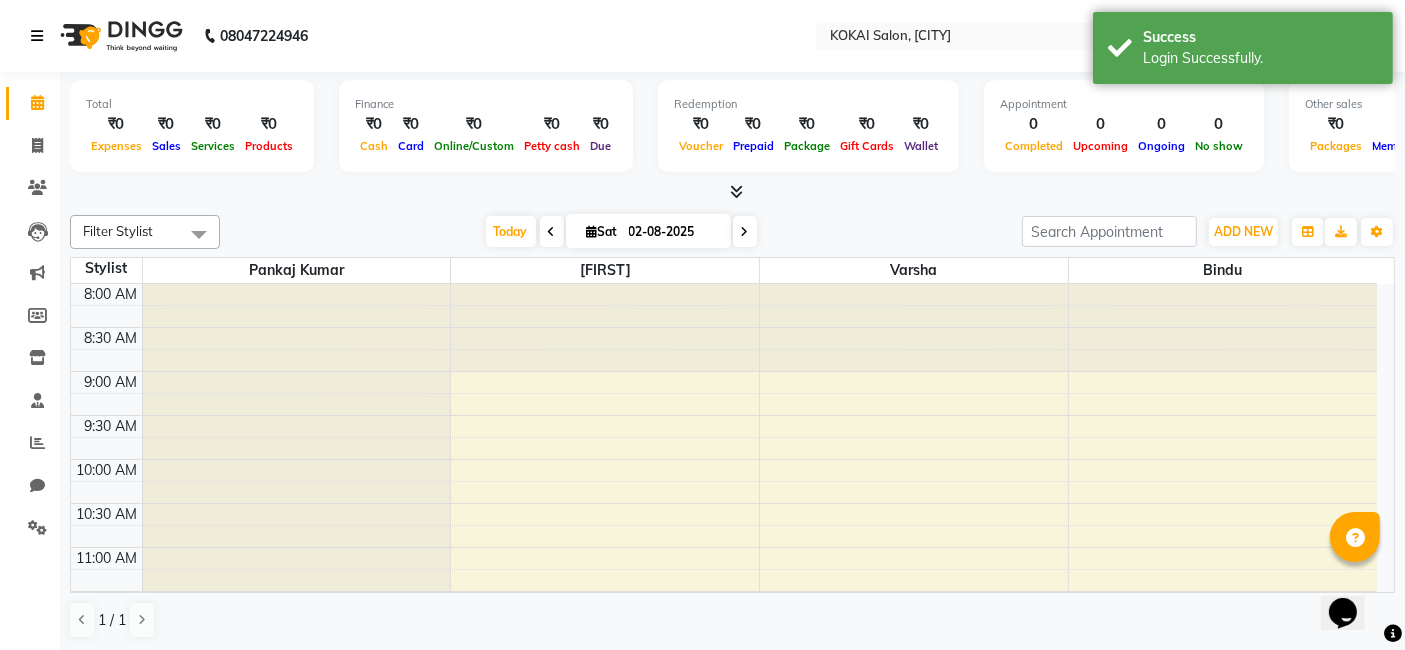 click at bounding box center [41, 36] 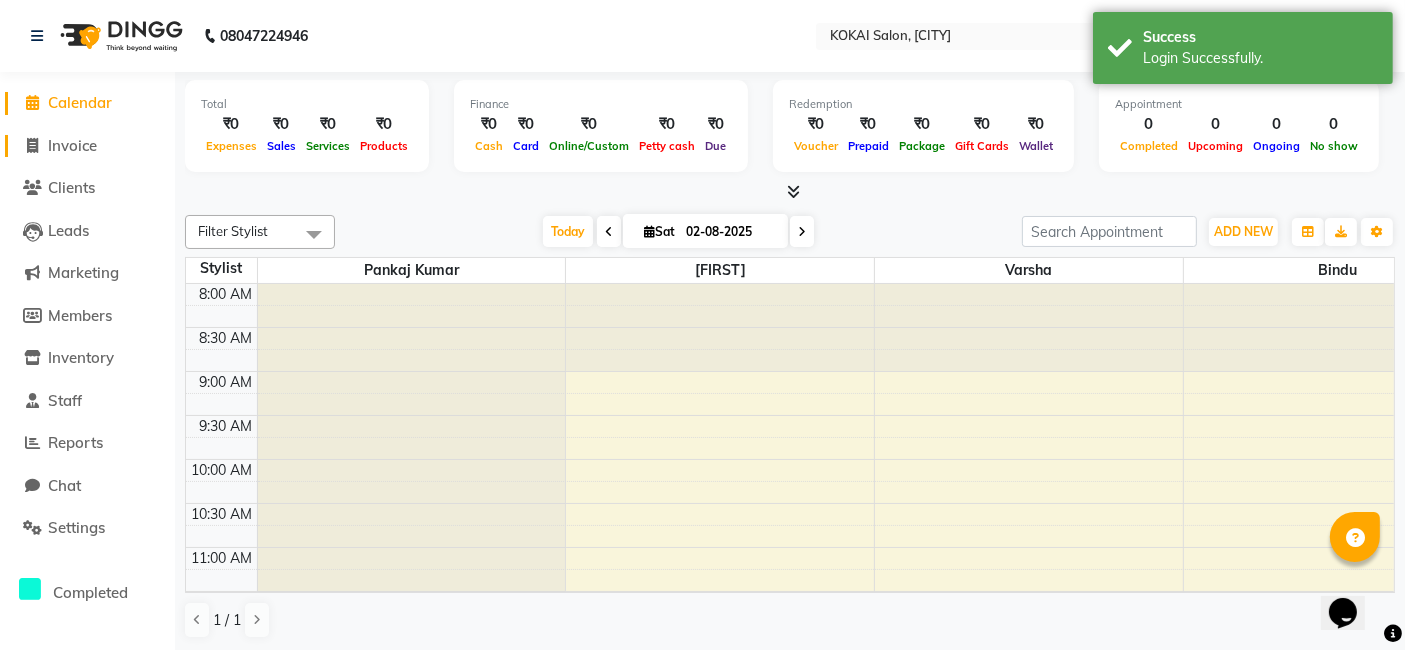 click on "Invoice" 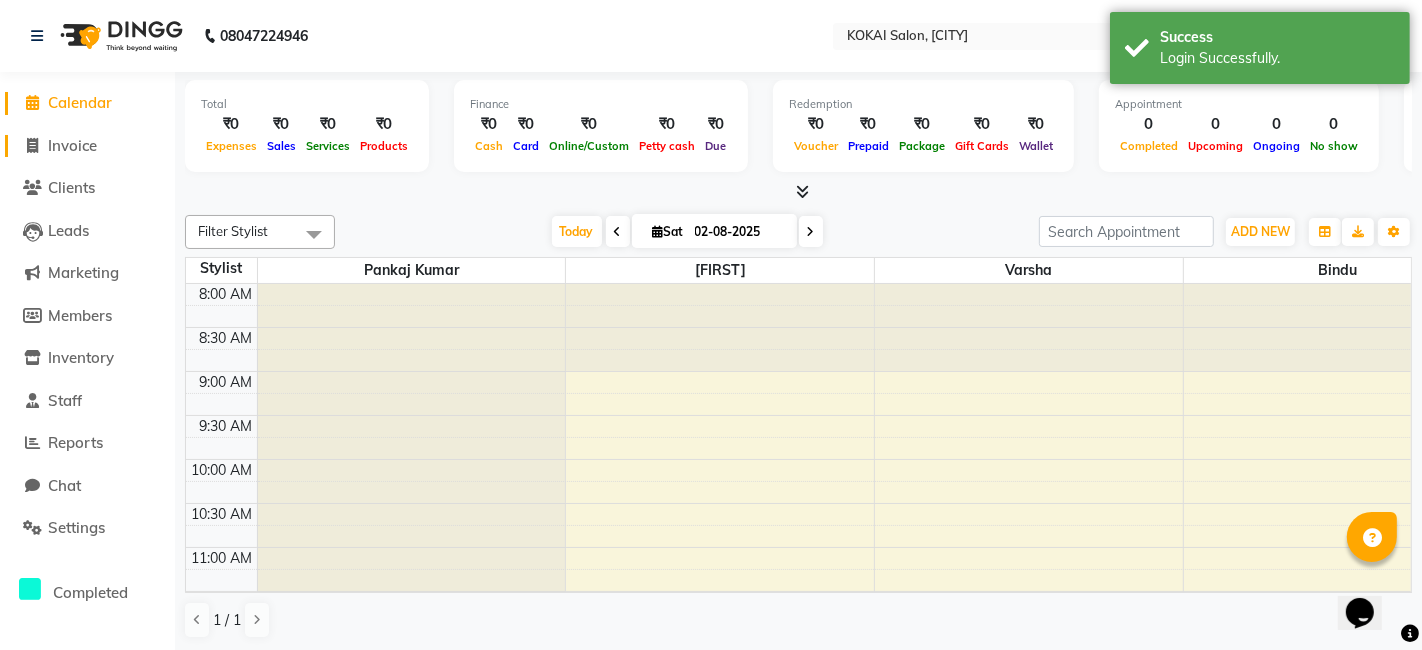 select on "service" 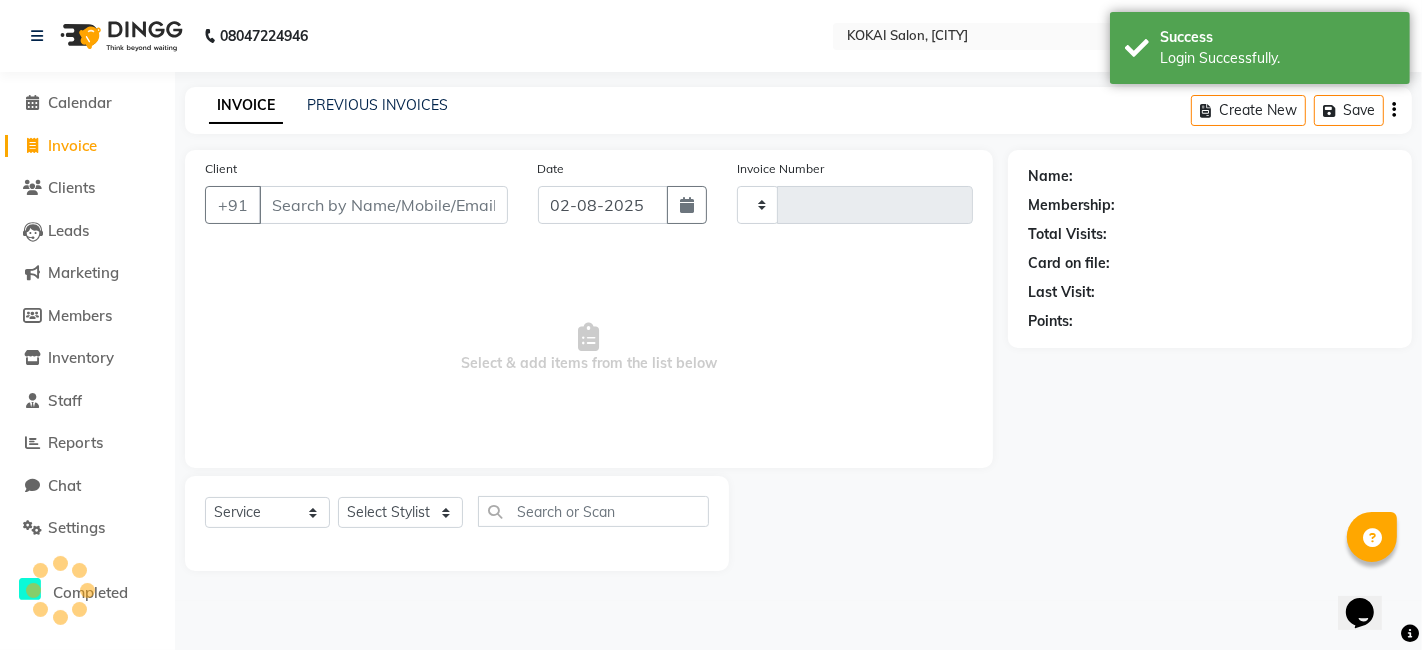 type on "0324" 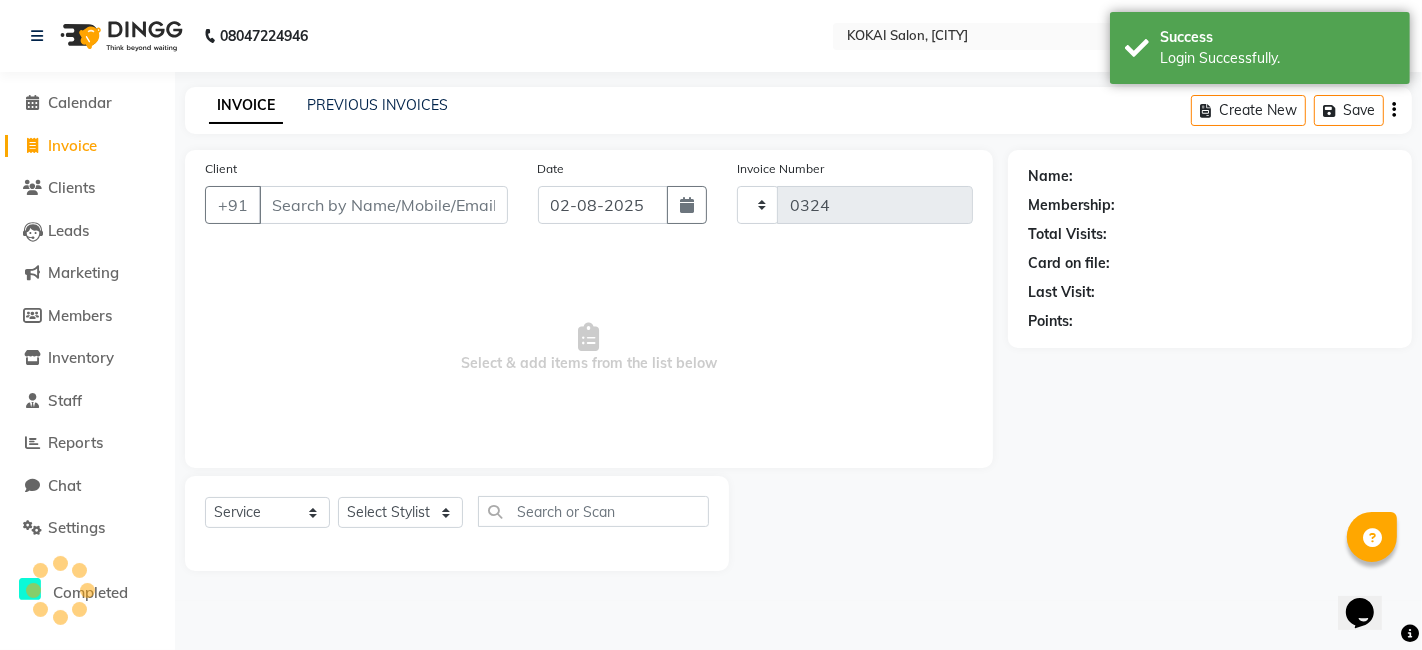 select on "7546" 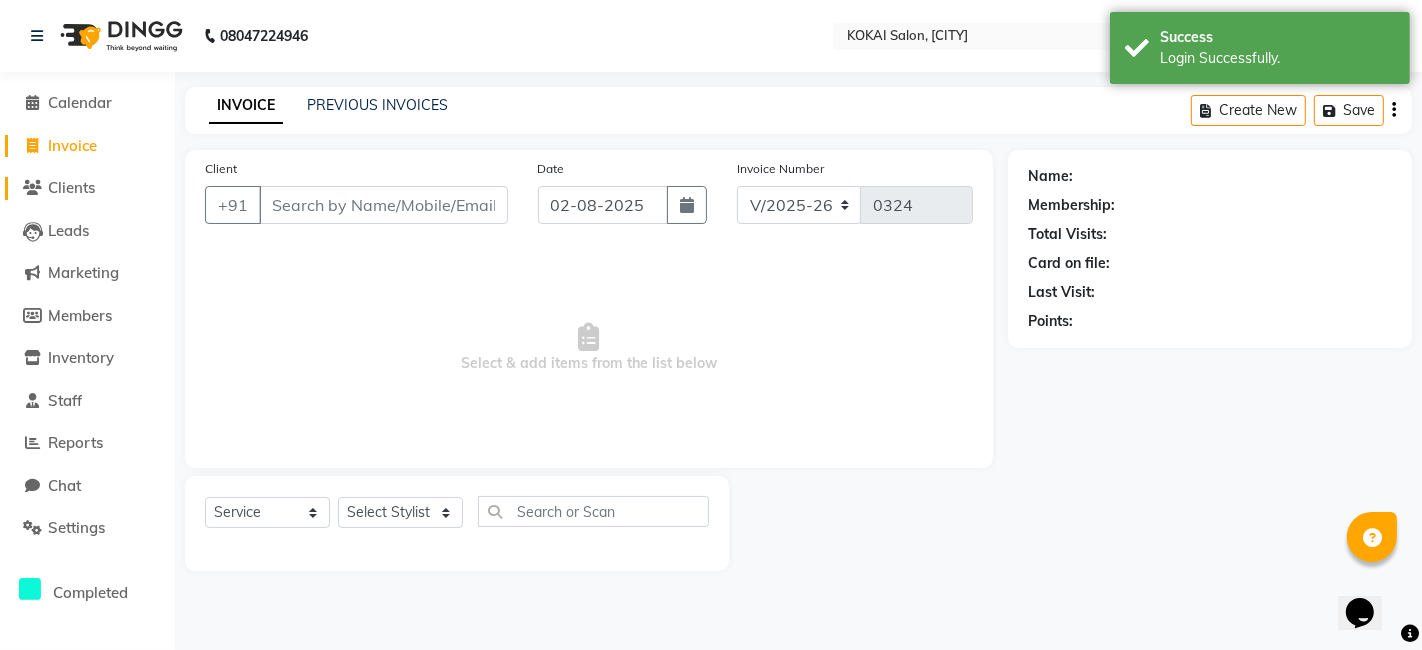click on "Clients" 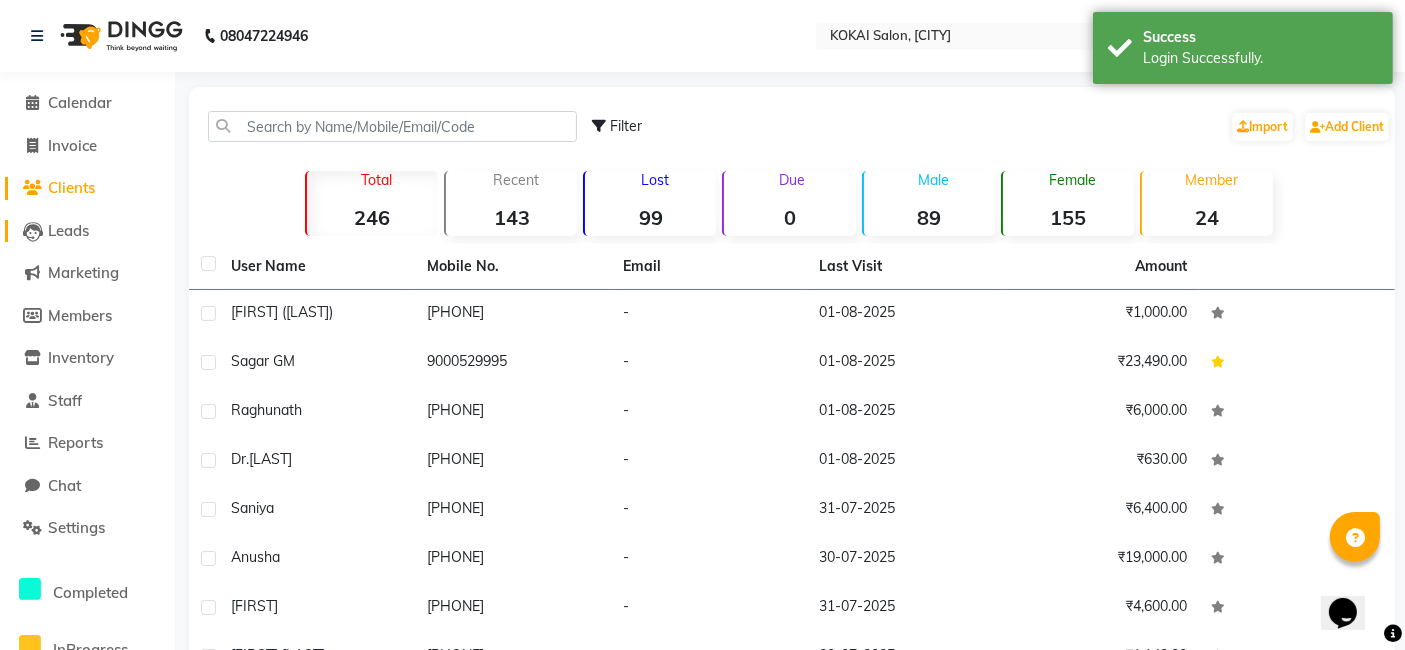 click on "Leads" 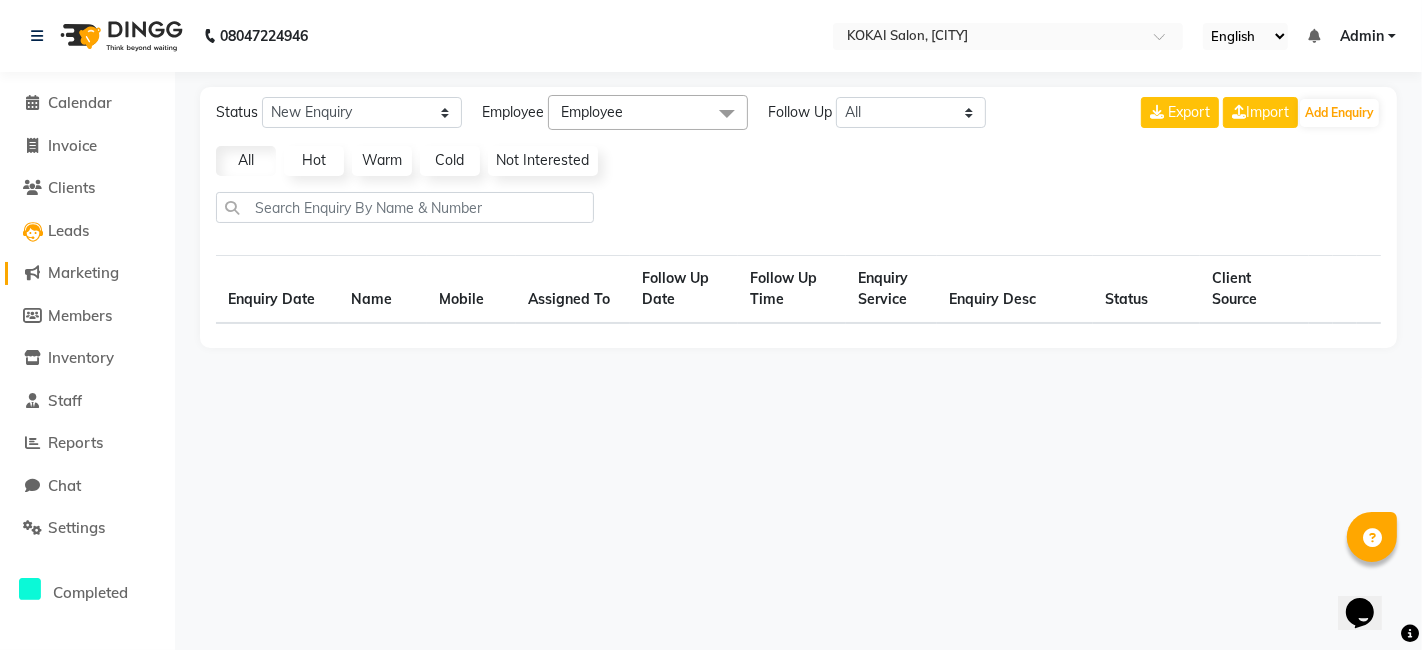 click on "Marketing" 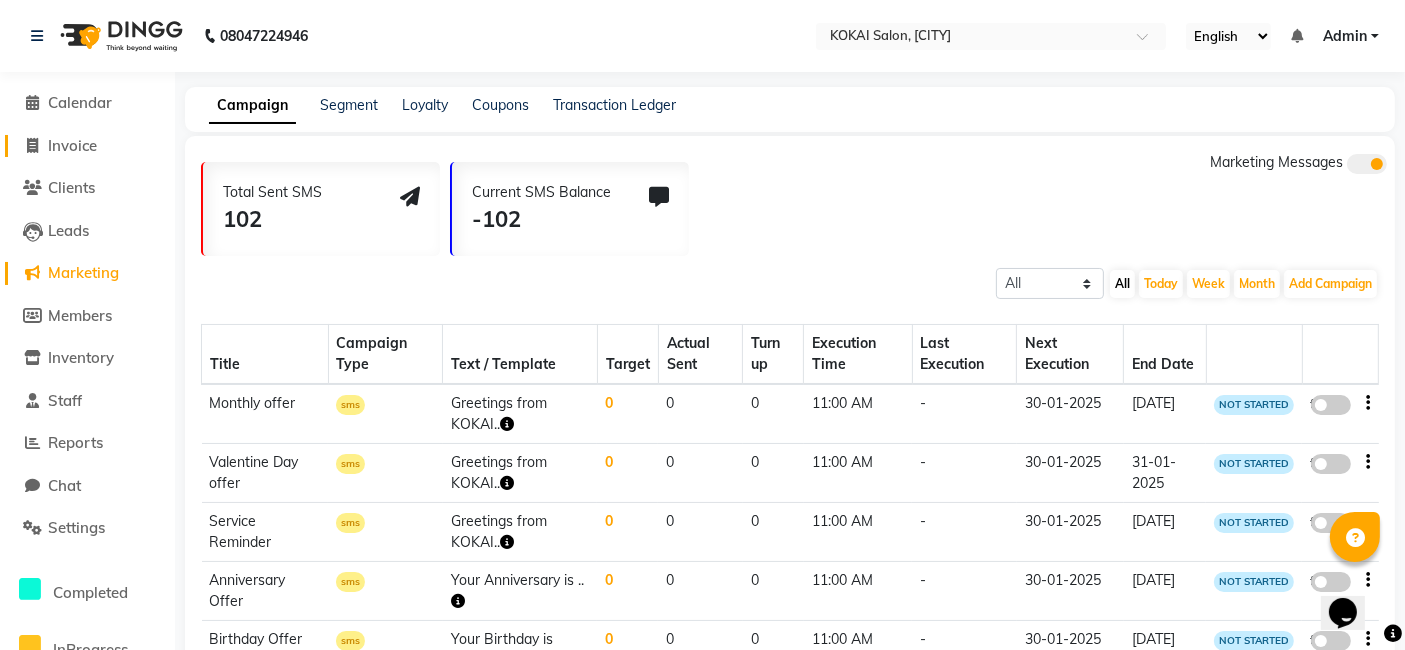 click on "Invoice" 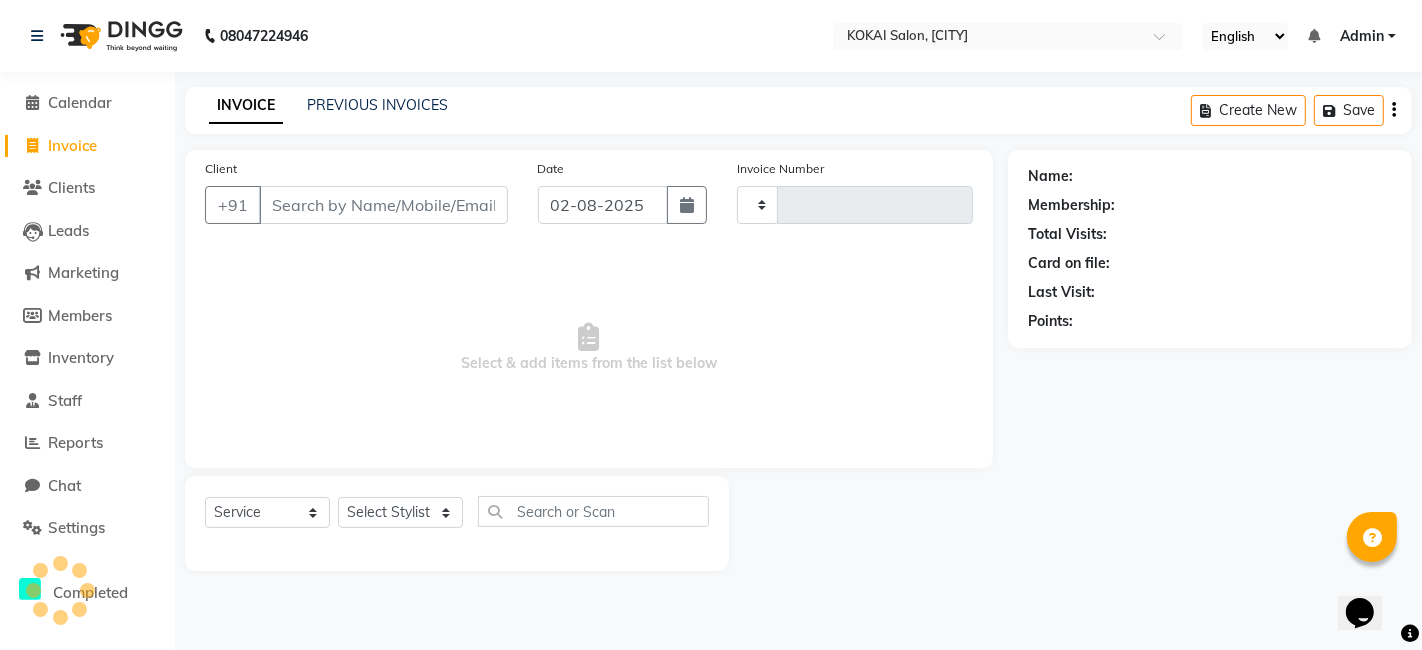 type on "0324" 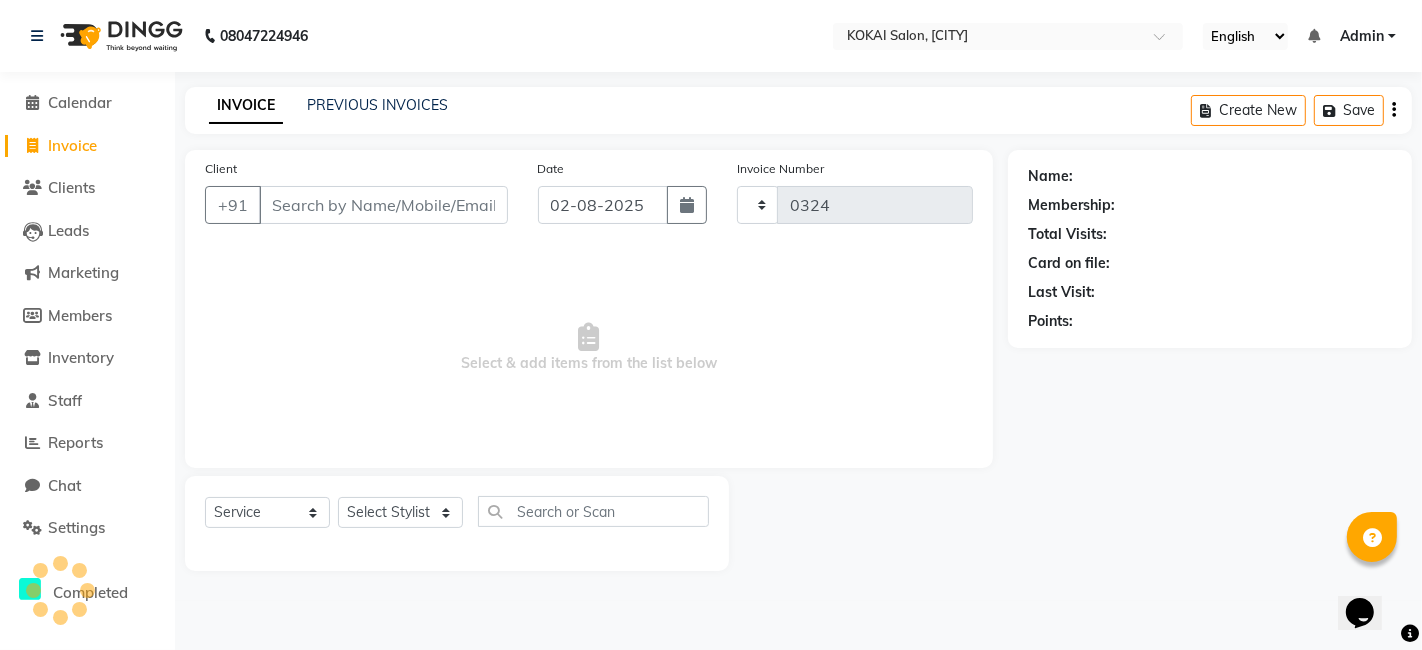 select on "7546" 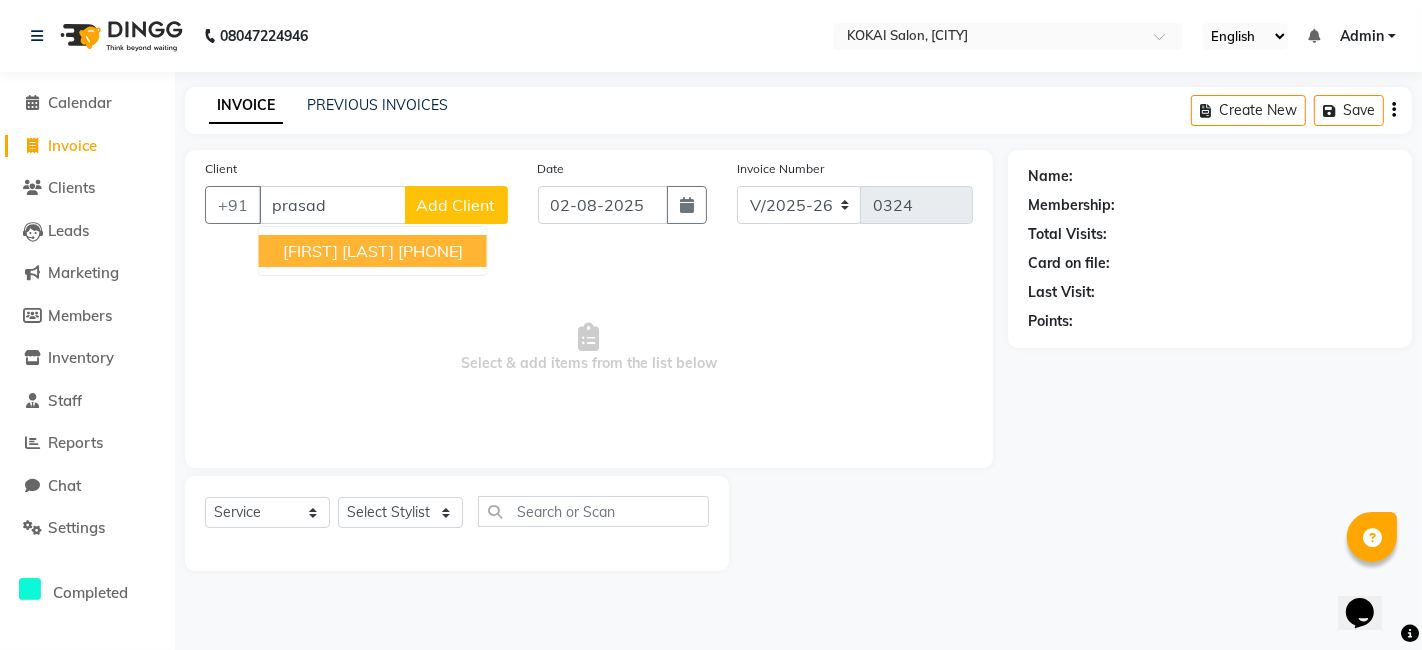 click on "[FIRST] [LAST]" at bounding box center (338, 251) 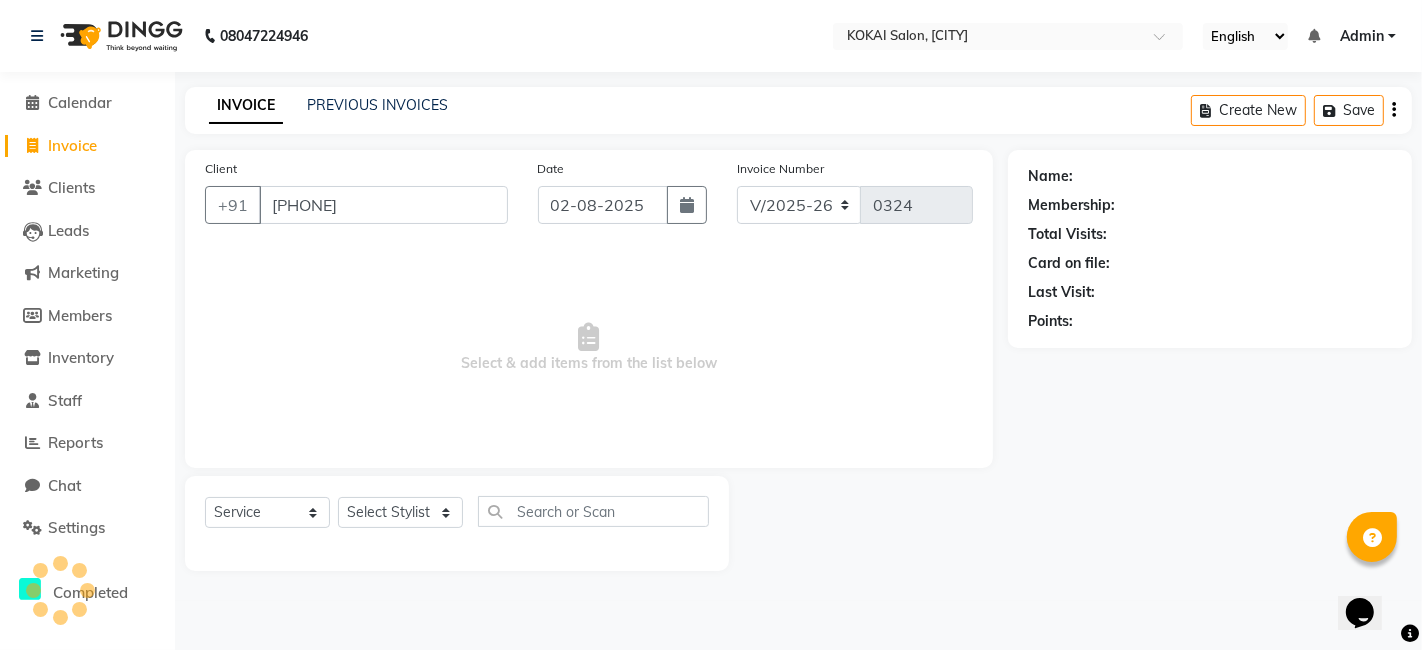 type on "[PHONE]" 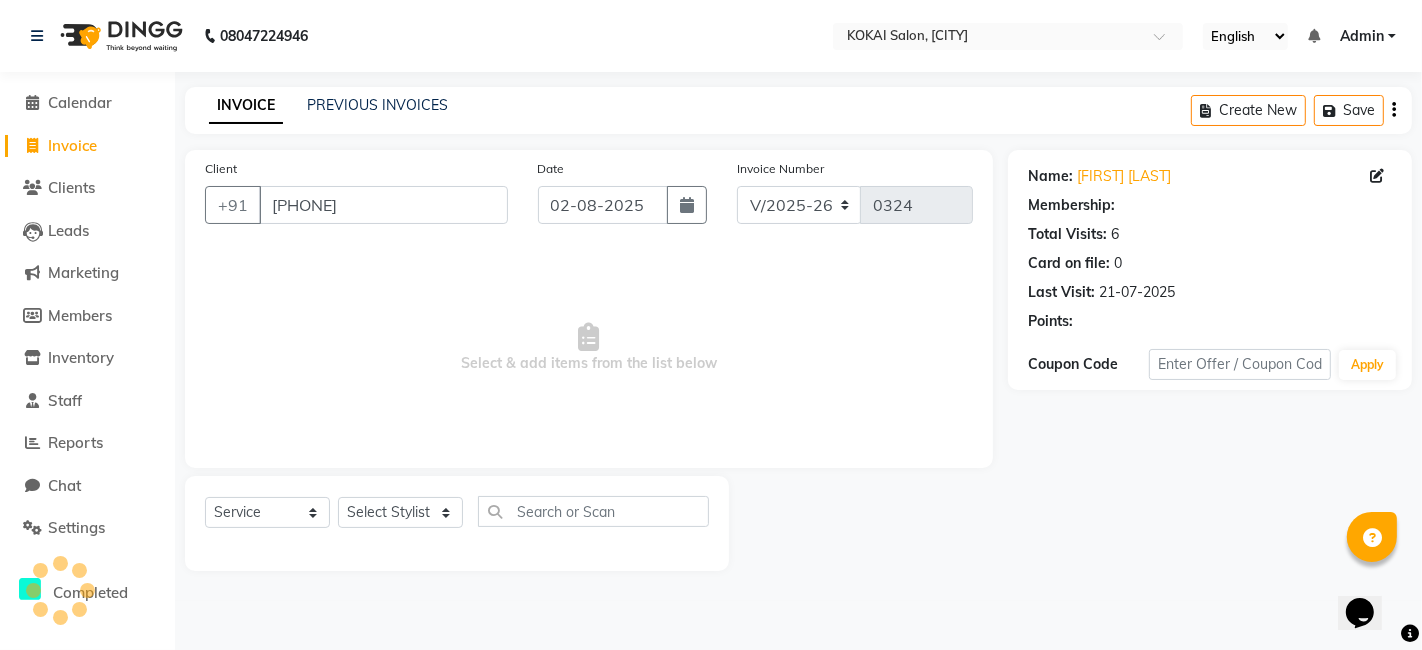 select on "1: Object" 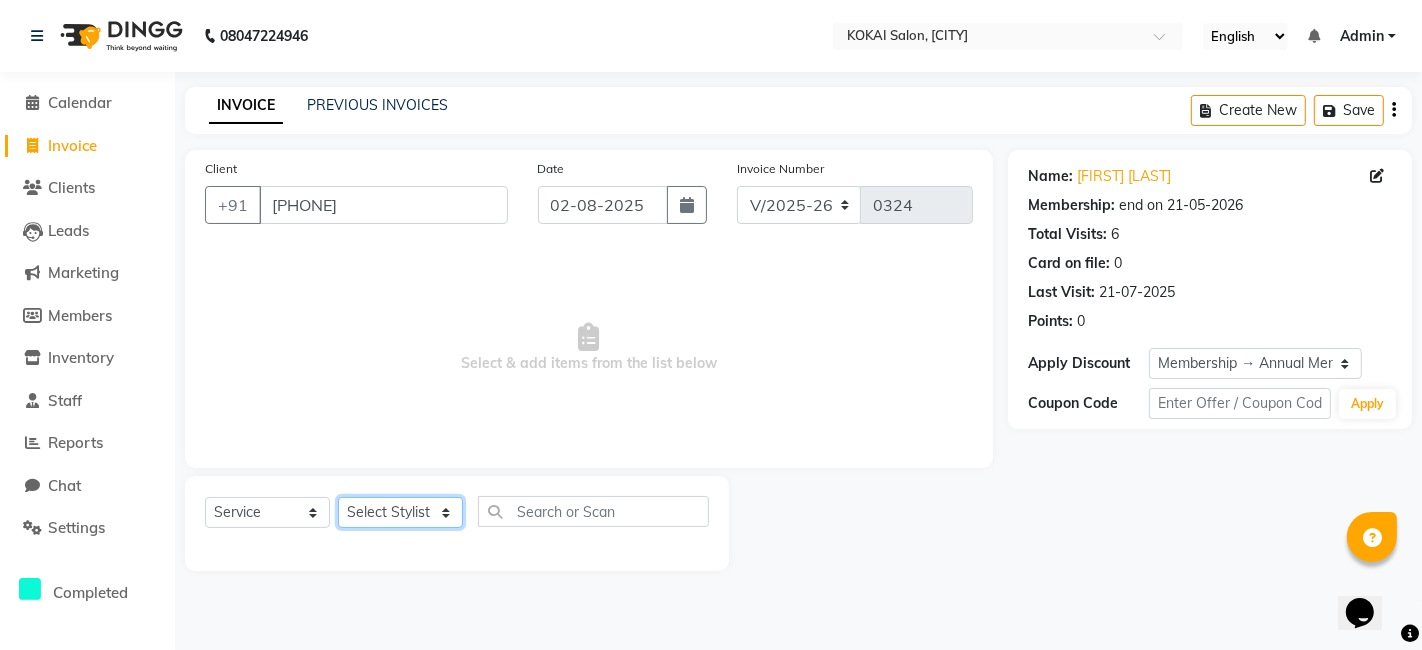 click on "Select Stylist [FIRST] [FIRST] [FIRST] [FIRST]" 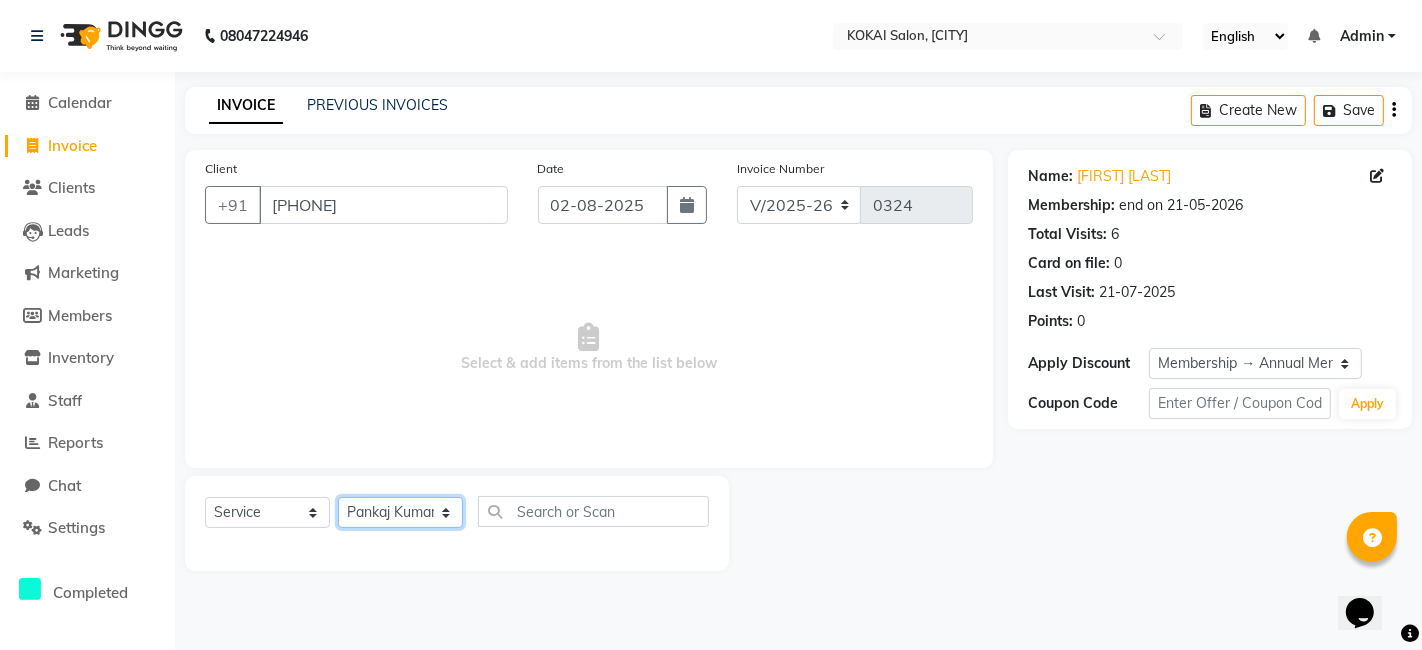 click on "Select Stylist [FIRST] [FIRST] [FIRST] [FIRST]" 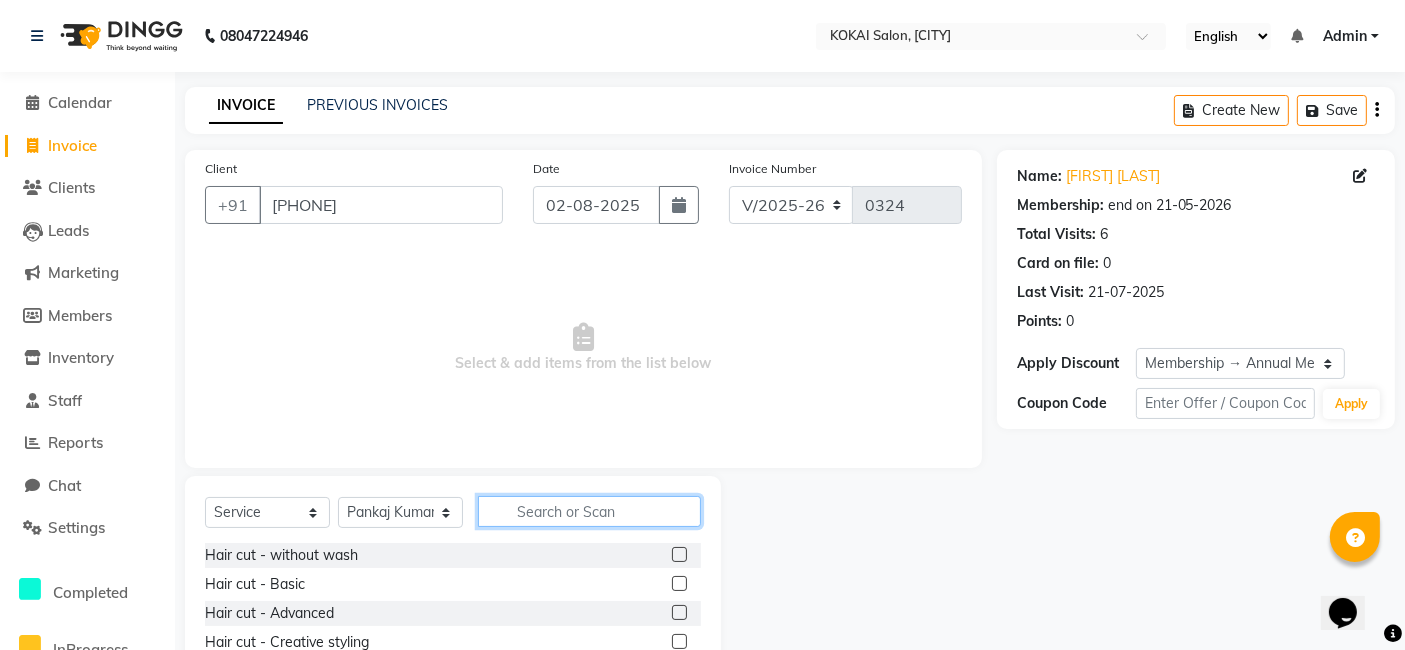 click 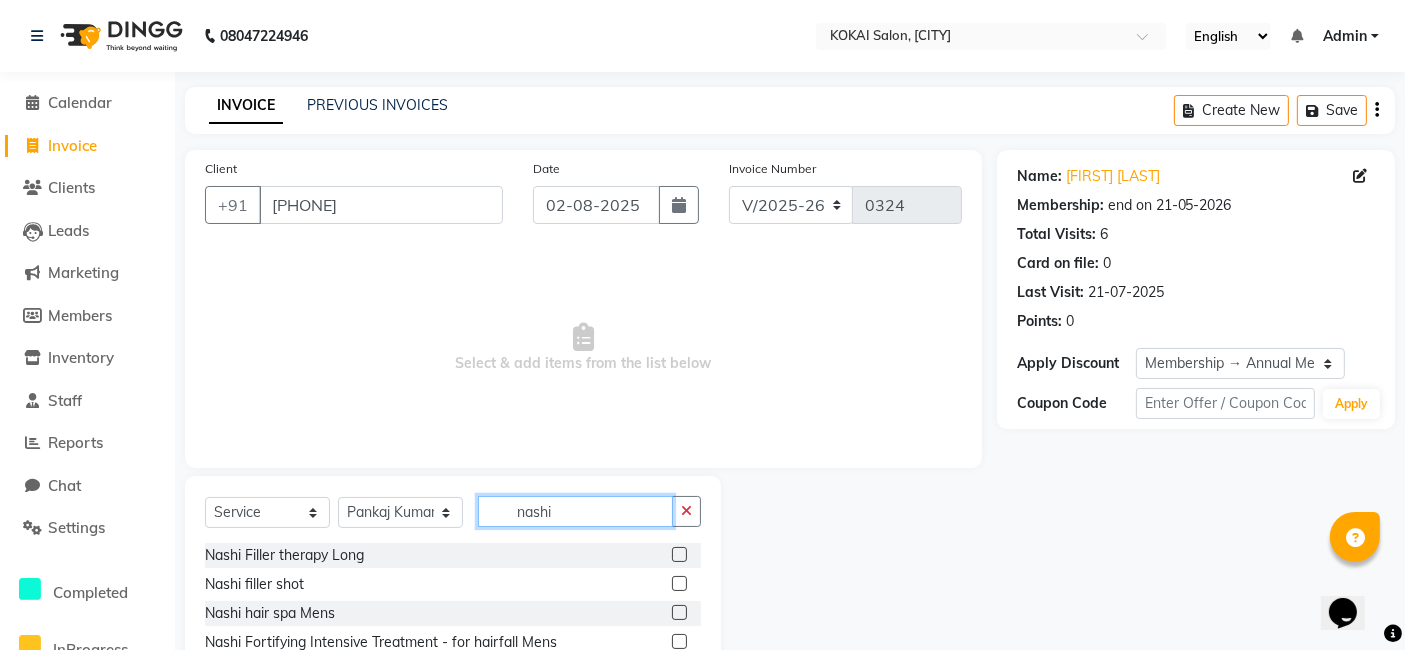scroll, scrollTop: 350, scrollLeft: 0, axis: vertical 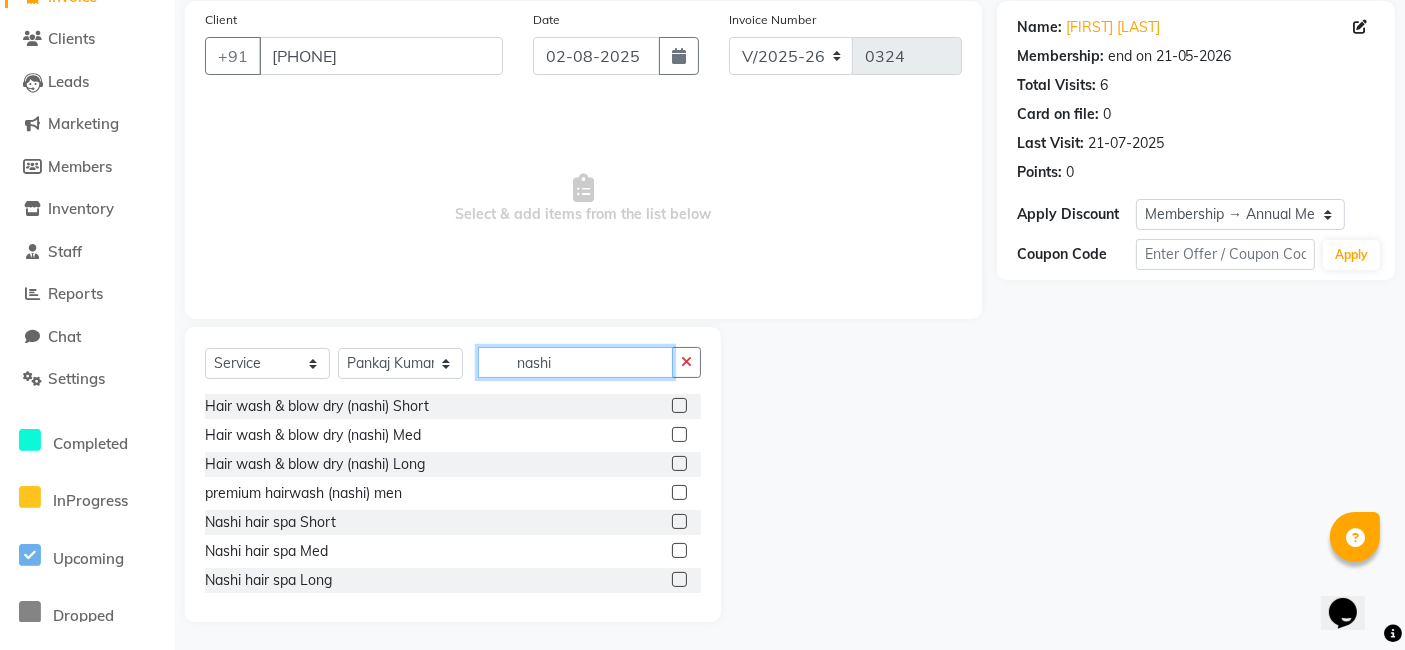 type on "nashi" 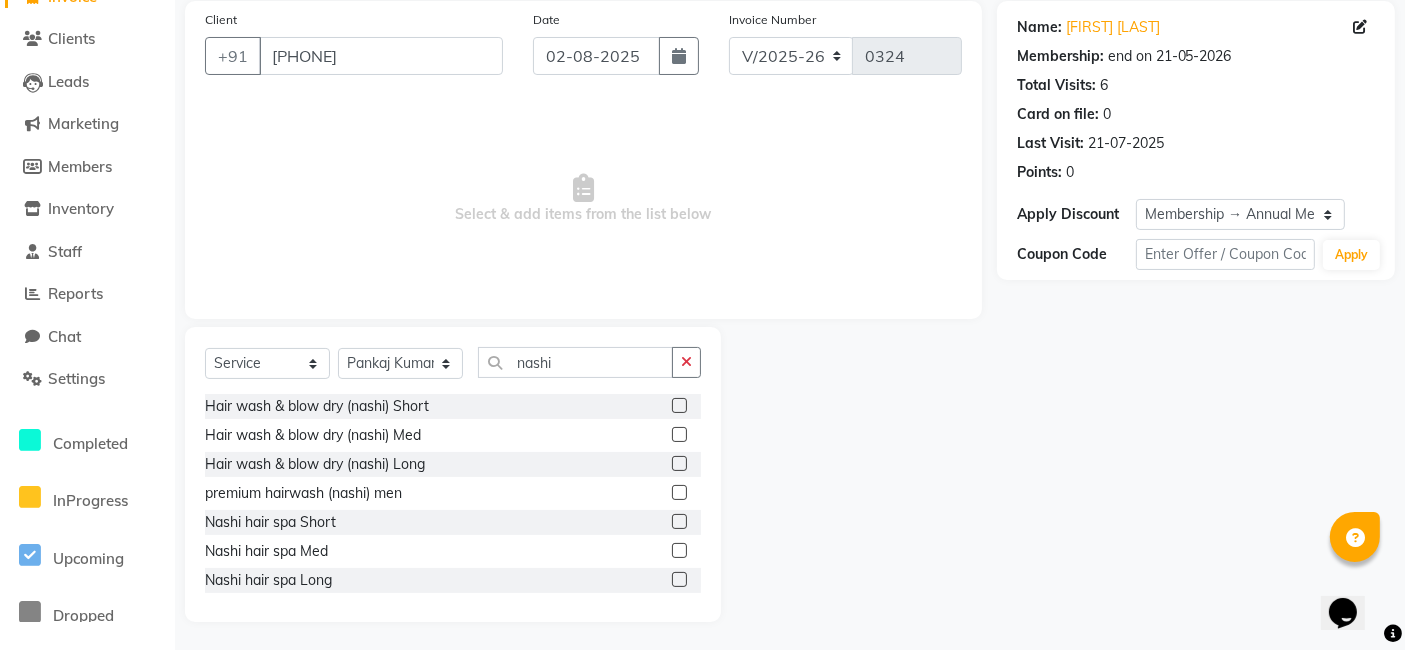 click 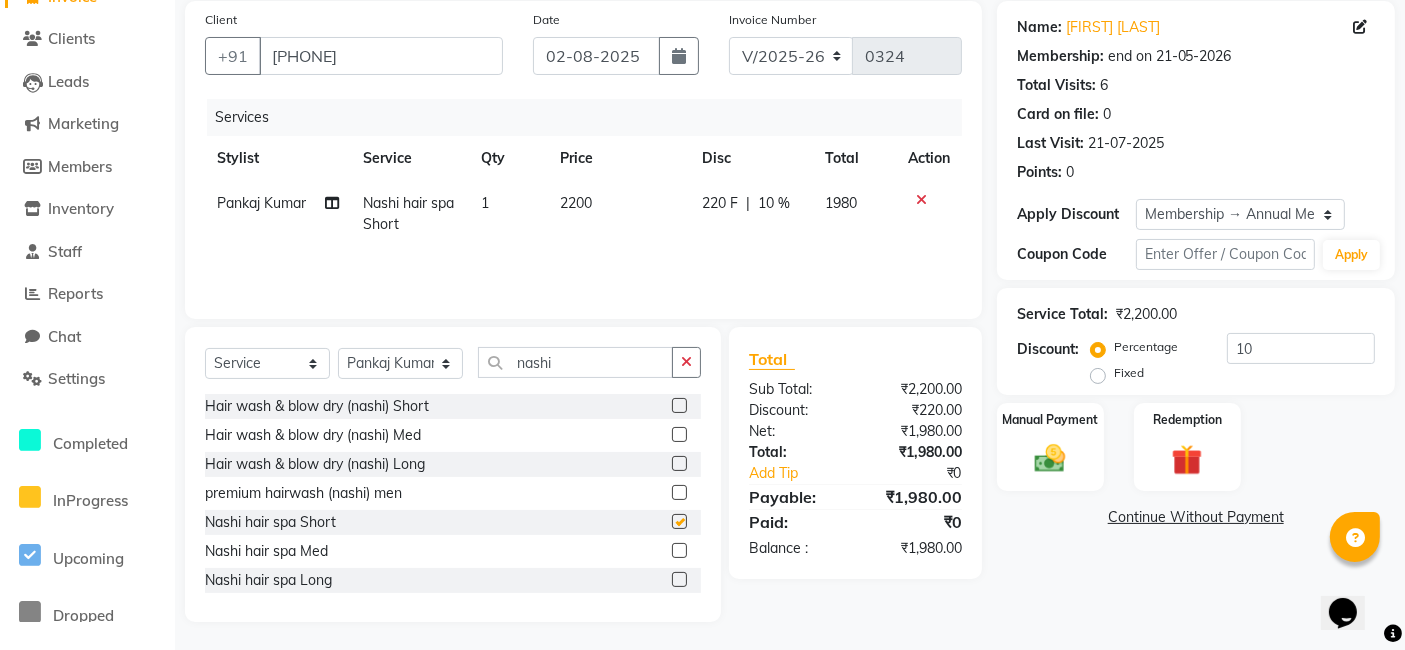 checkbox on "false" 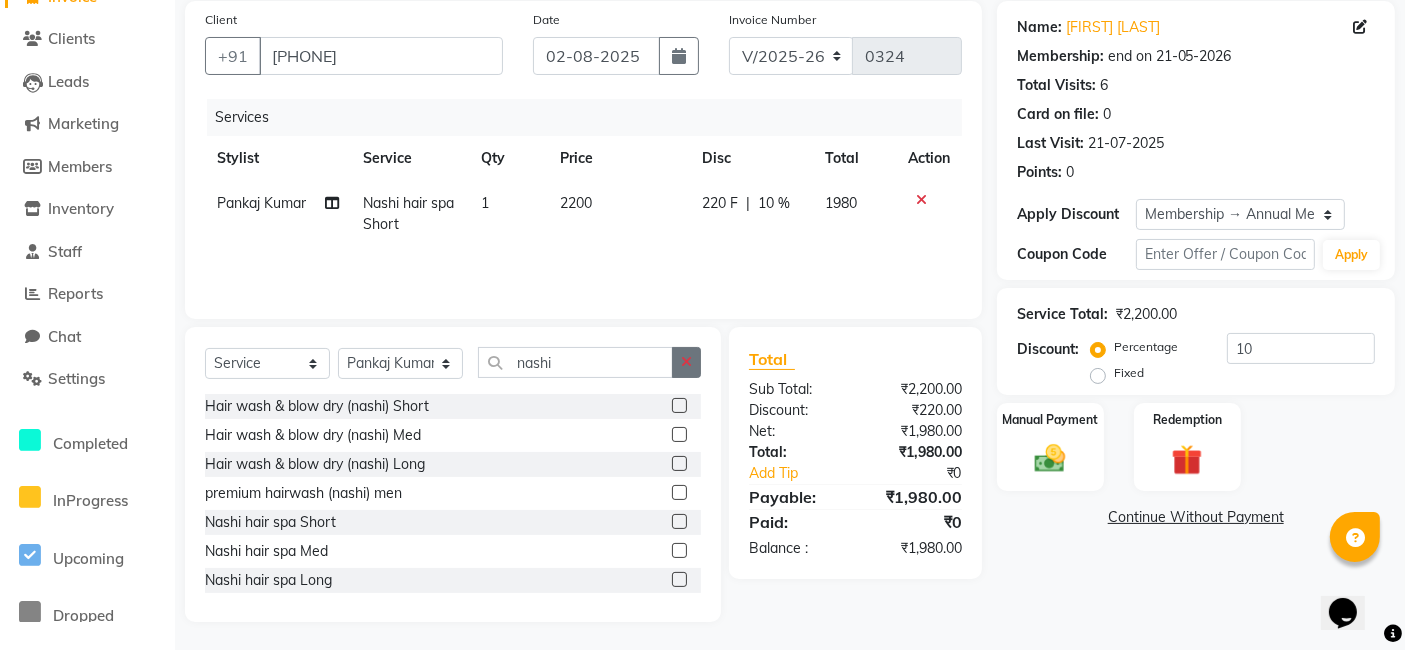 click 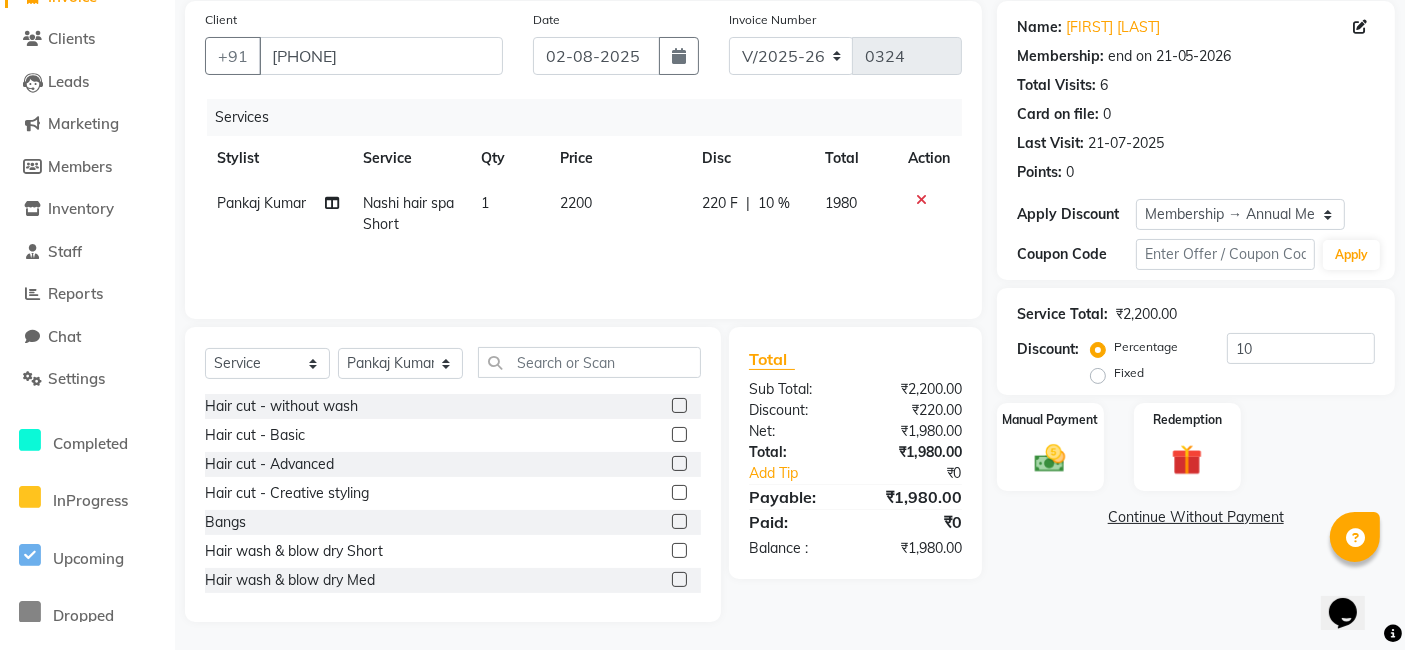 click 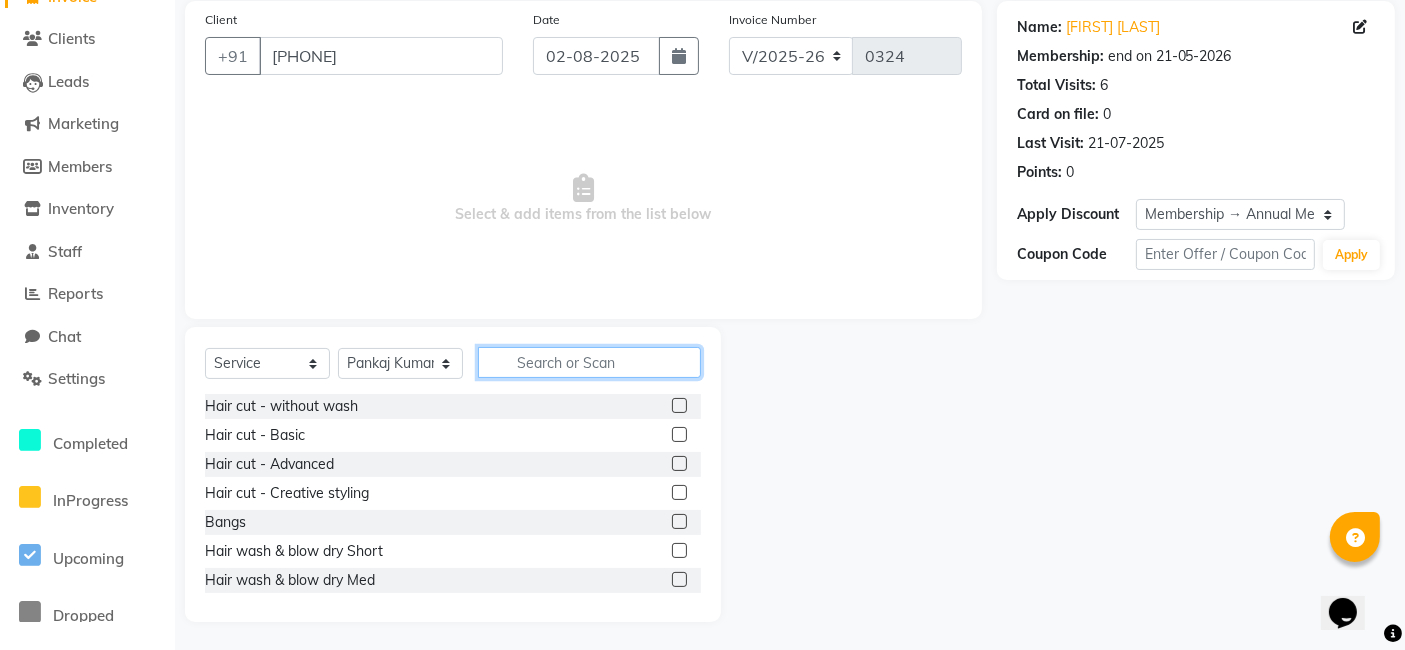 click 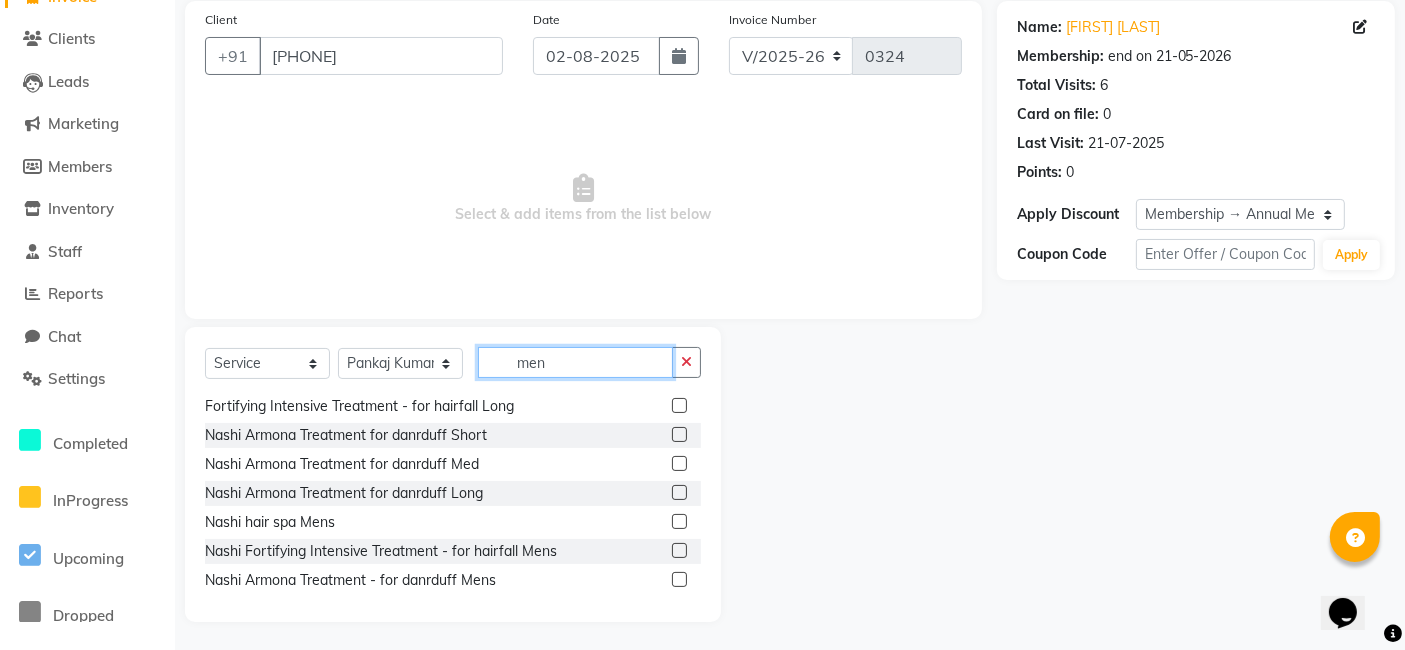scroll, scrollTop: 260, scrollLeft: 0, axis: vertical 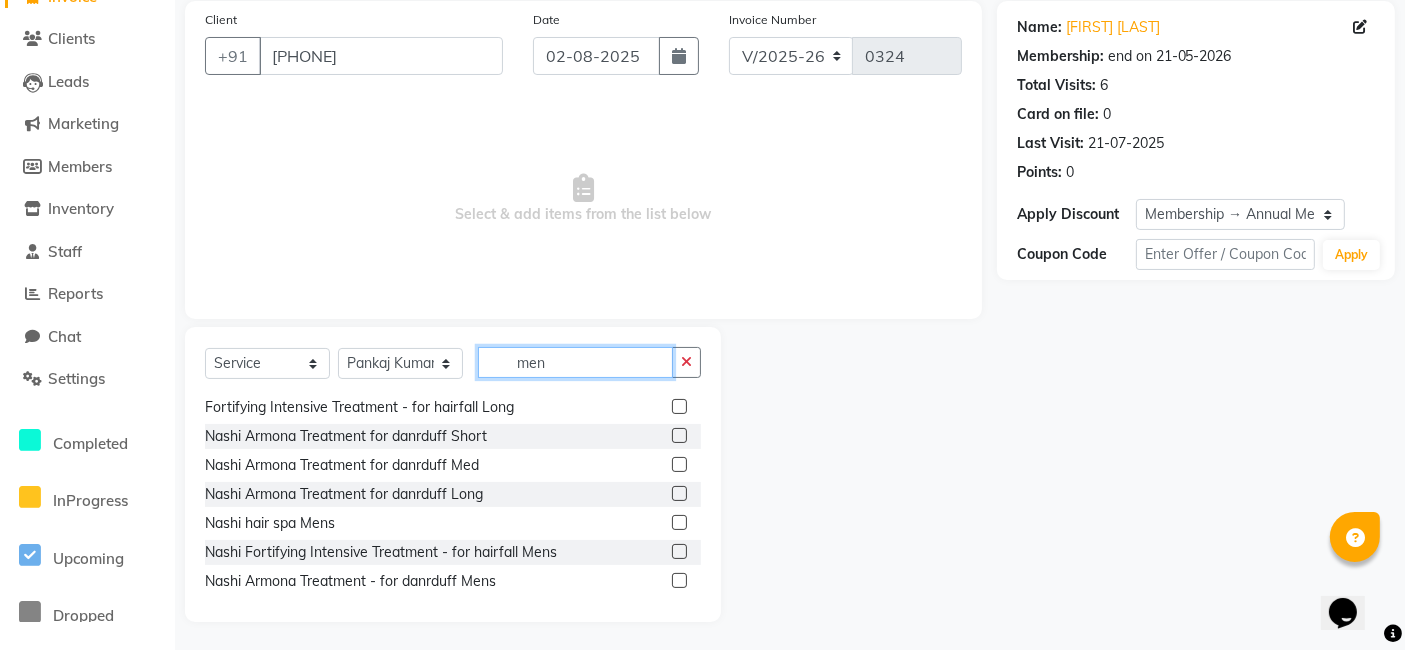 type on "men" 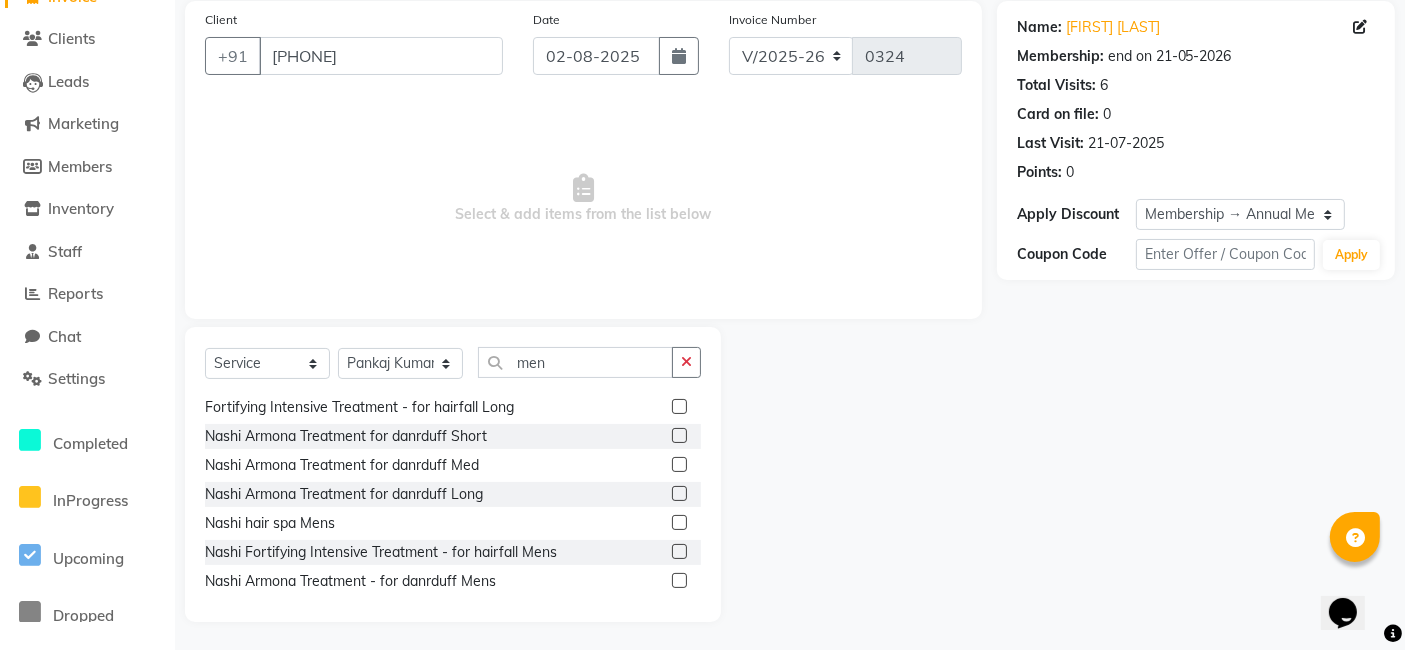 click 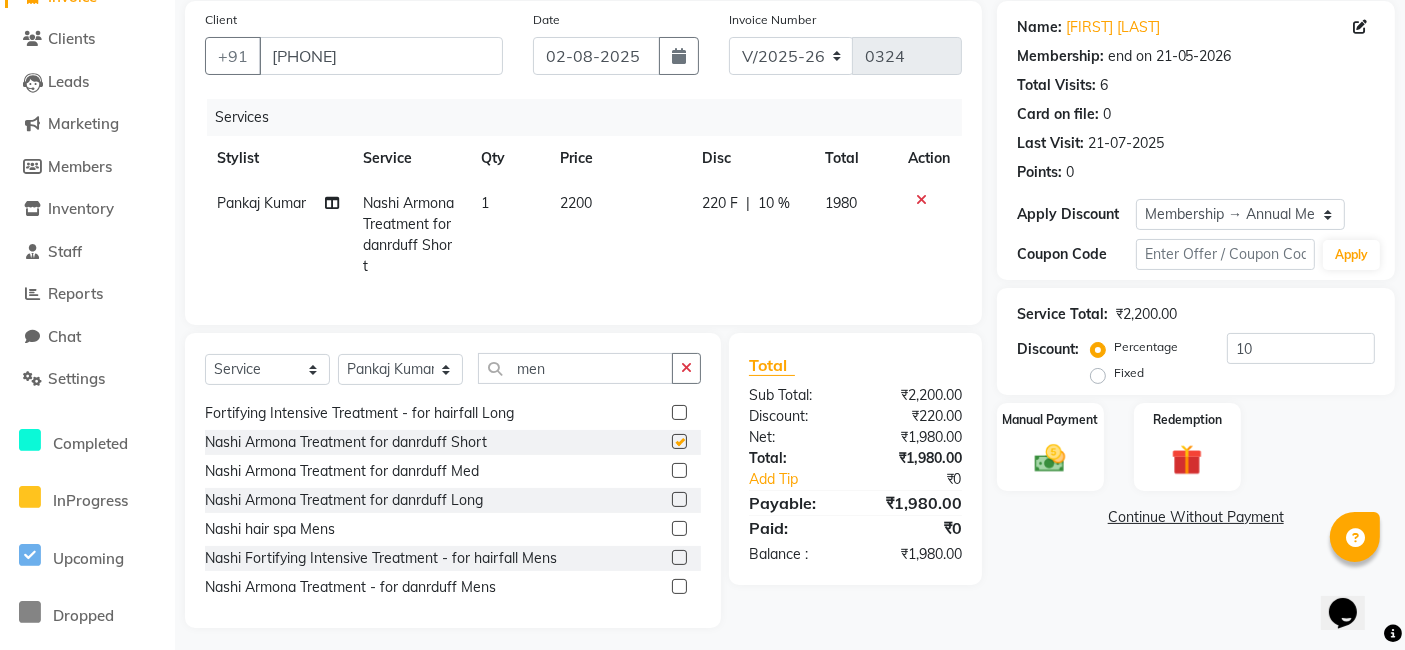 checkbox on "false" 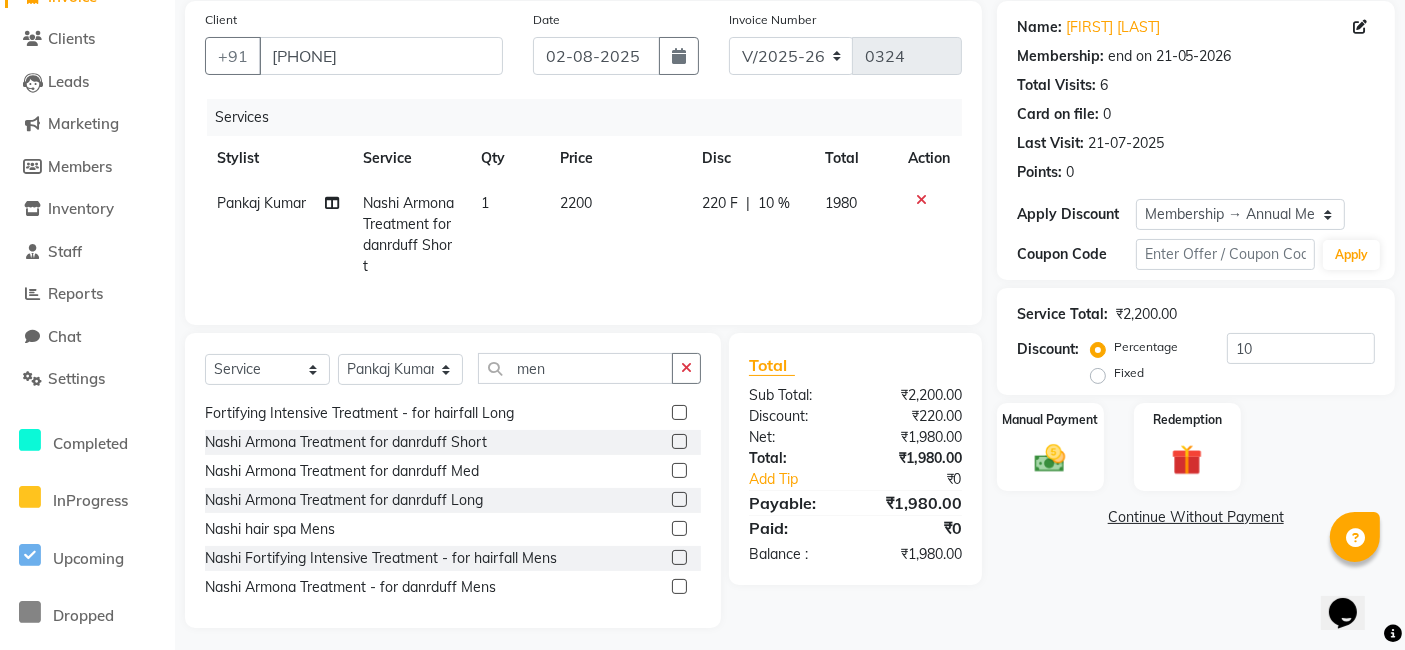 click 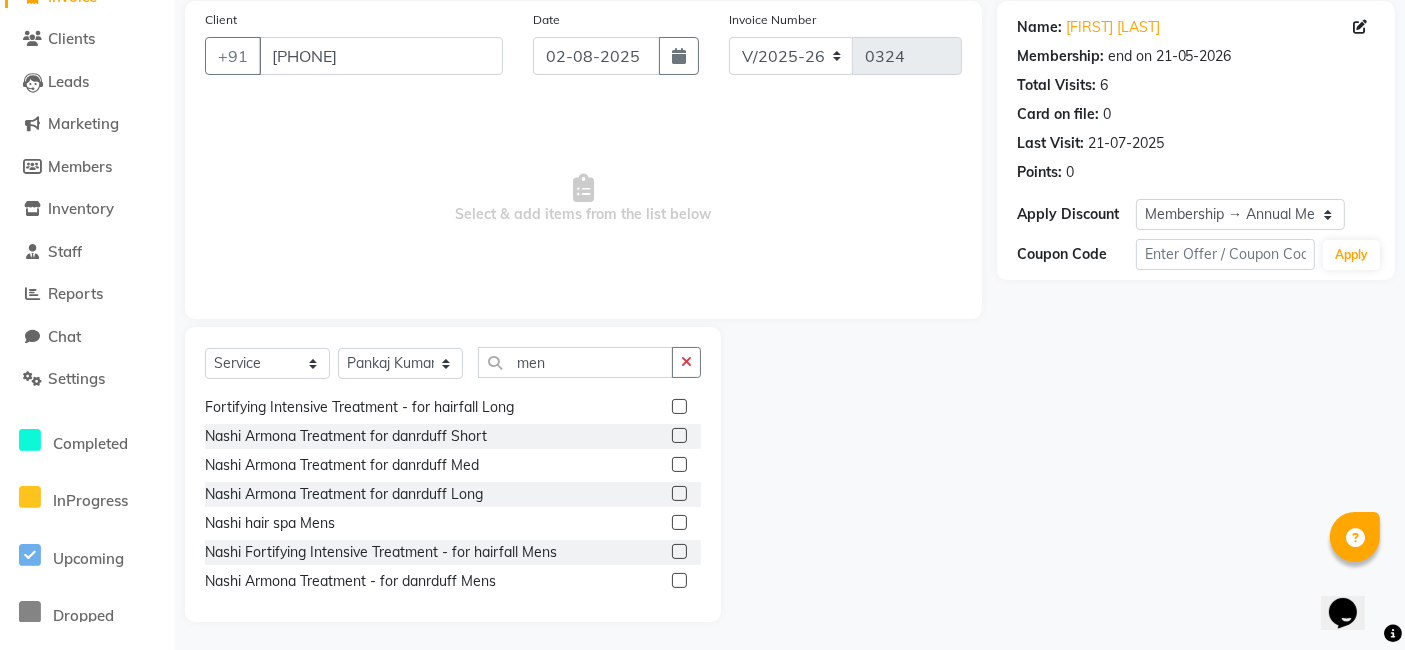 click 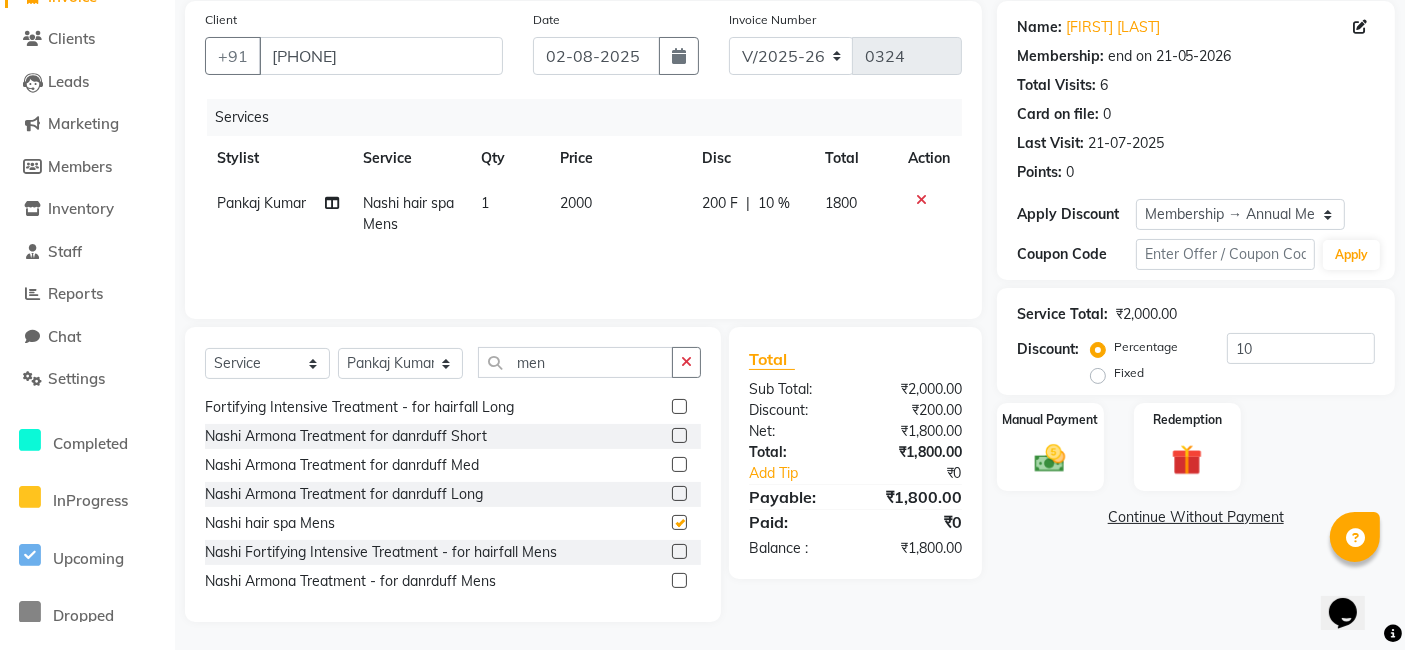 checkbox on "false" 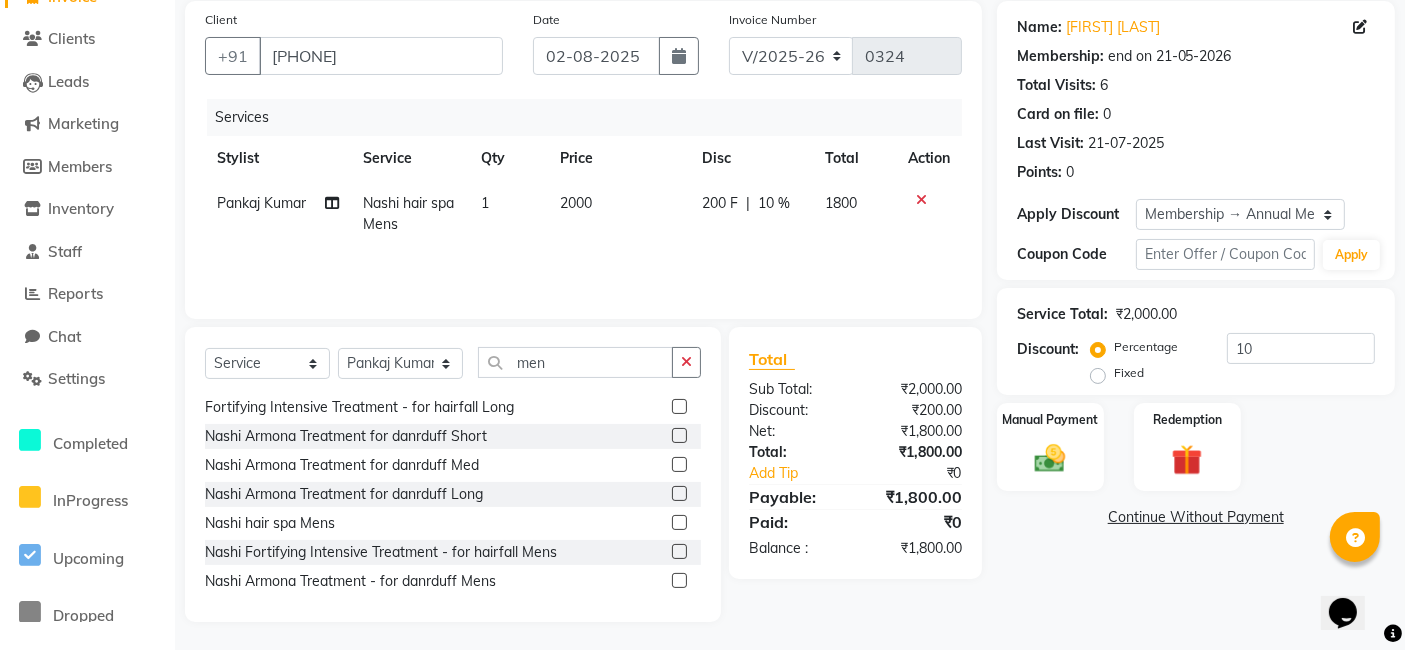 click 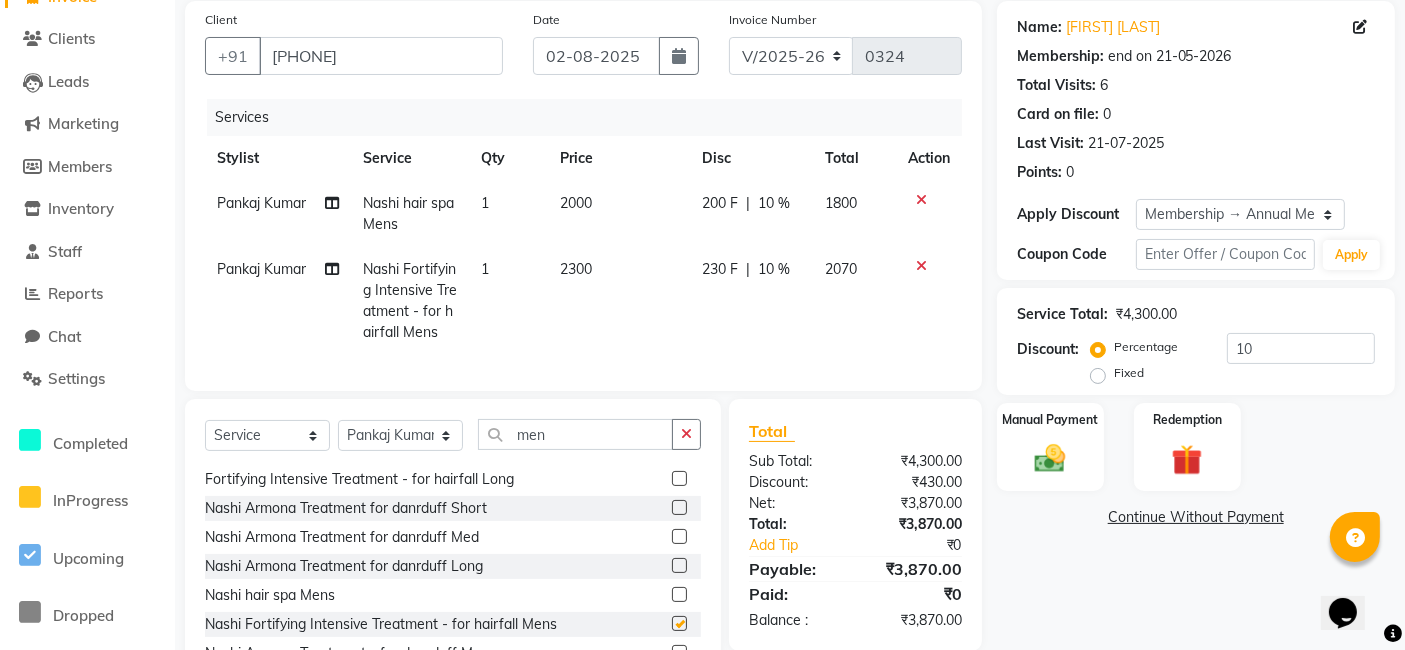 checkbox on "false" 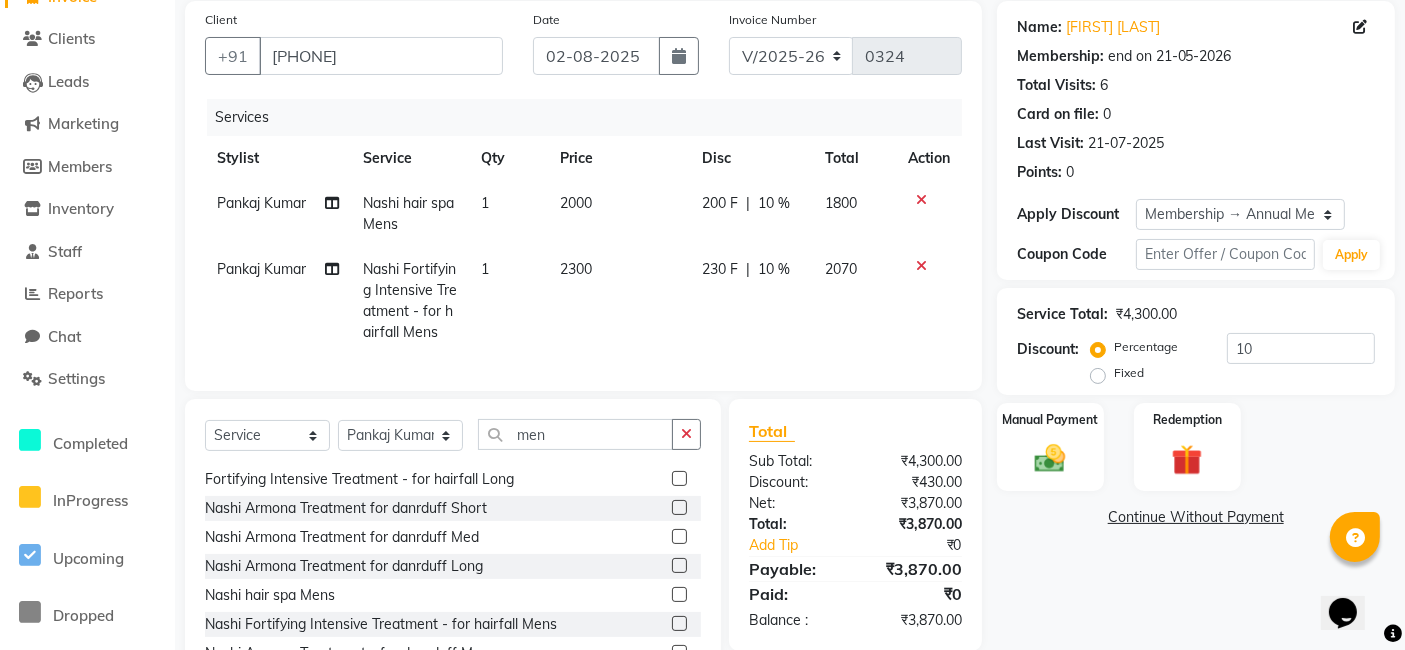 click 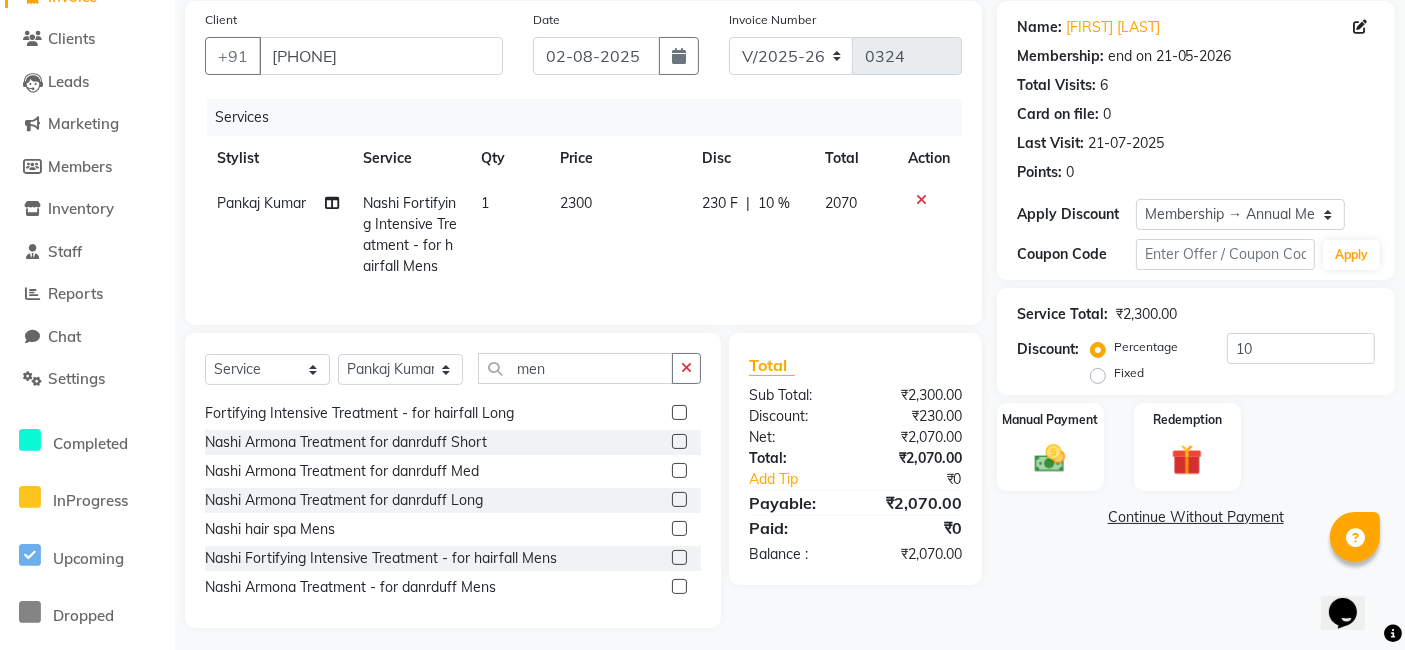 click 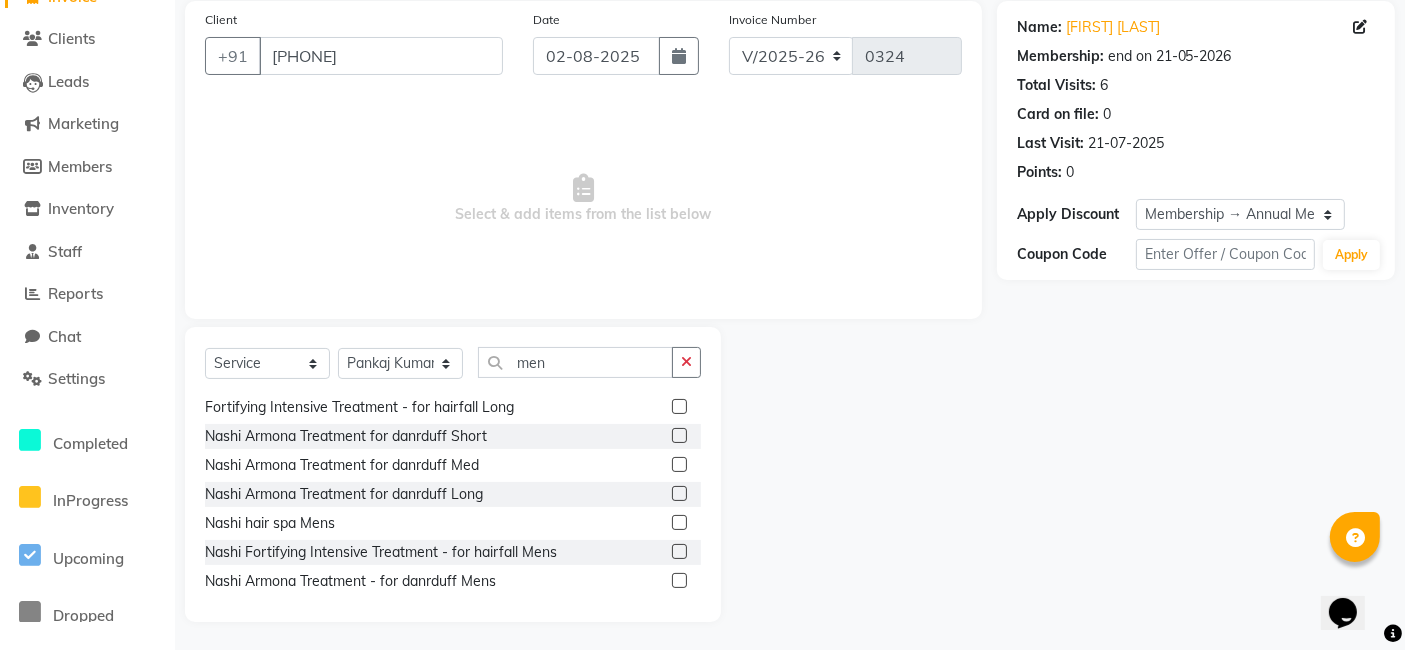 click on "Select & add items from the list below" at bounding box center (583, 199) 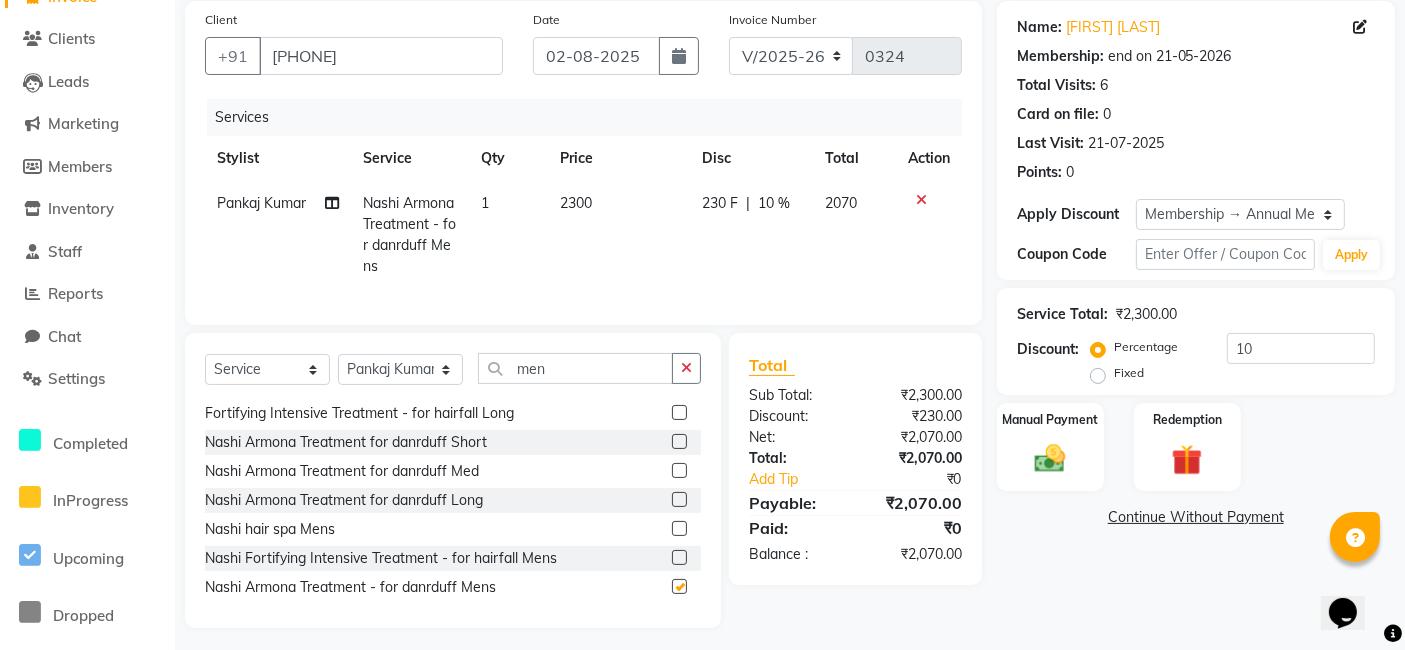 checkbox on "false" 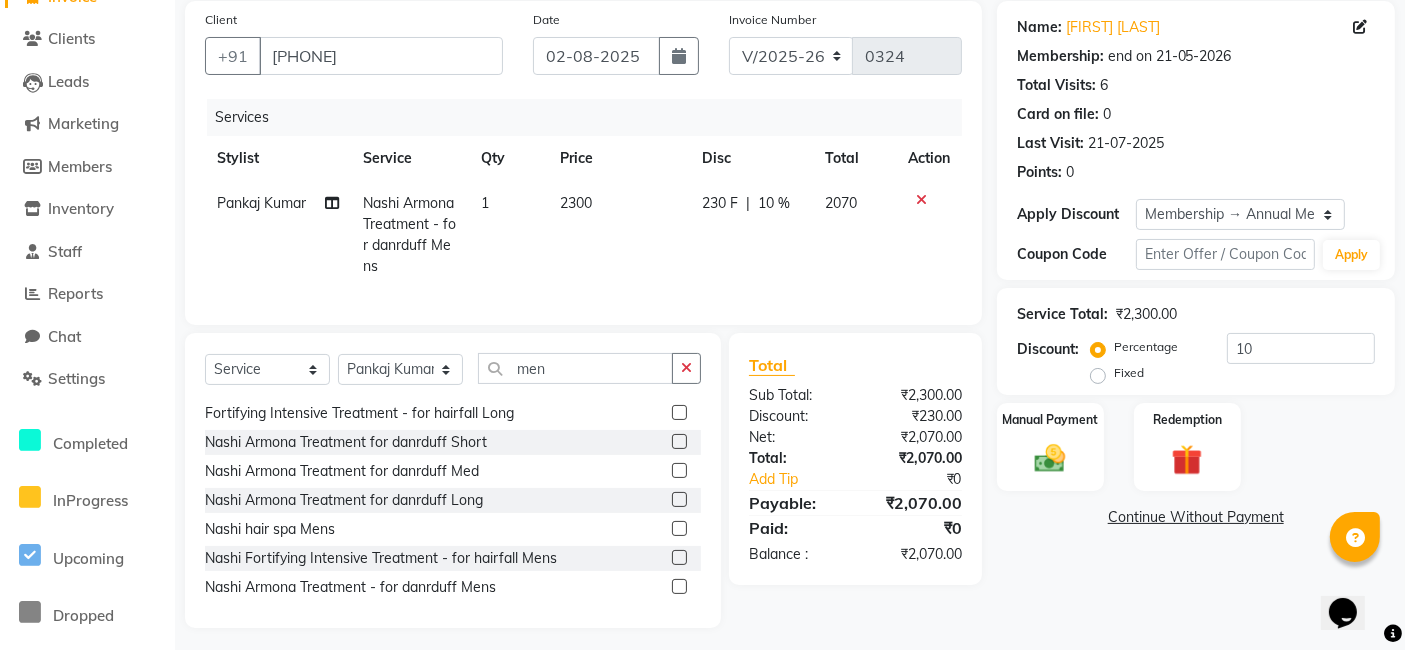 click 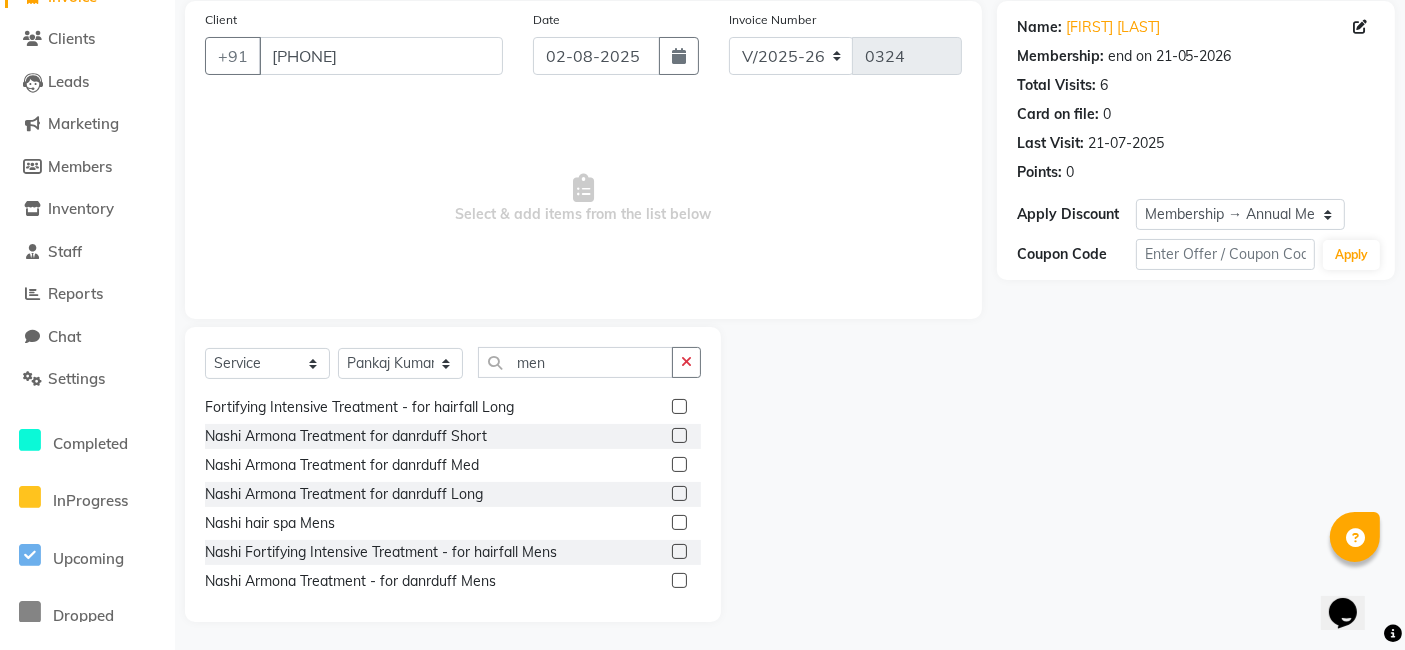 click 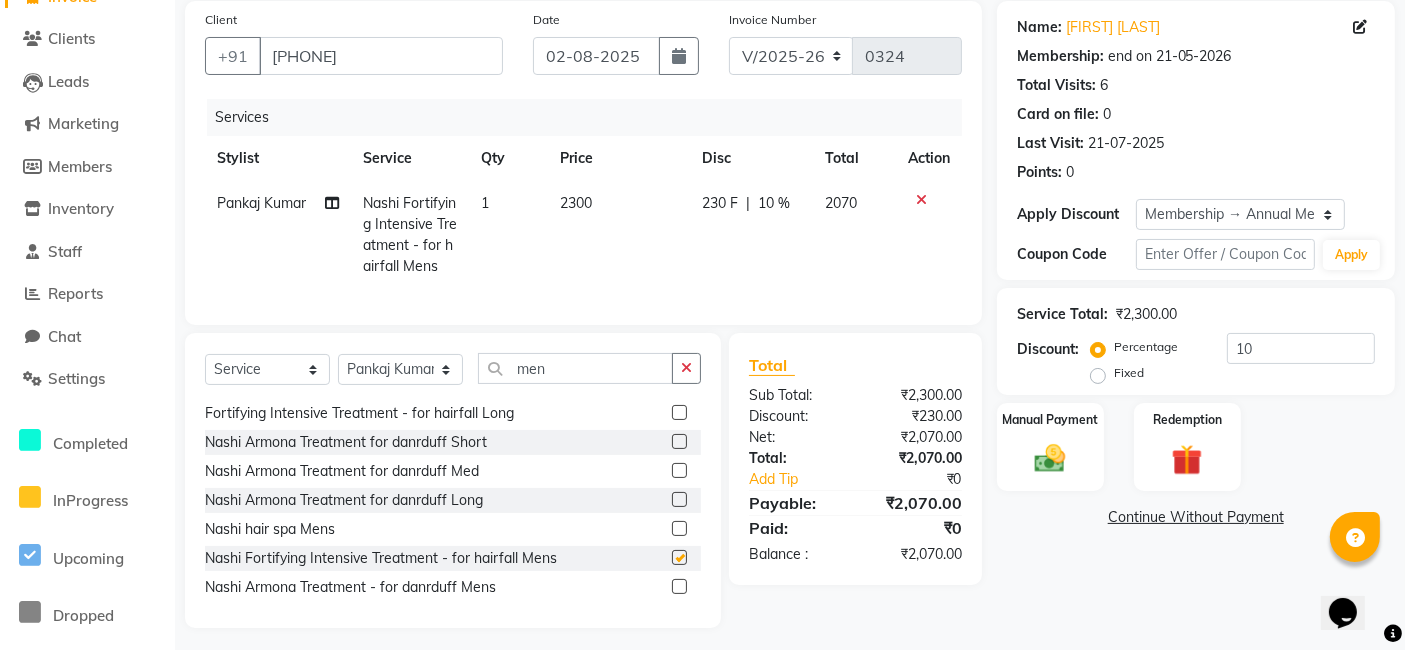 checkbox on "false" 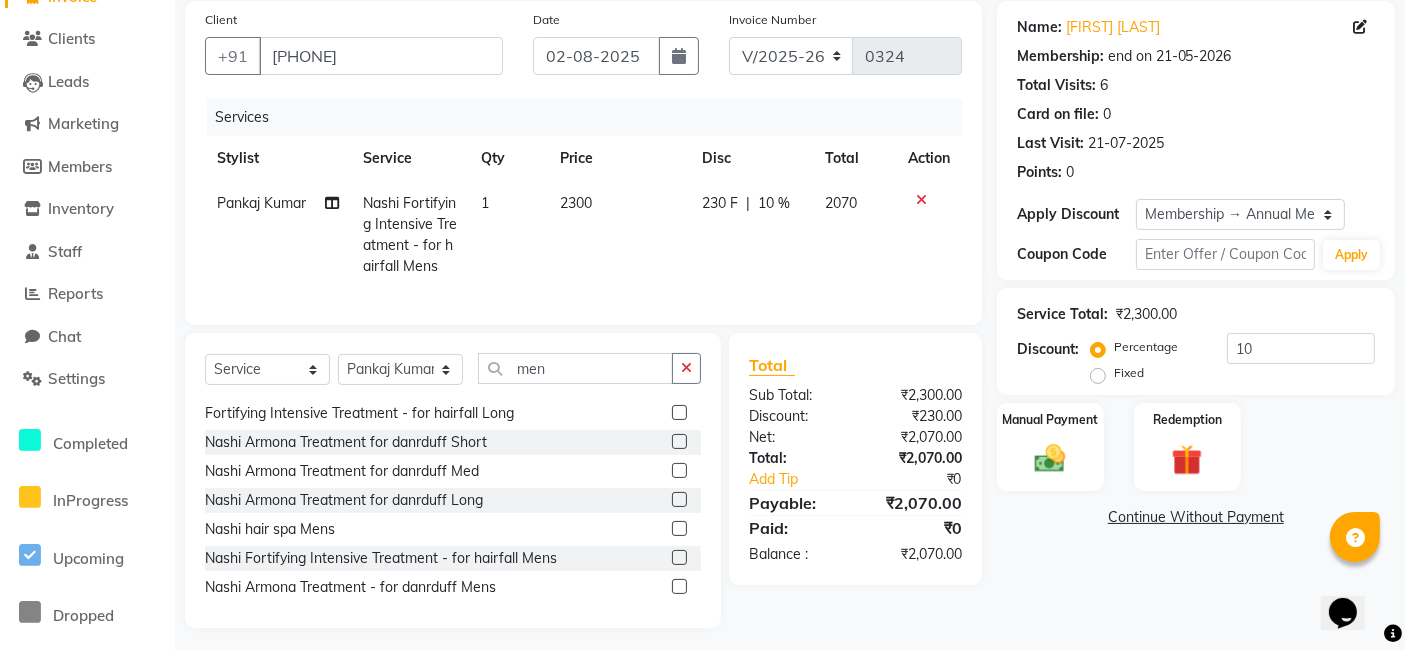 click on "230 F" 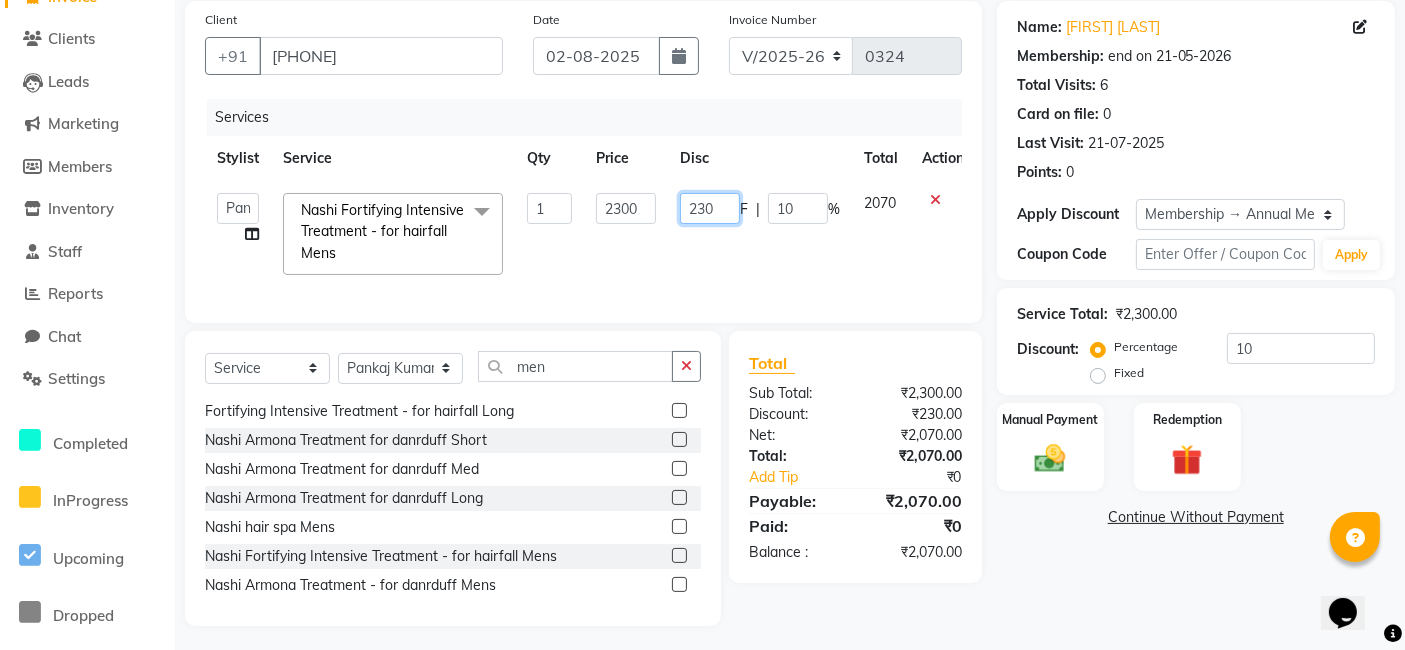 click on "230" 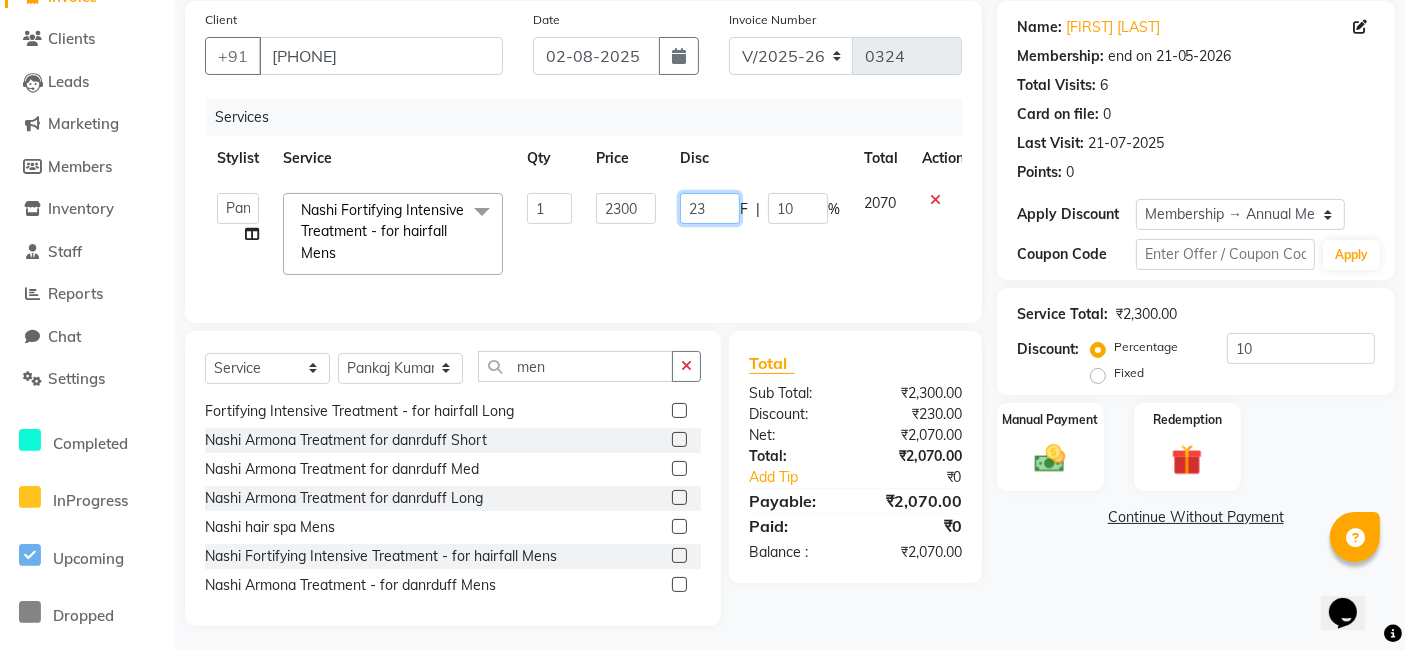type on "2" 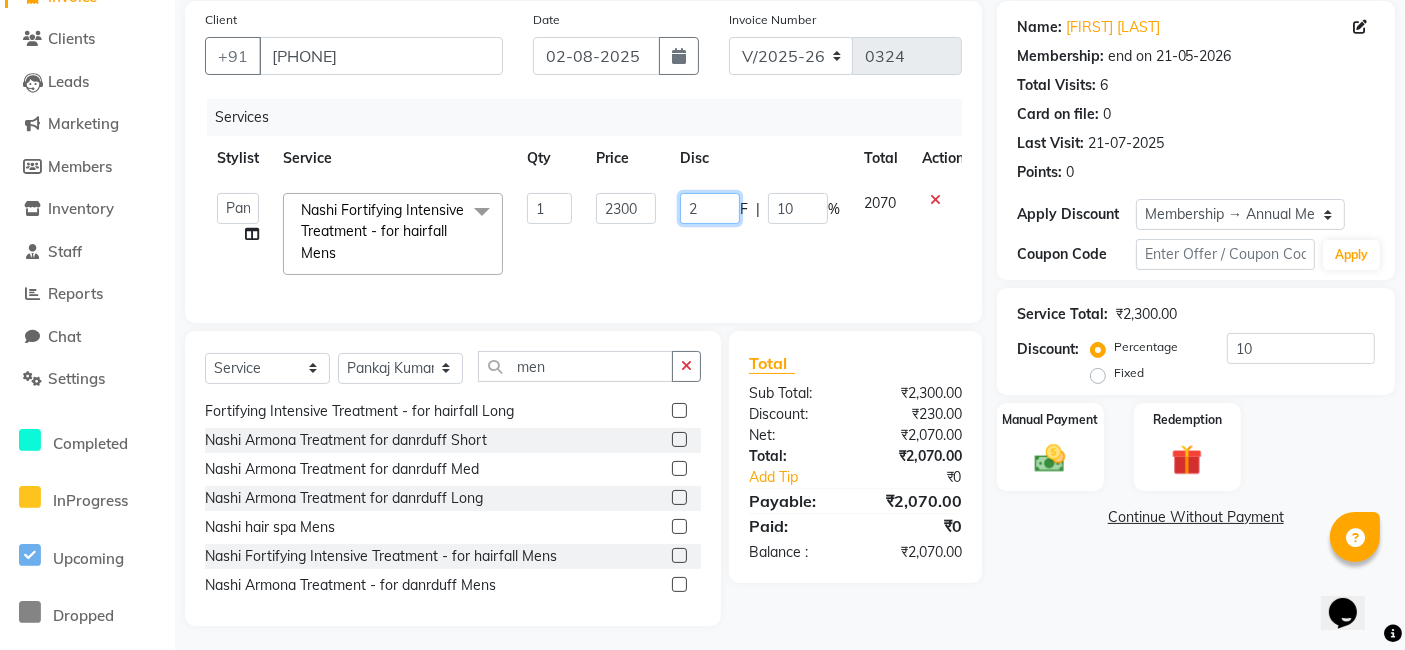 type 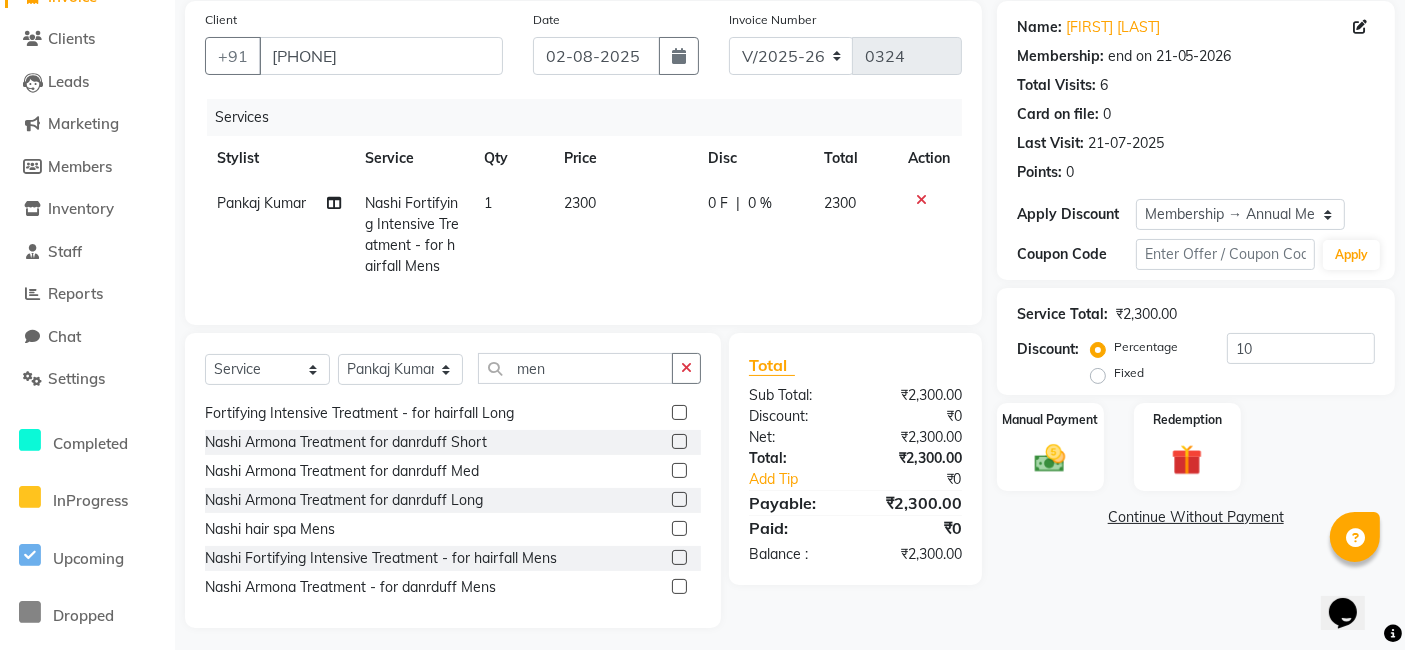 click on "0 F | 0 %" 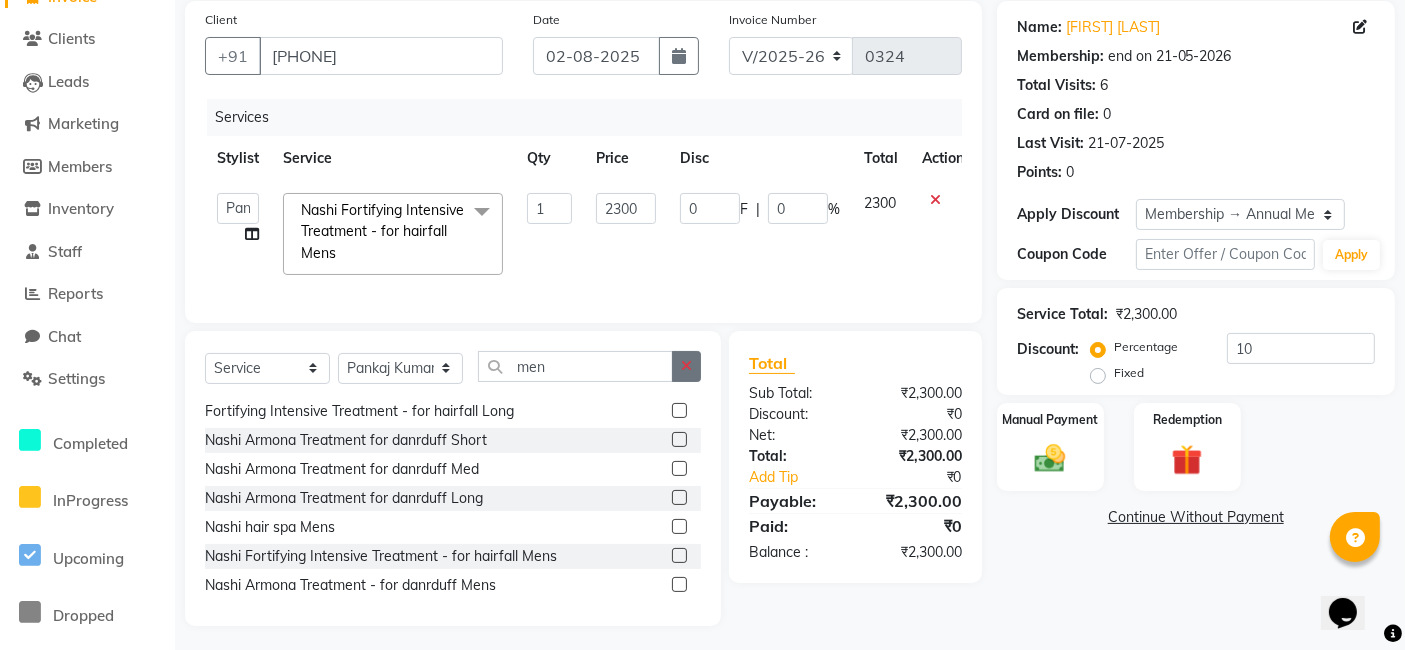 click 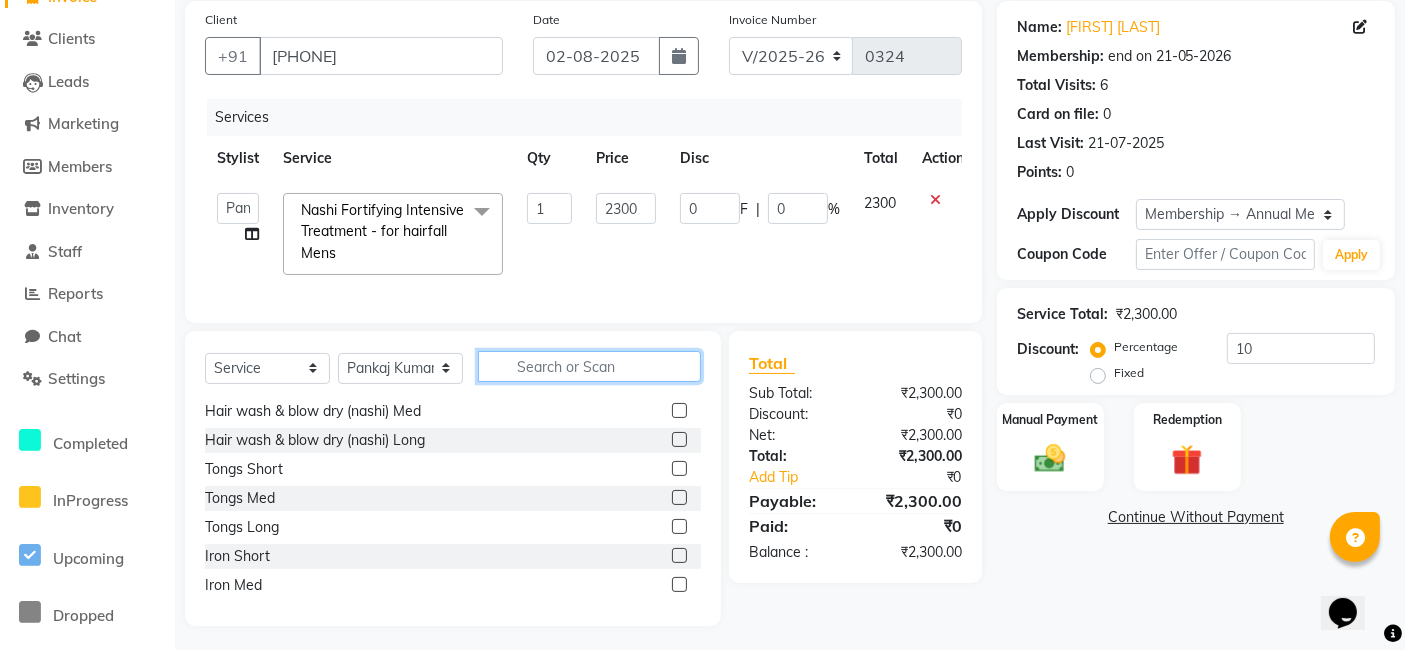 click 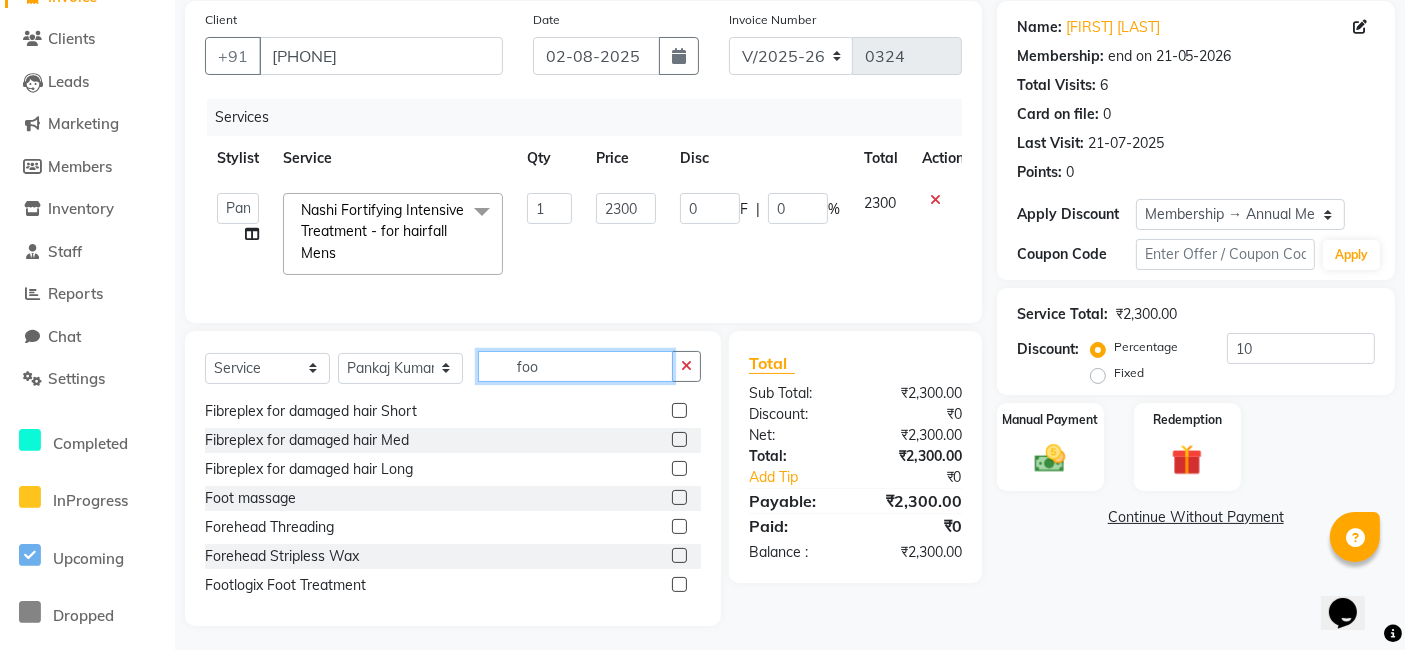 scroll, scrollTop: 127, scrollLeft: 0, axis: vertical 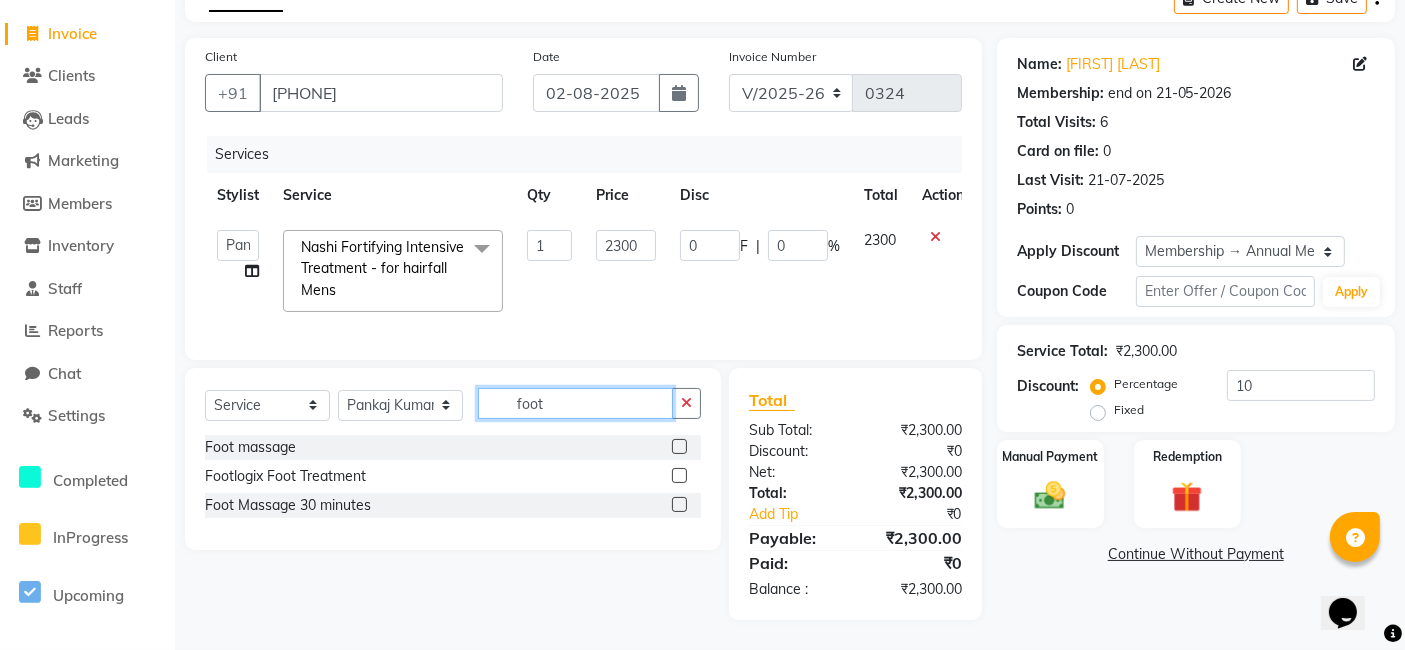type on "foot" 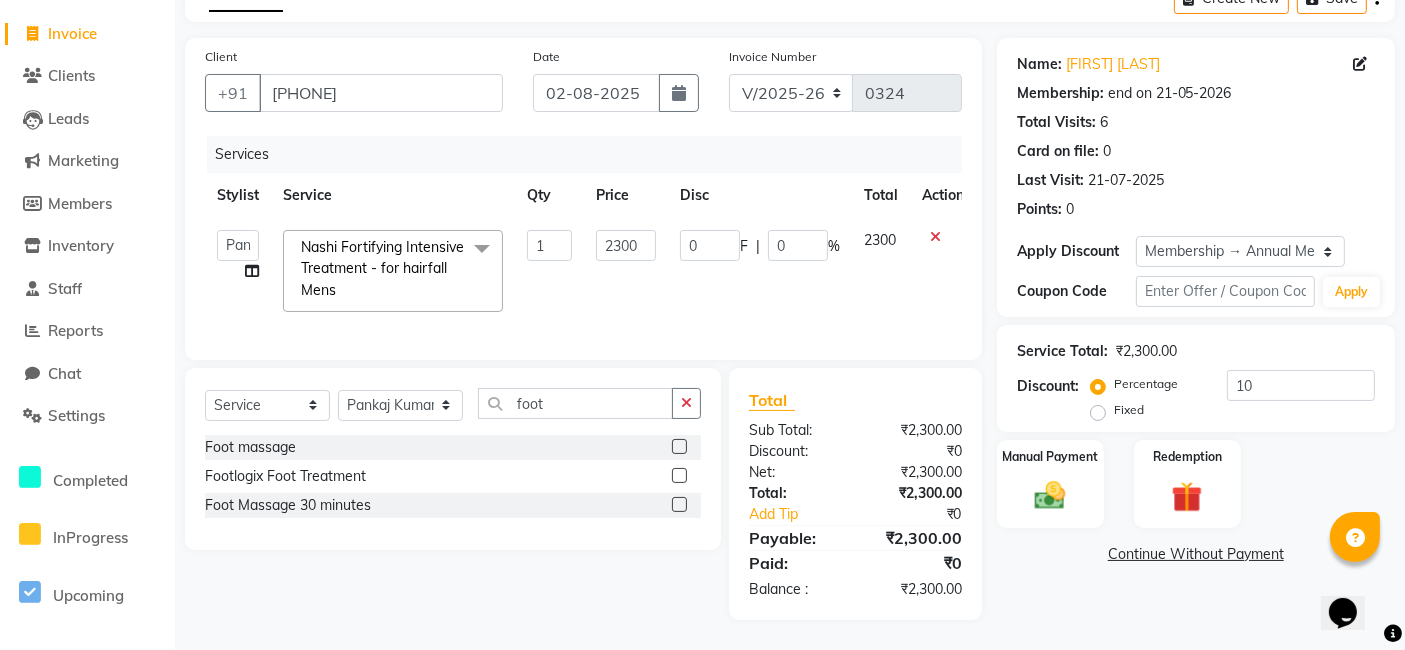 click 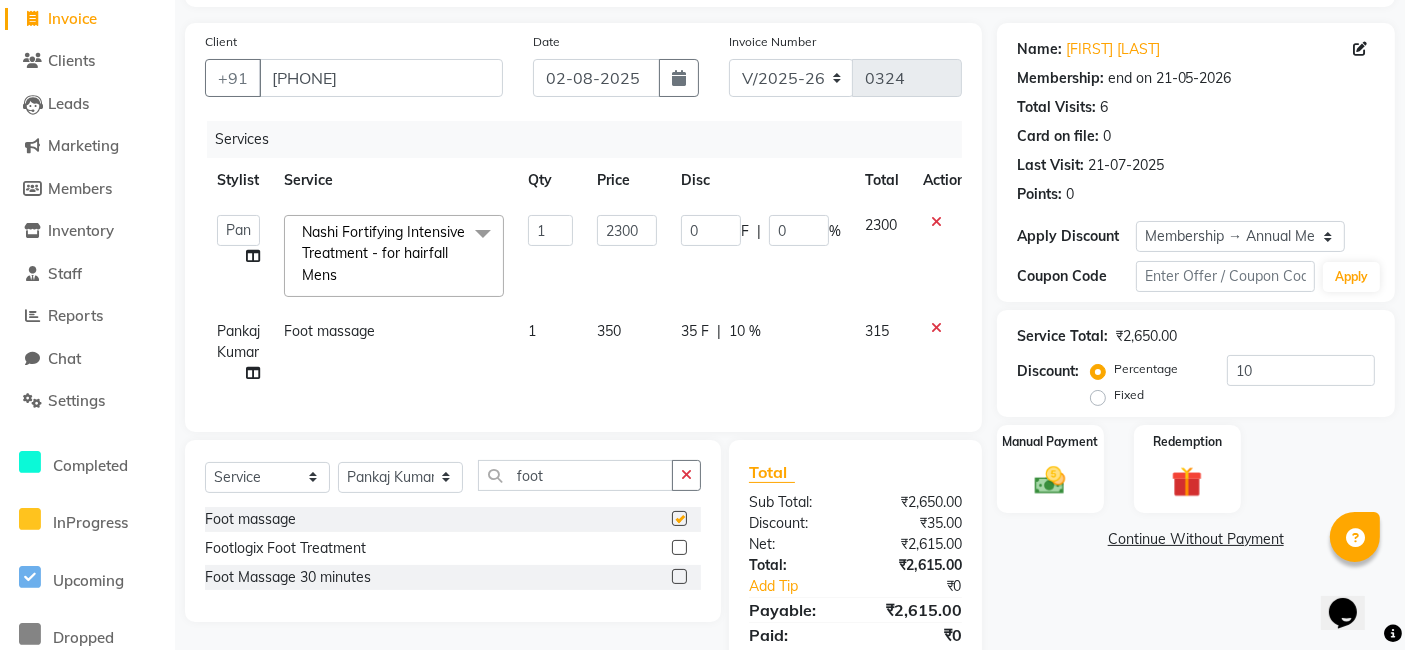 checkbox on "false" 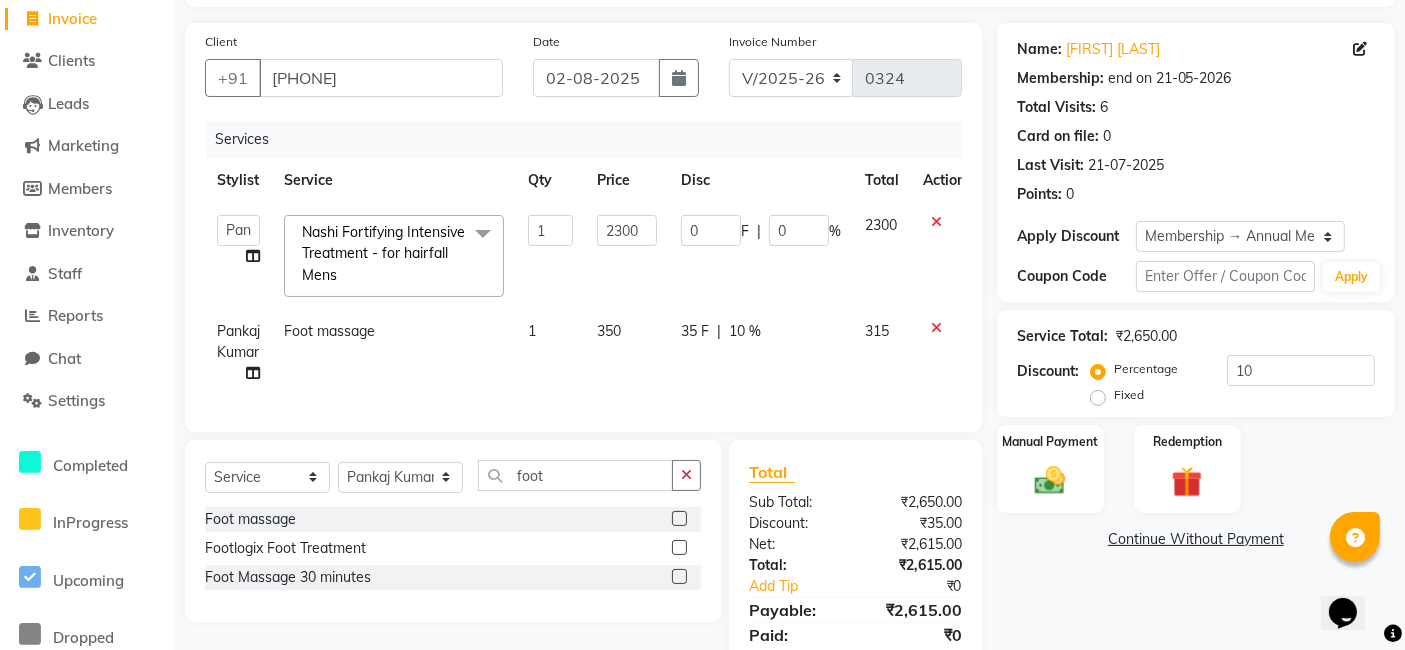 click 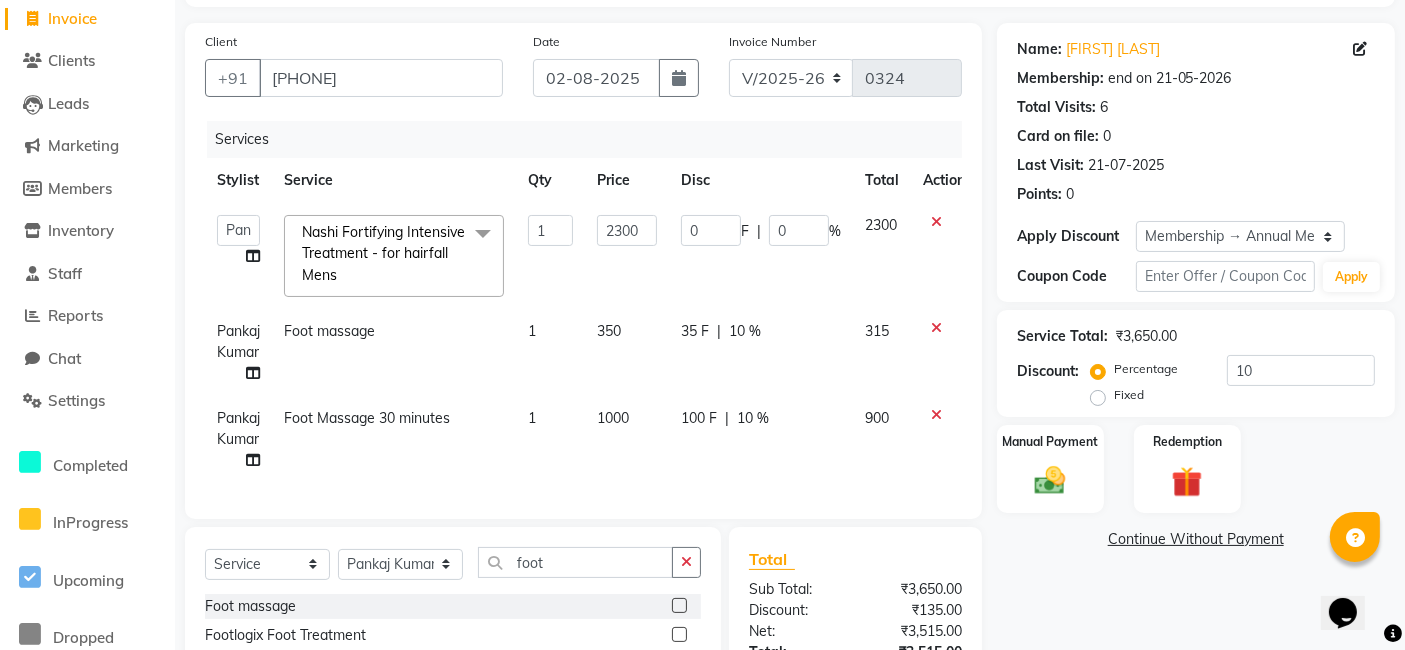 click 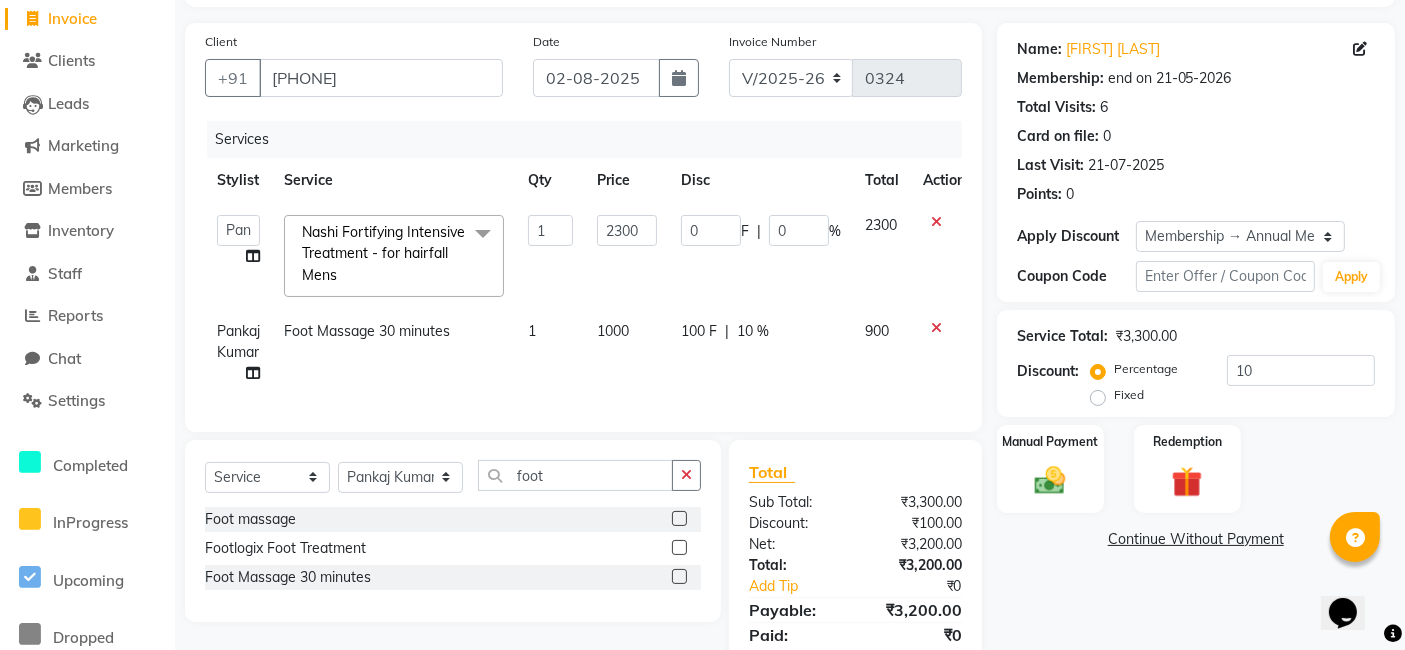 click 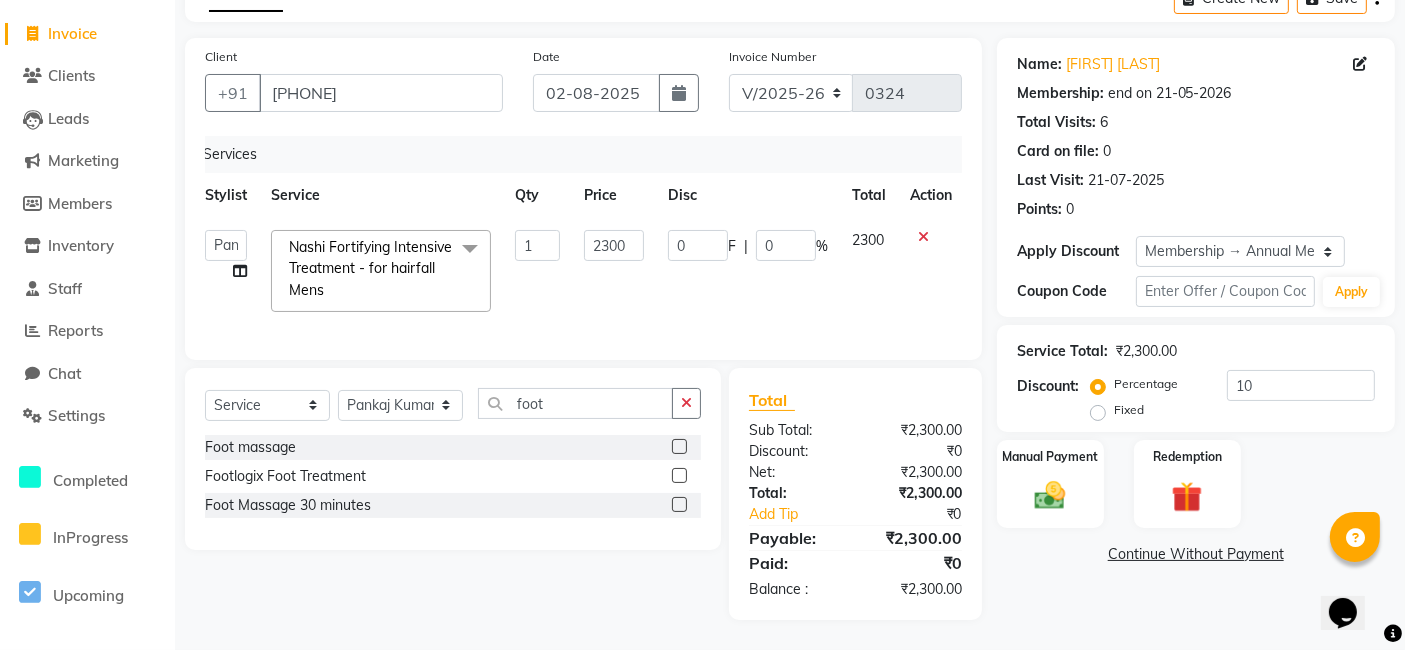 scroll, scrollTop: 0, scrollLeft: 14, axis: horizontal 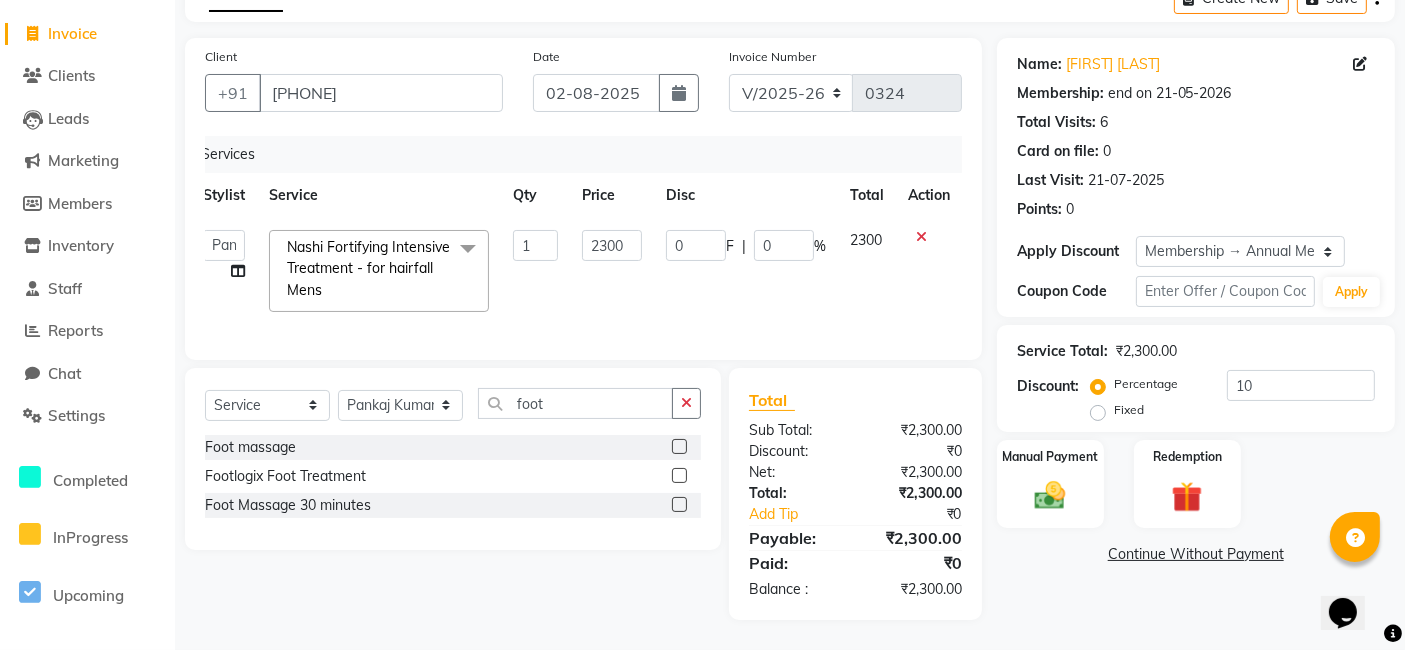 click 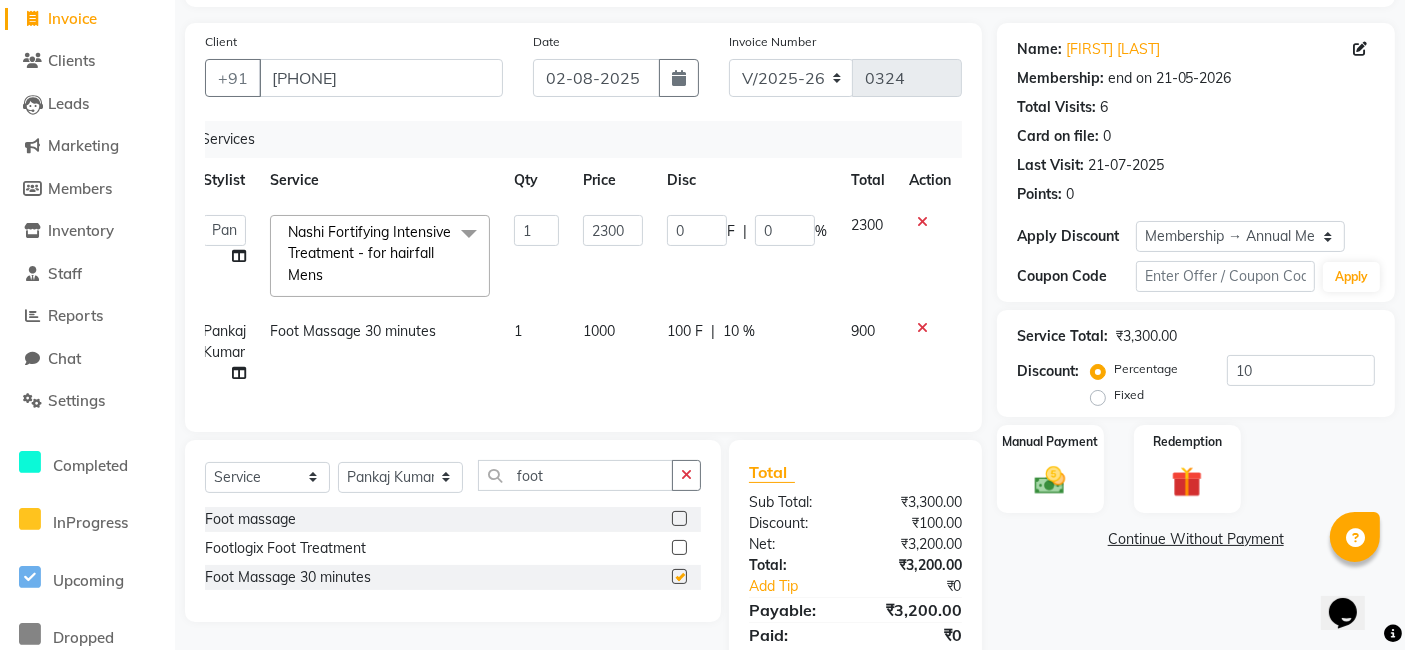 checkbox on "false" 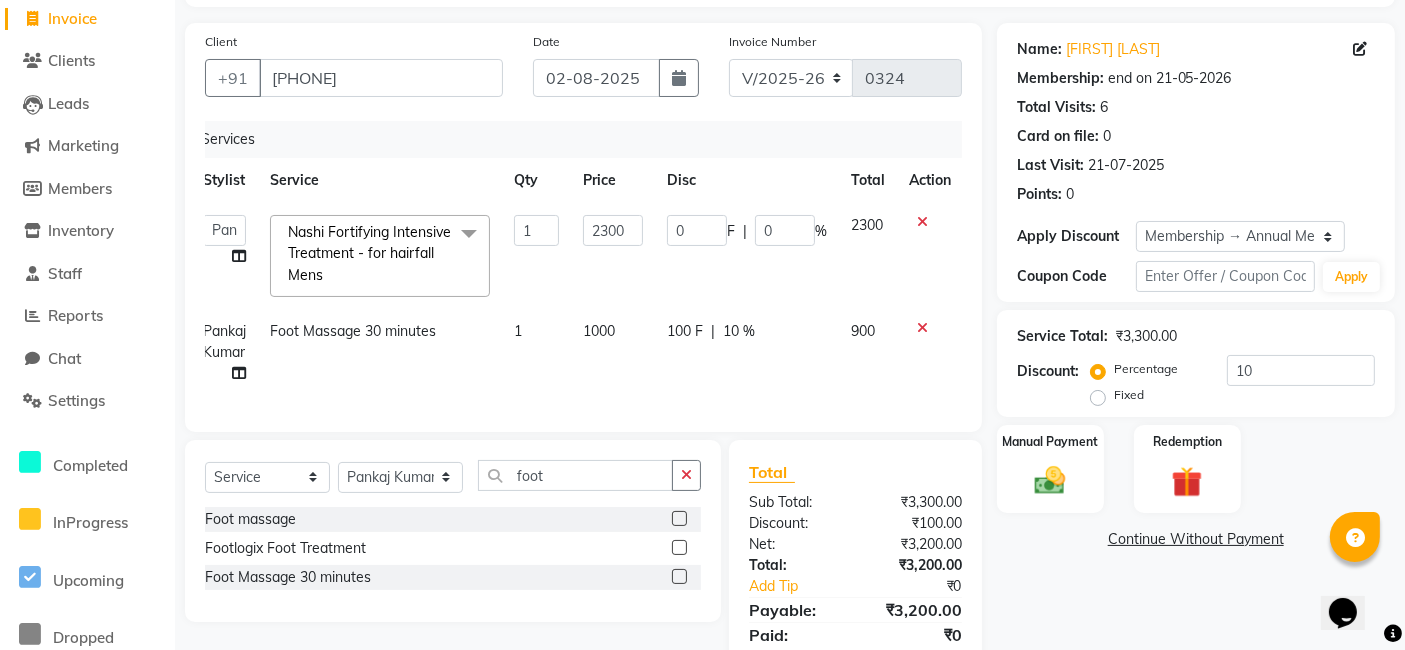 click on "100 F" 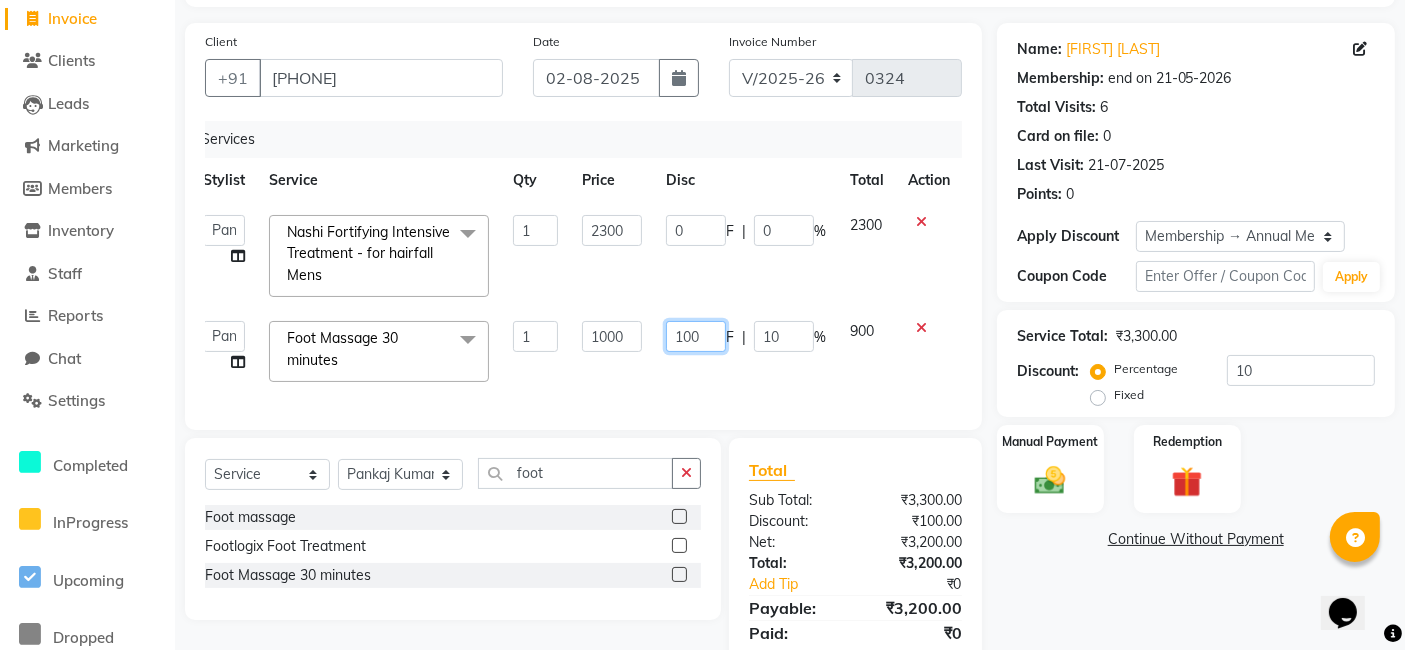 click on "100" 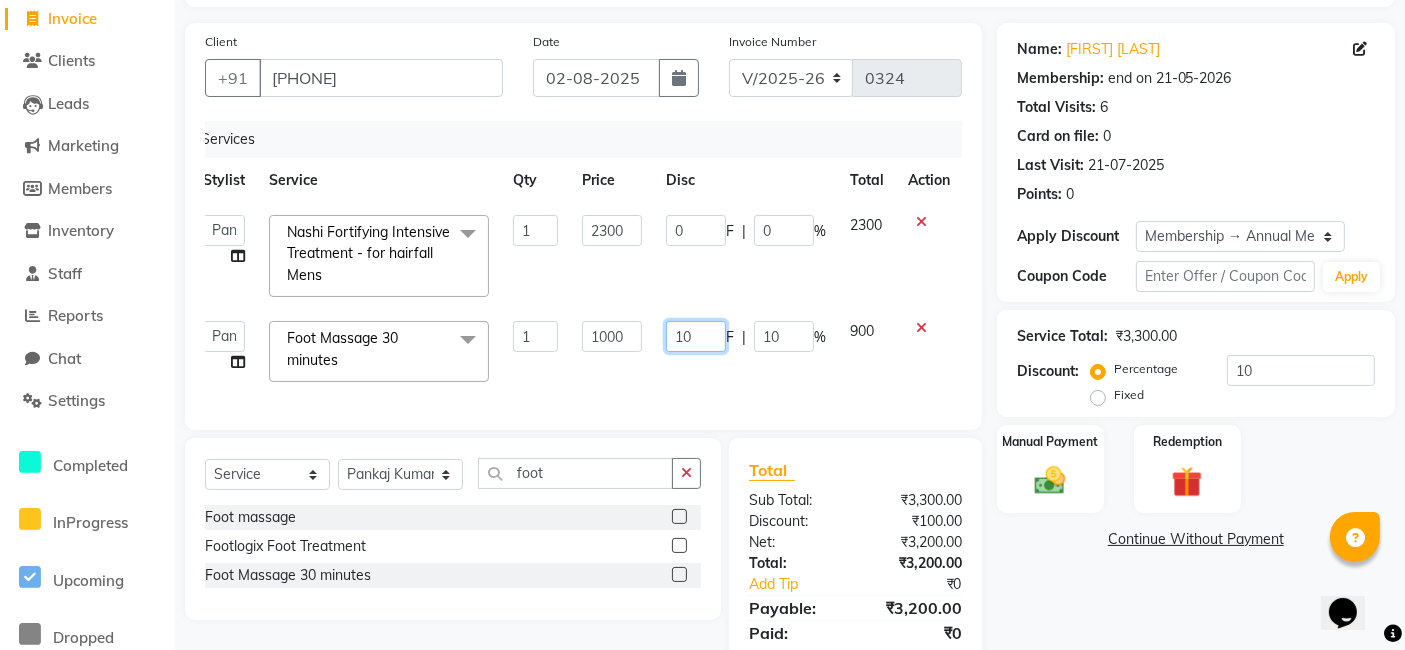 type on "1" 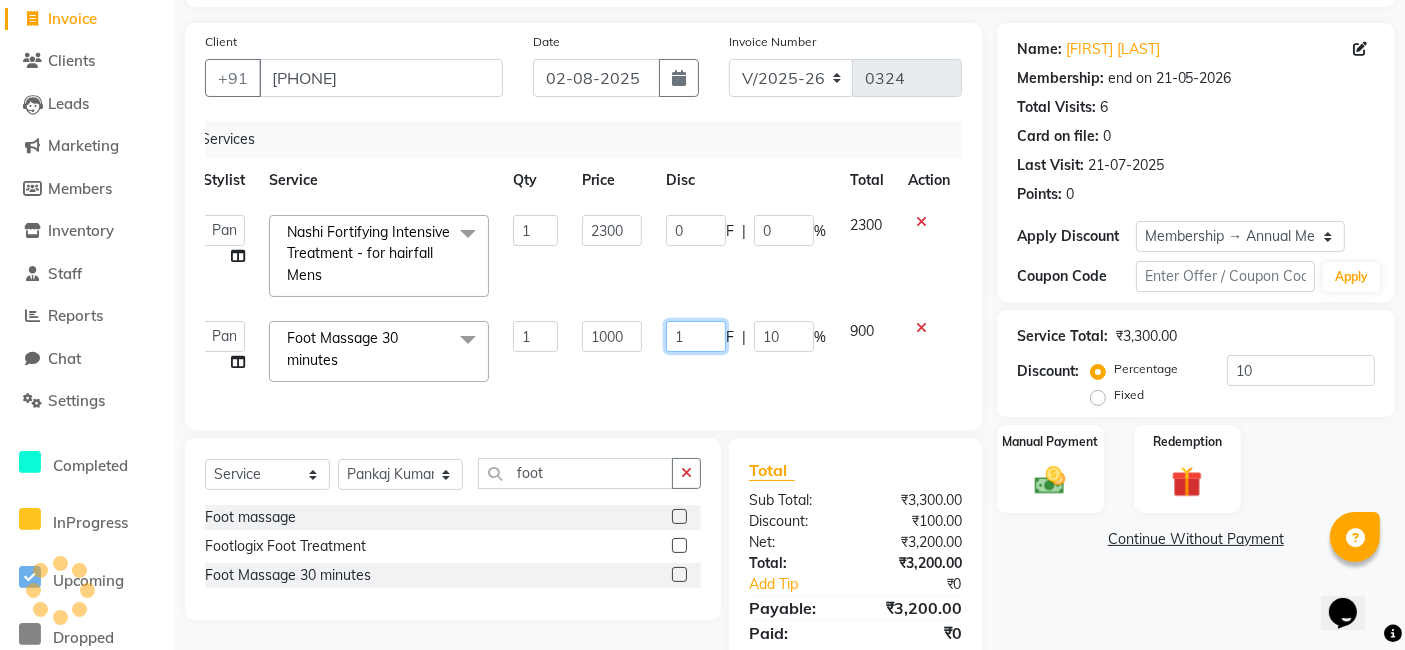 type 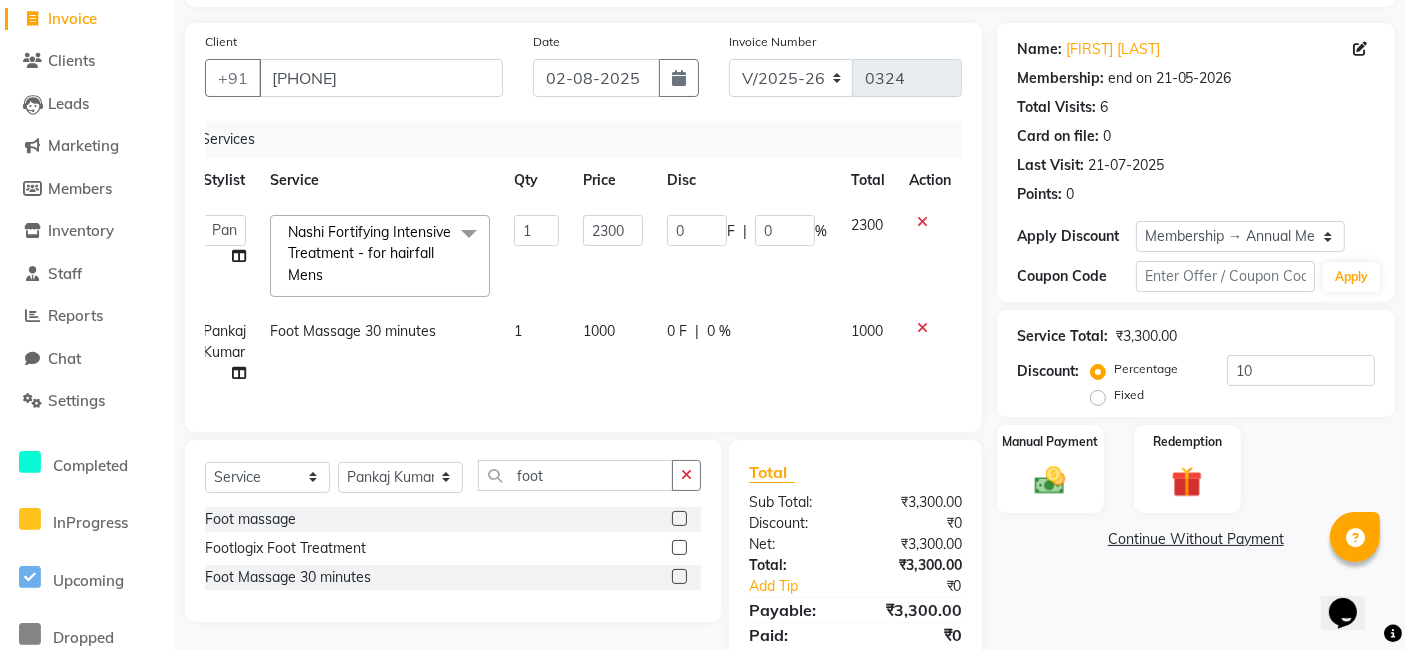 click on "1000" 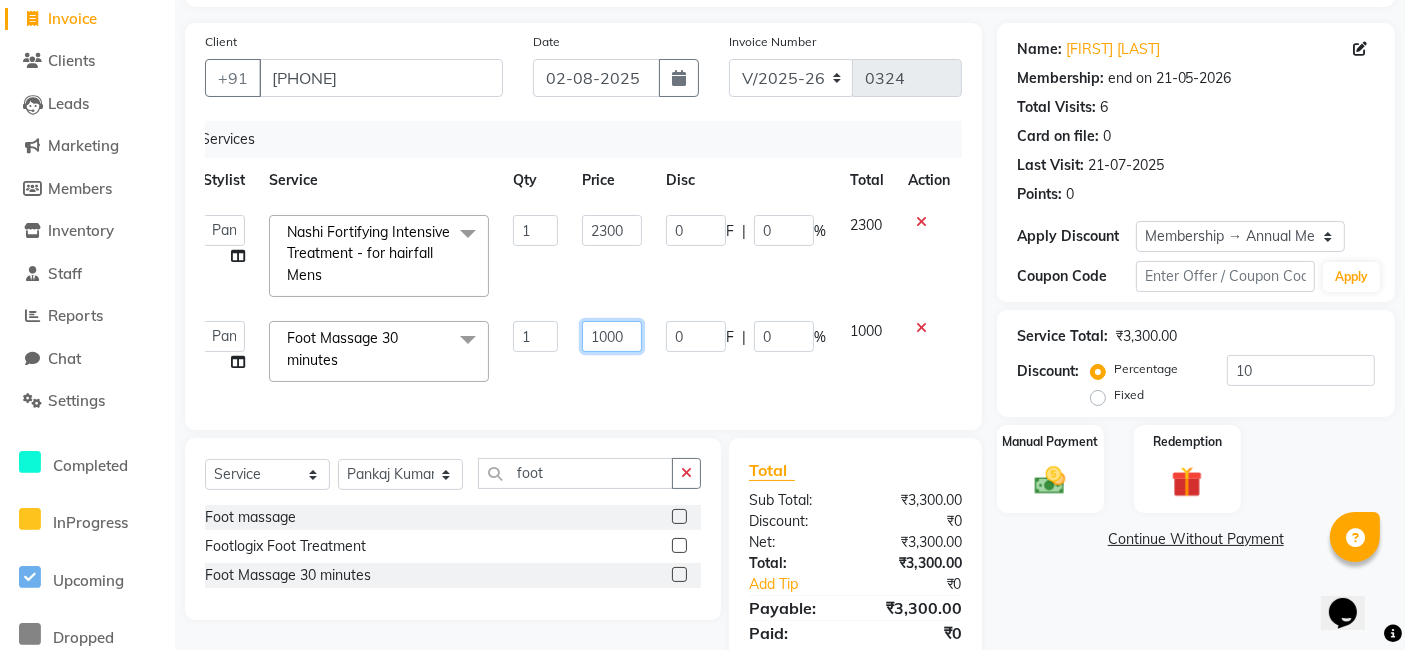 click on "1000" 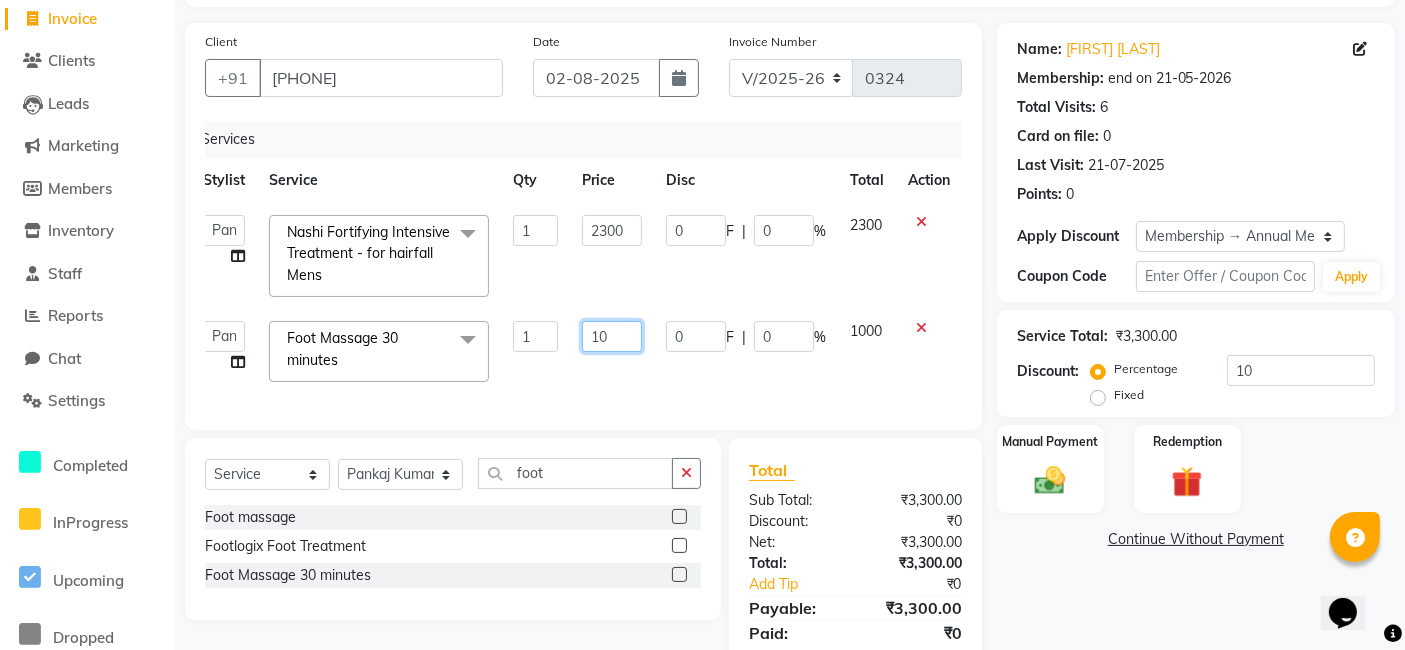 type on "1" 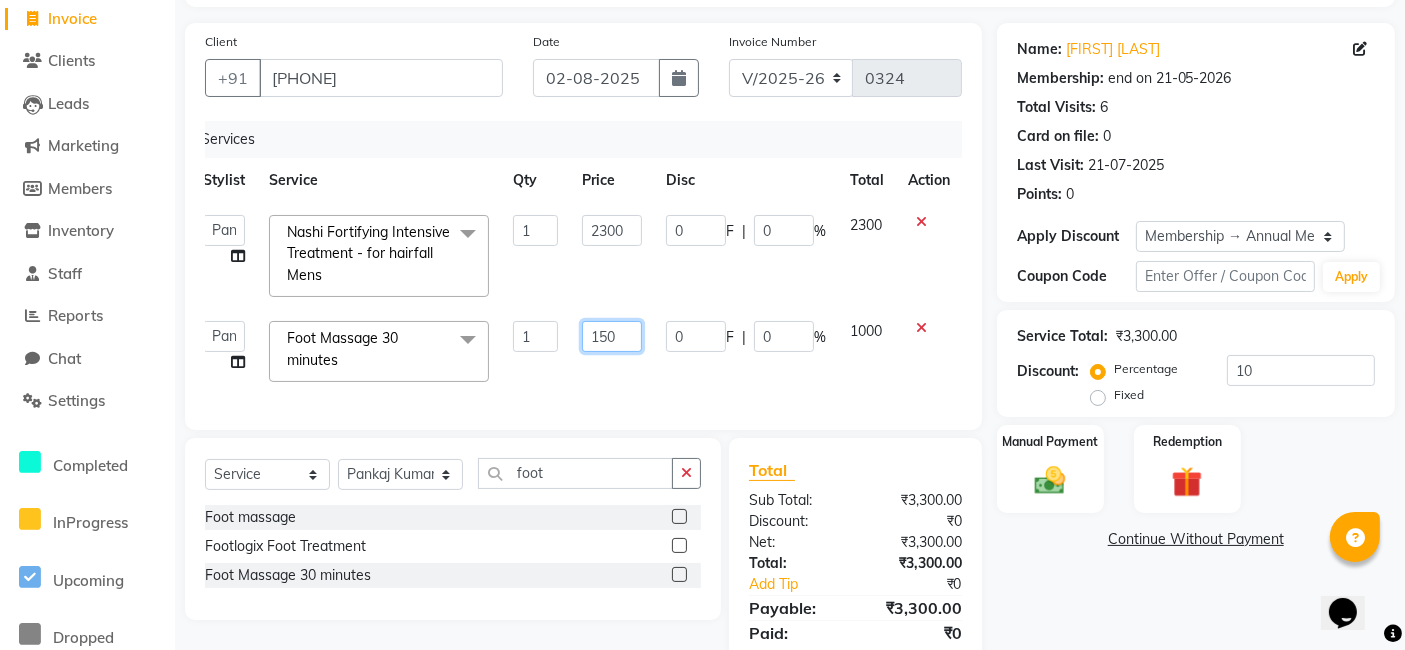 type on "1500" 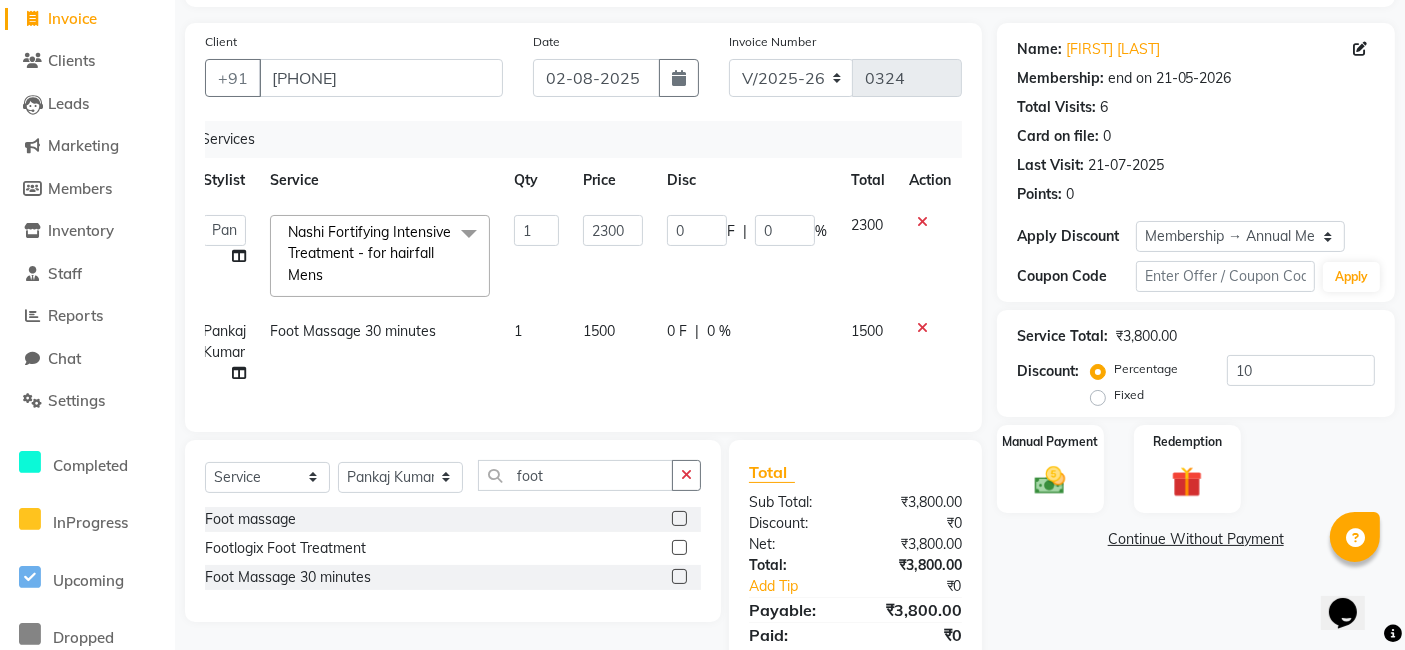 click on "1500" 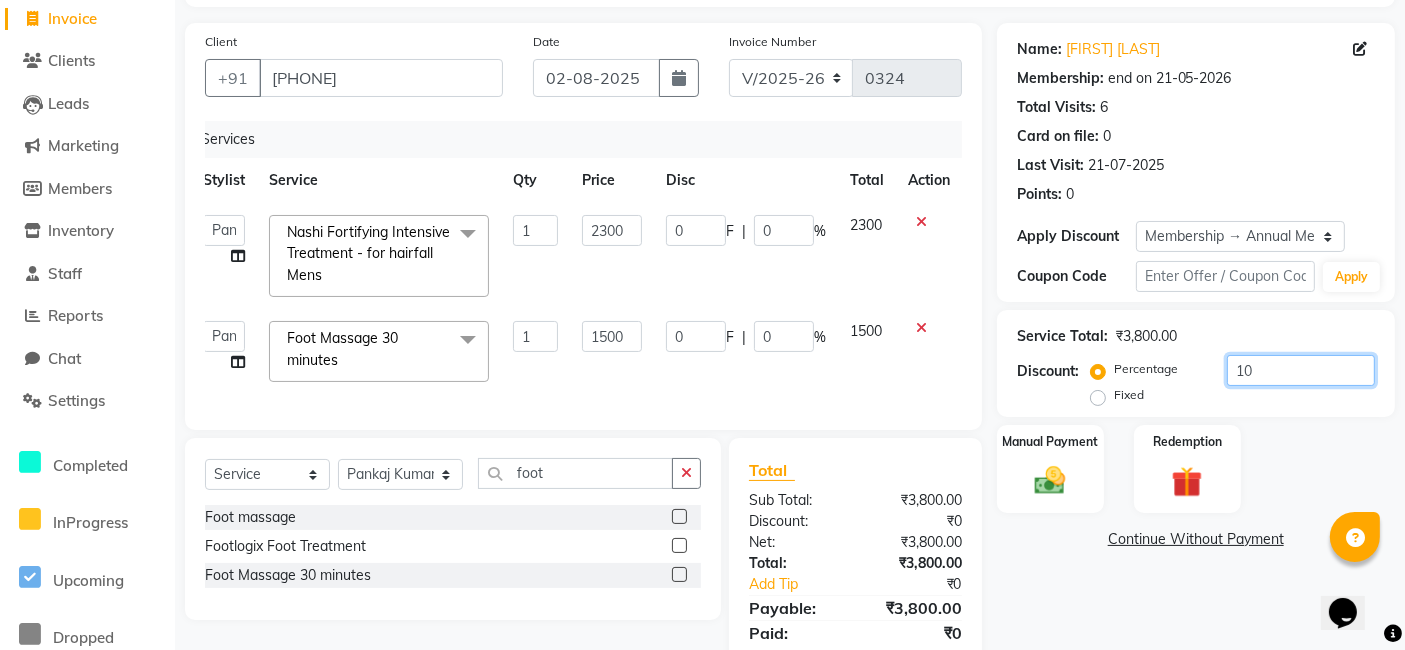 click on "10" 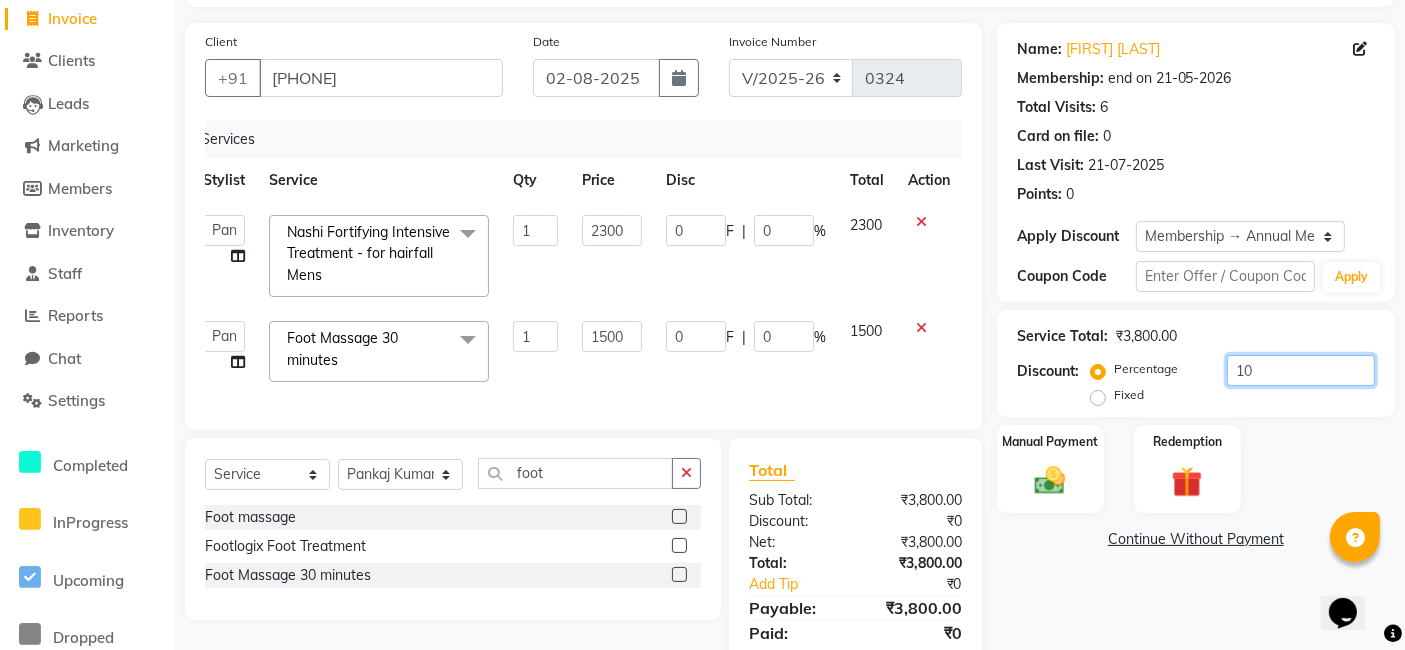 type on "1" 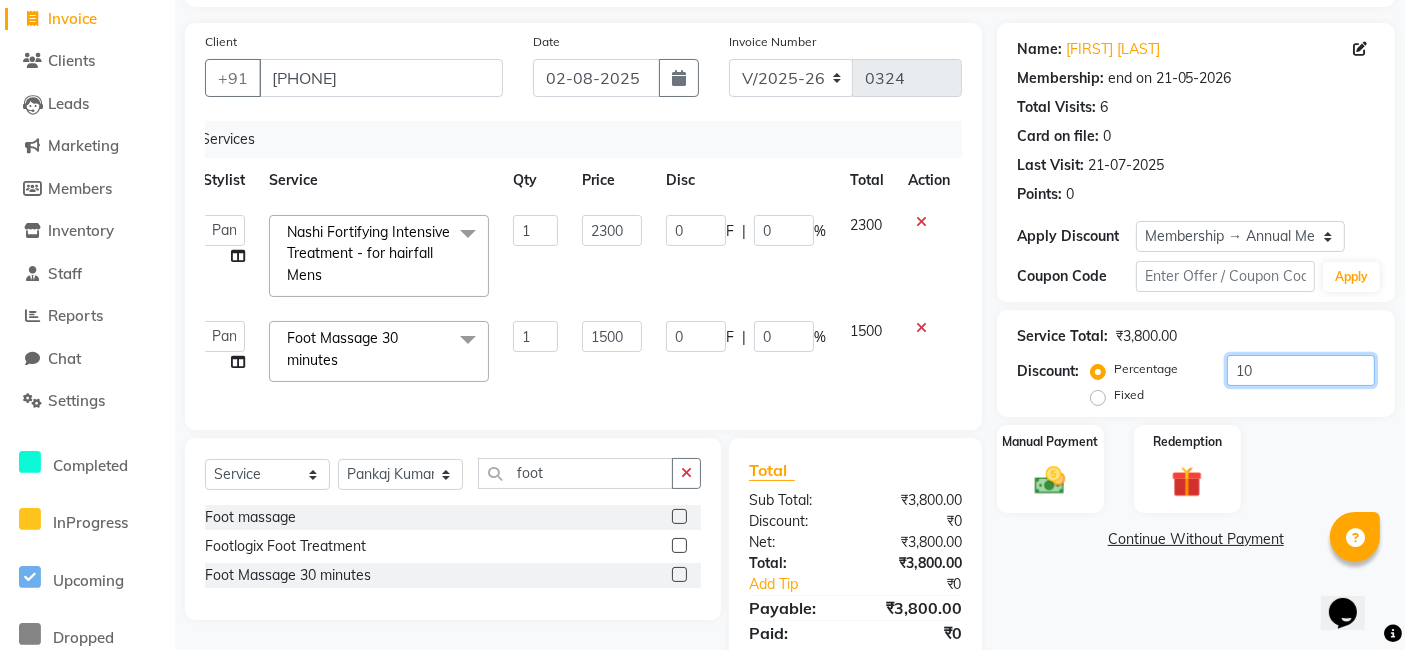 type on "23" 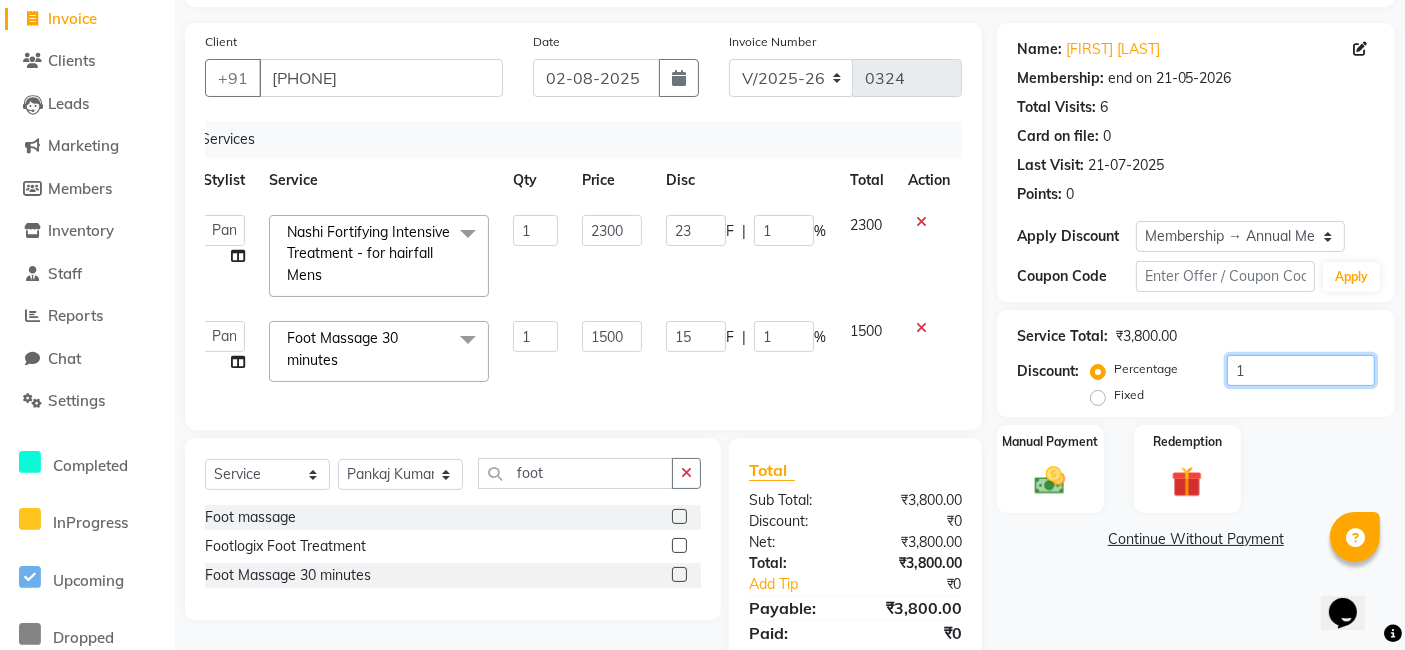 type 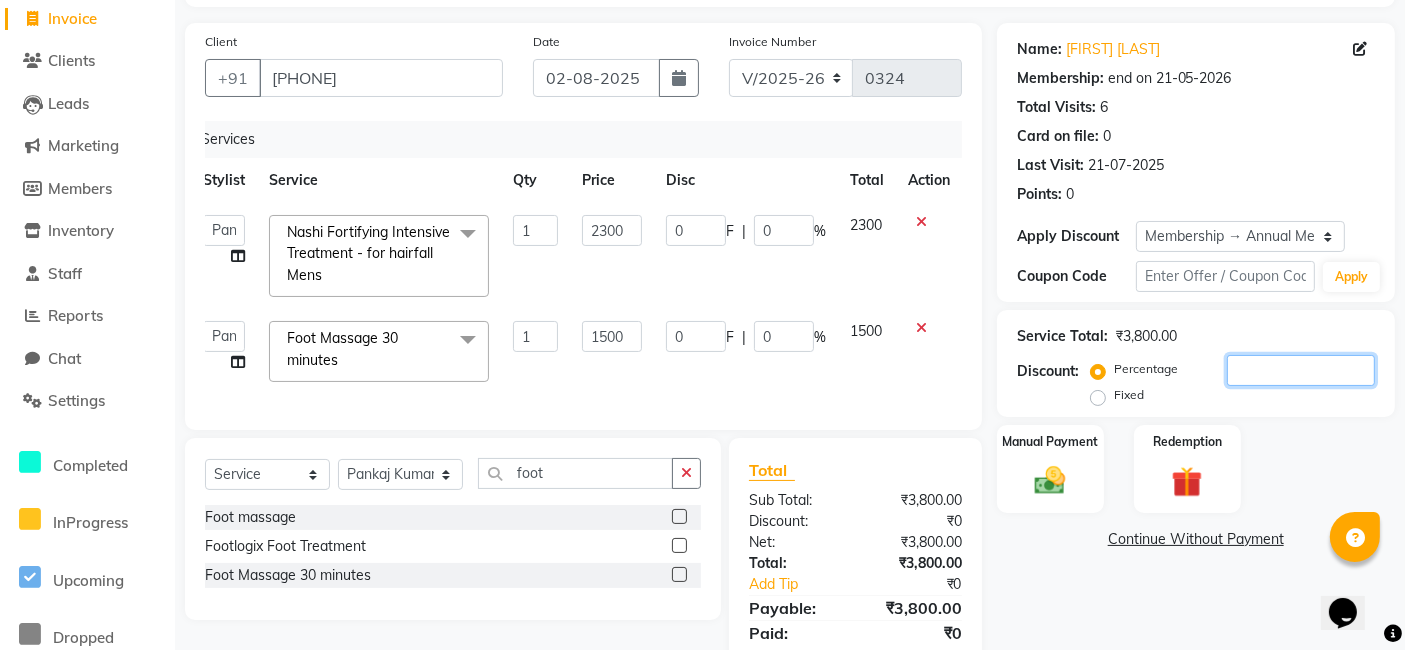 type on "2" 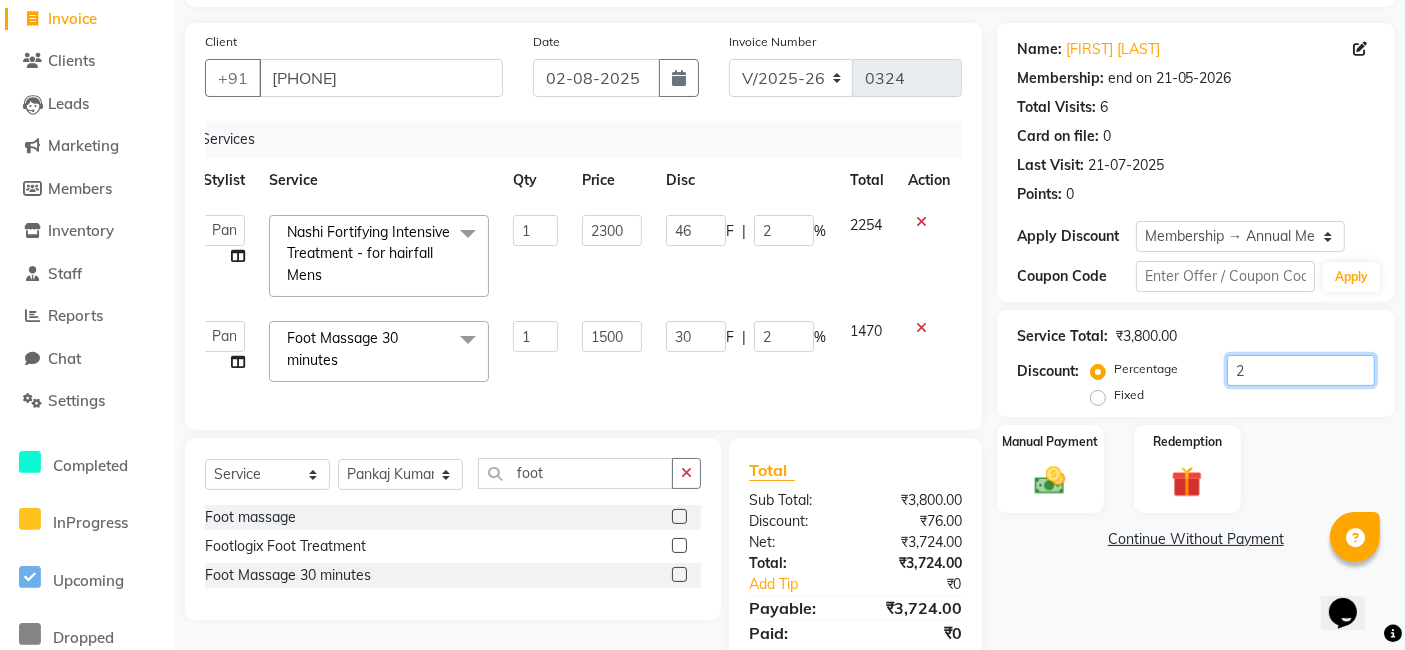 type on "20" 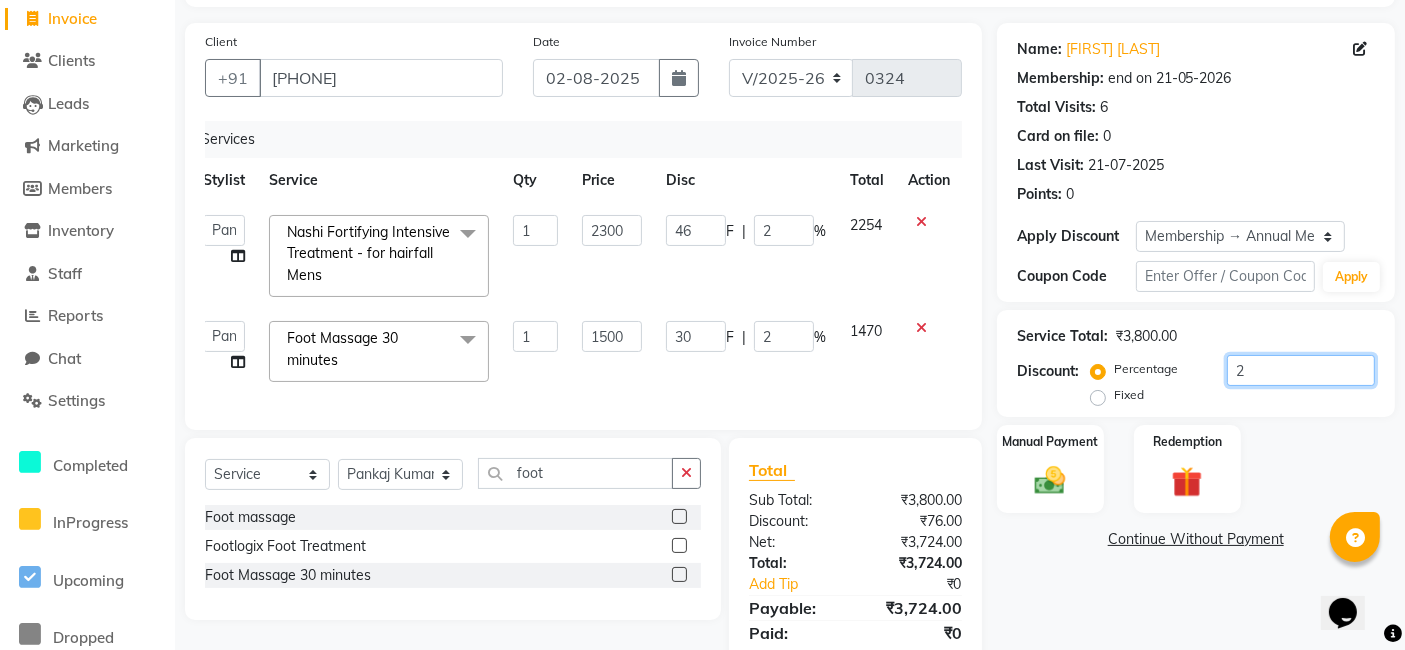 type on "460" 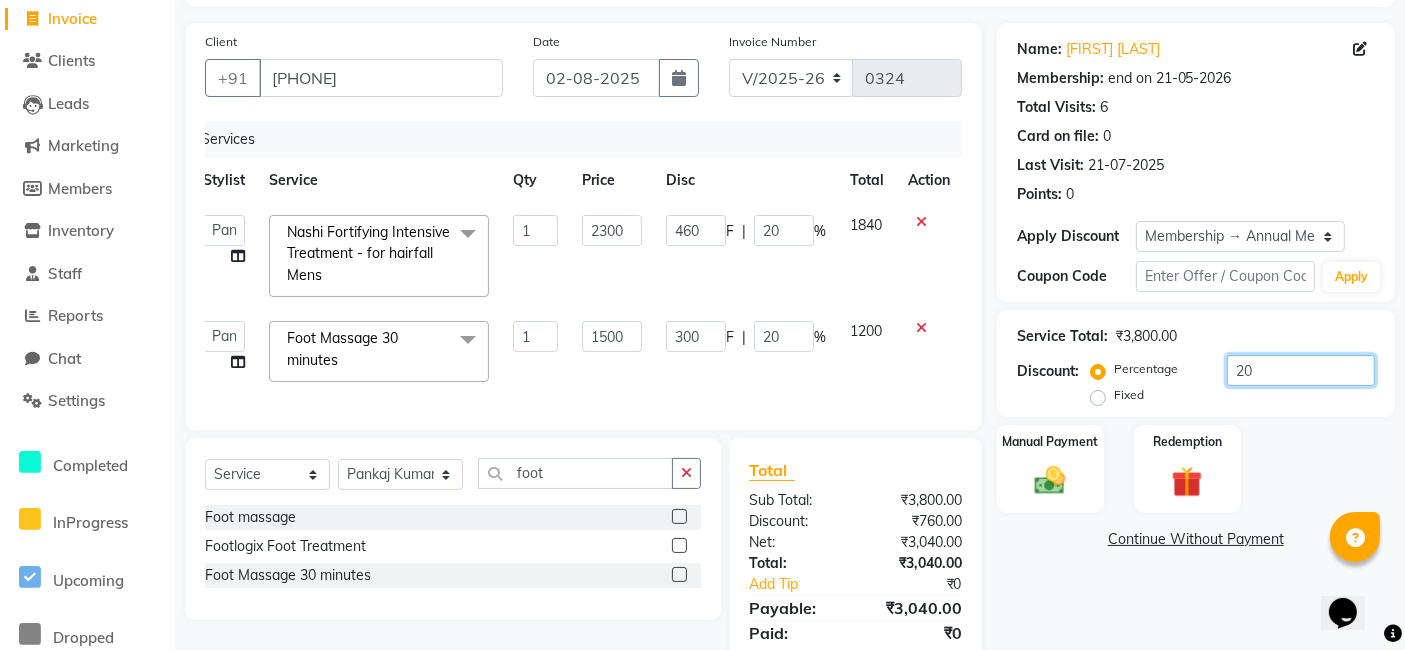 type on "20" 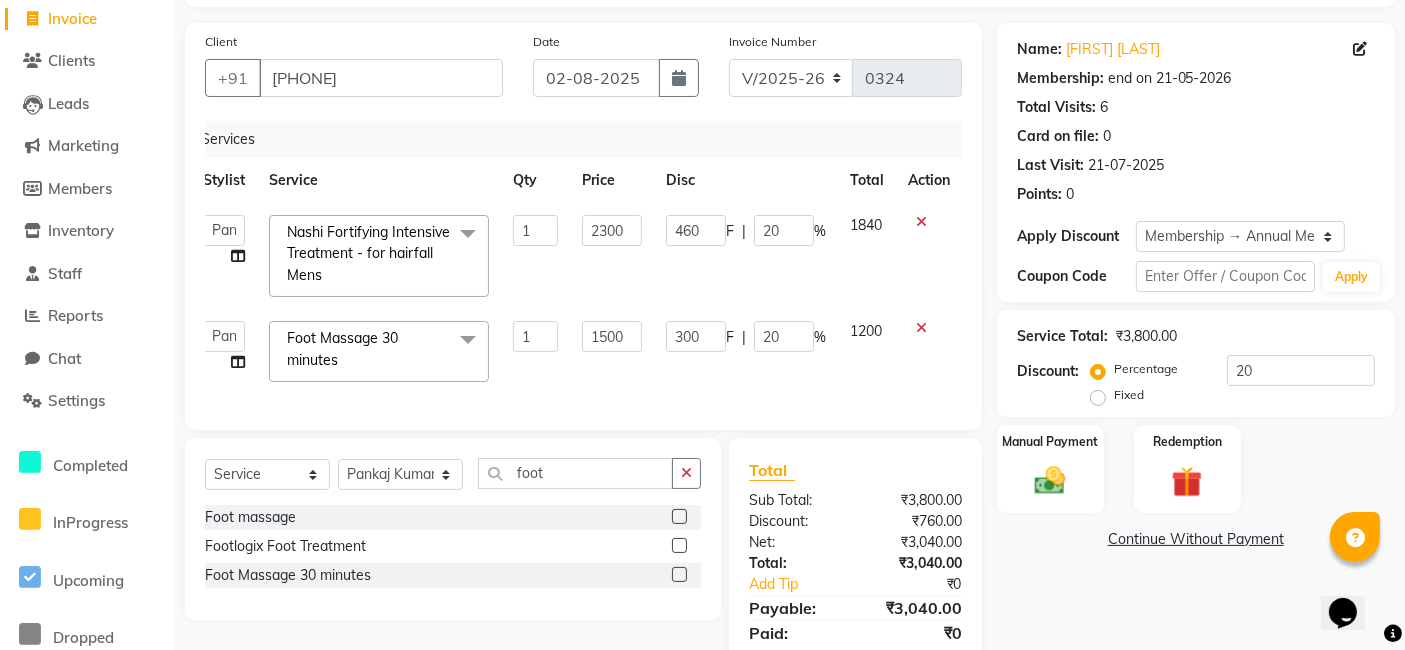 click on "Name: [FIRST] [LAST] Membership: end on [DATE] Total Visits:  6 Card on file:  0 Last Visit:   [DATE] Points:   0  Apply Discount Select Membership → Annual Membership Coupon Code Apply Service Total:  ₹3,800.00  Discount:  Percentage   Fixed  20 Manual Payment Redemption  Continue Without Payment" 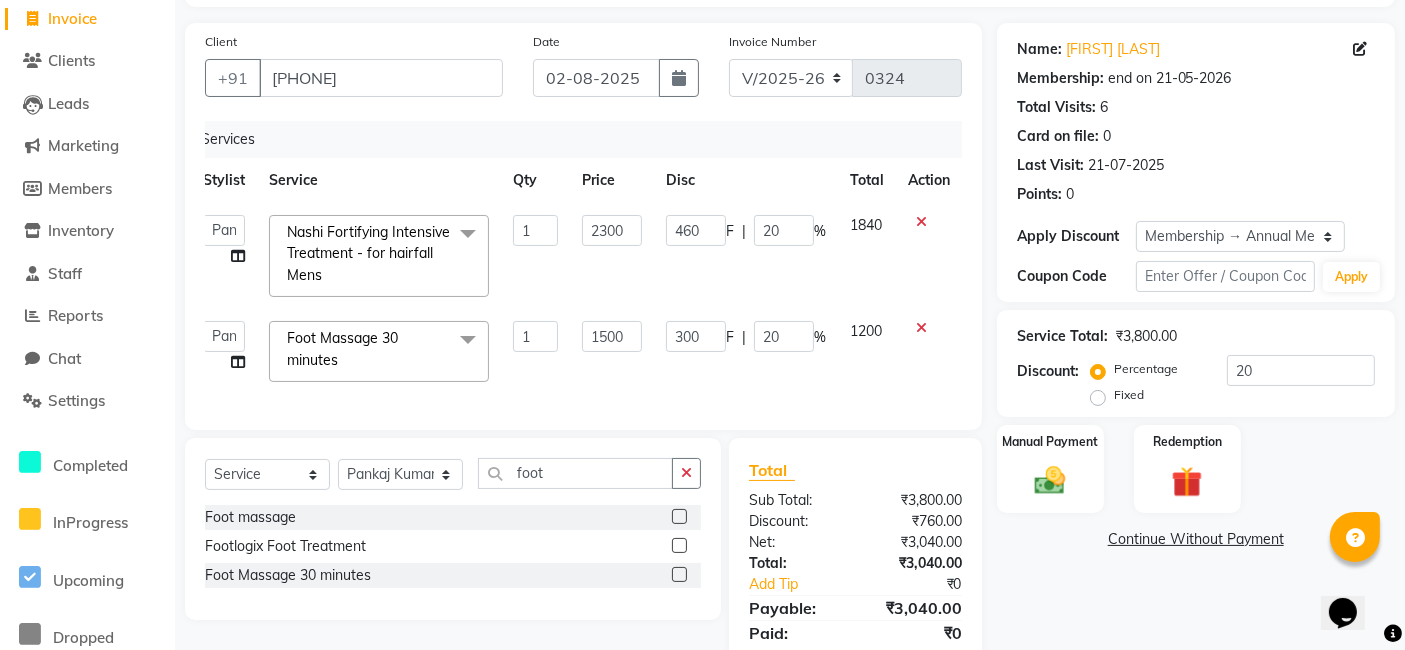 scroll, scrollTop: 211, scrollLeft: 0, axis: vertical 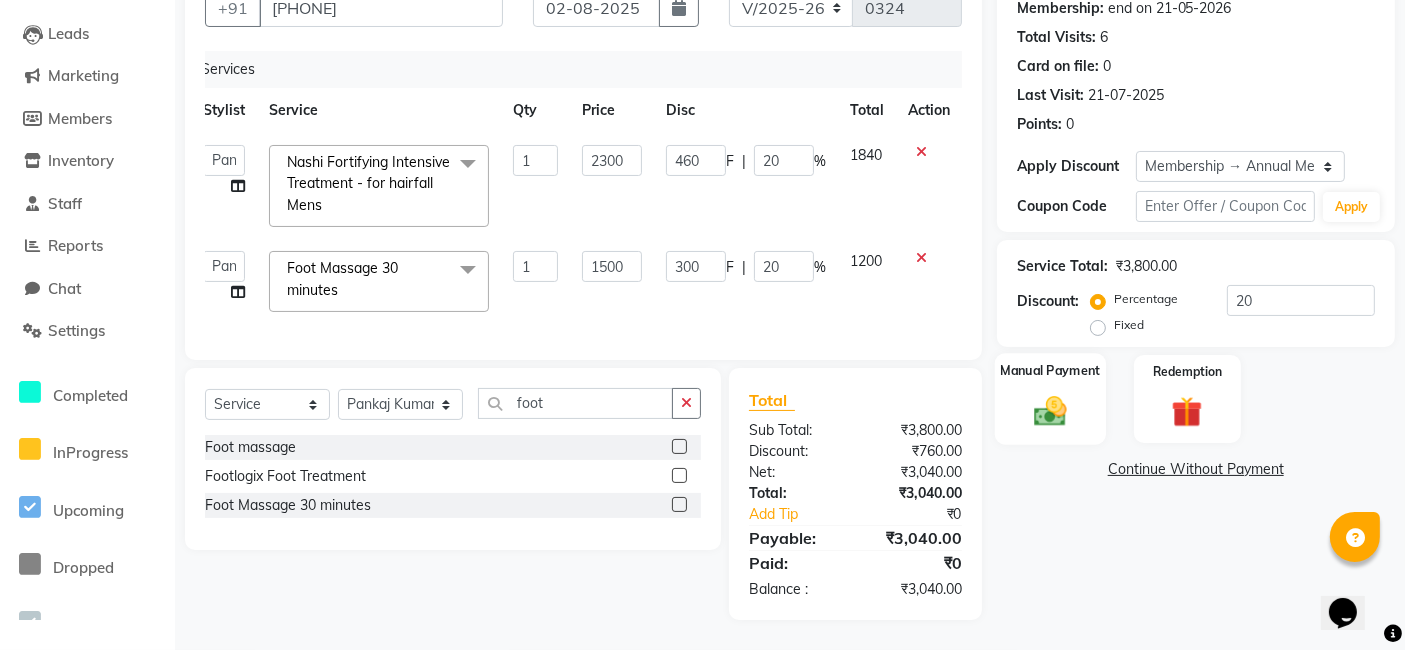 click 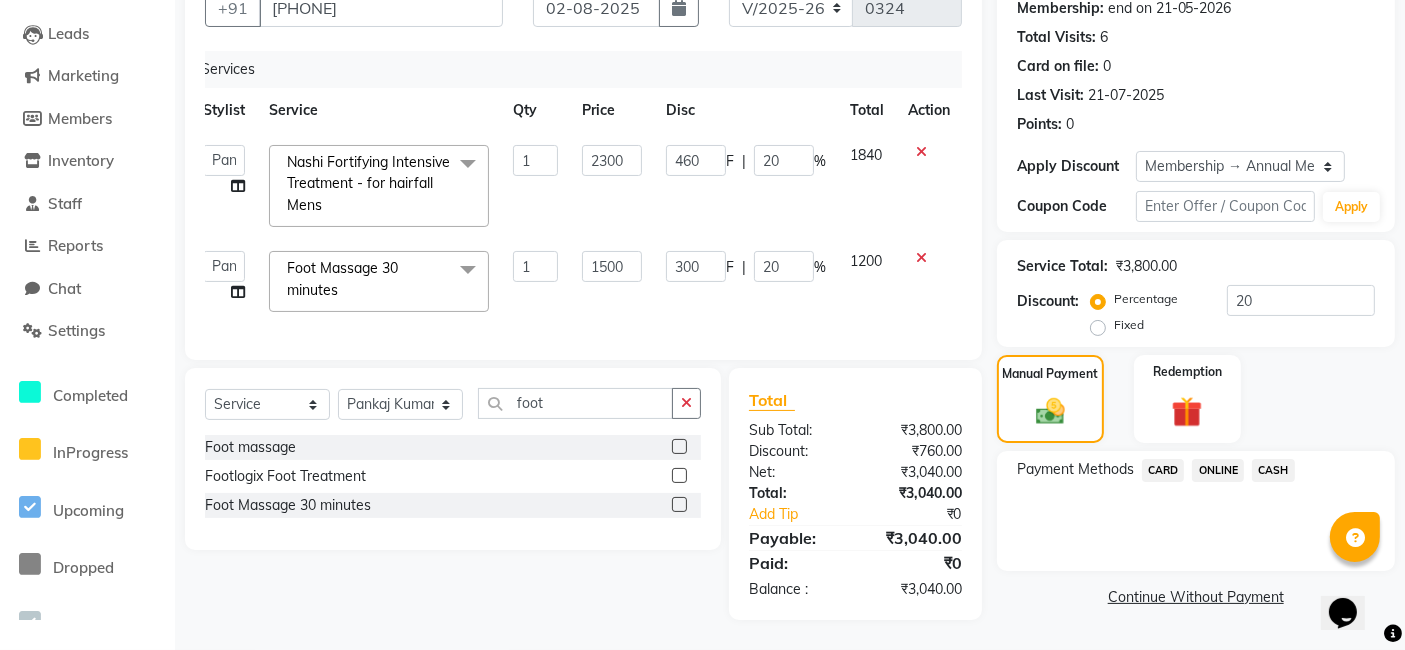 click on "ONLINE" 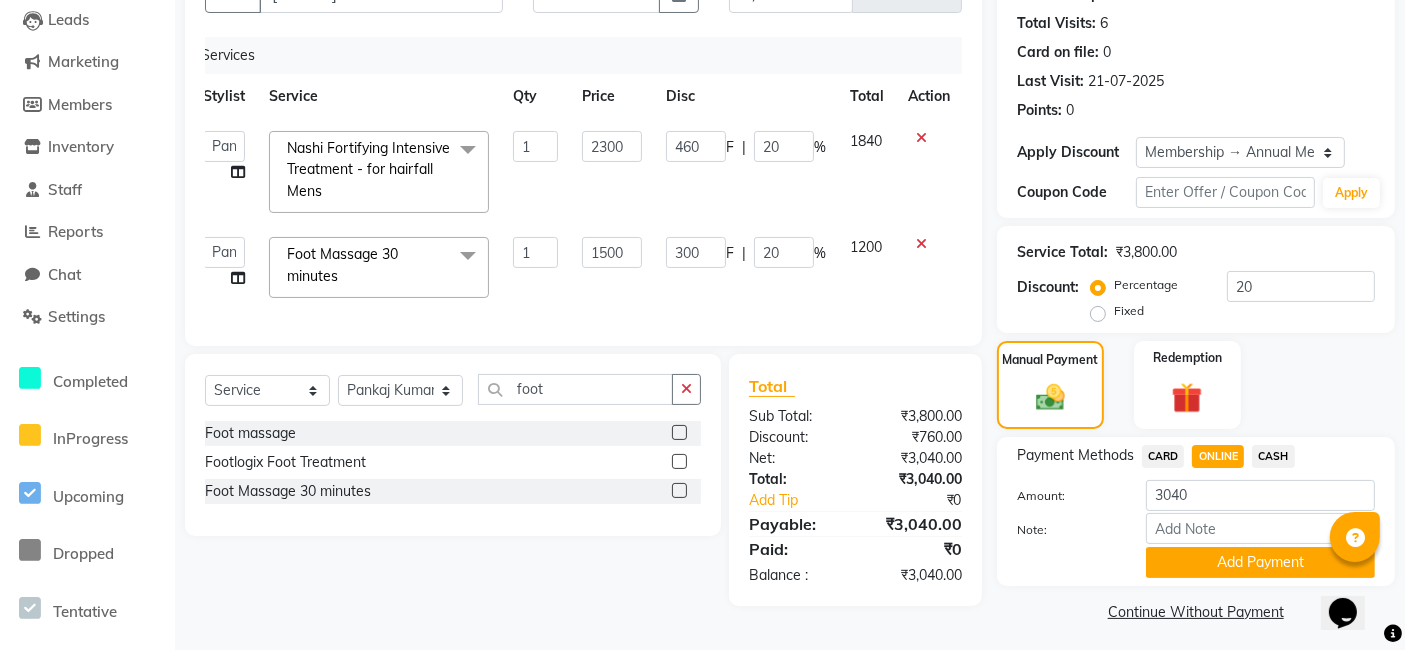 click 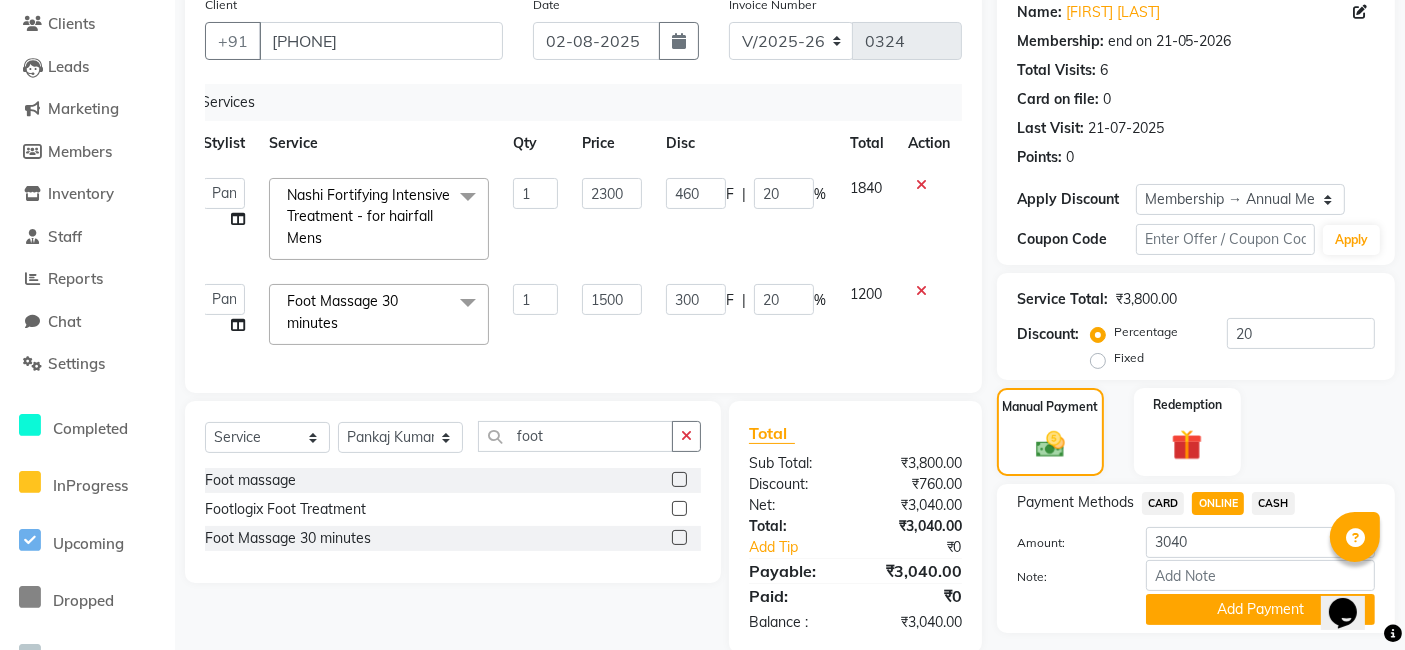 scroll, scrollTop: 216, scrollLeft: 0, axis: vertical 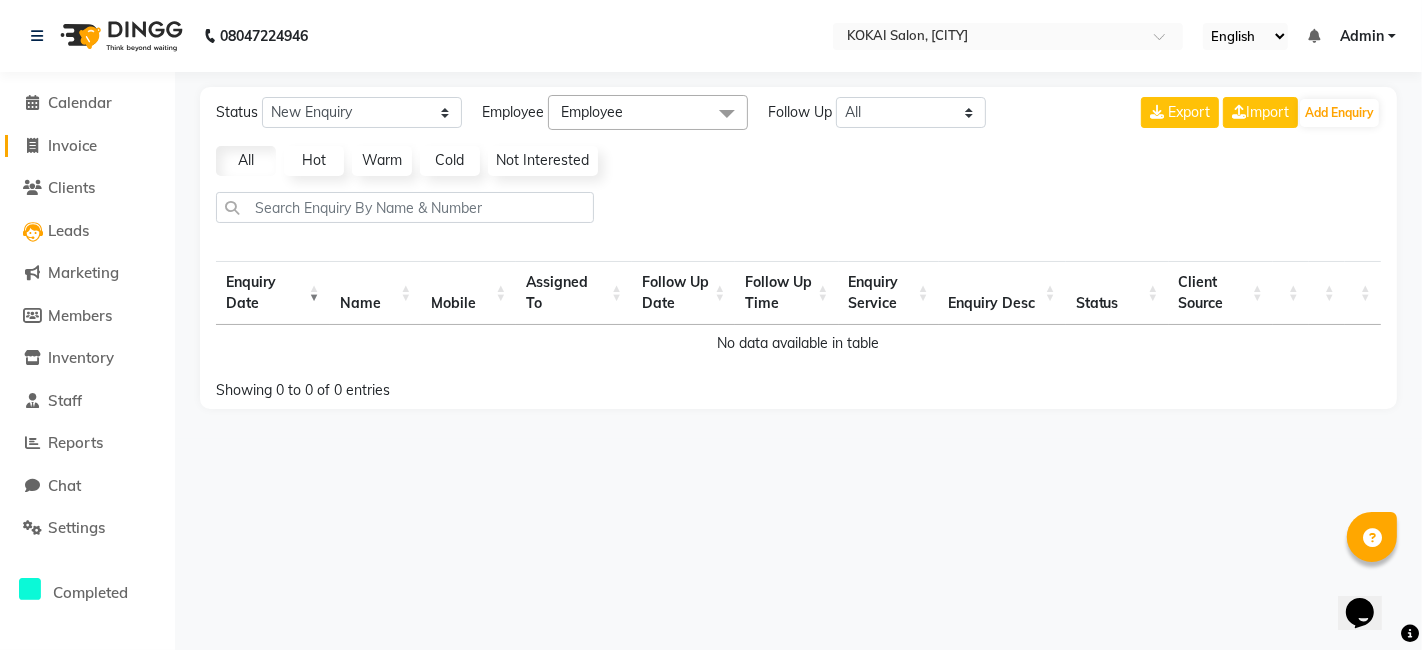 click on "Invoice" 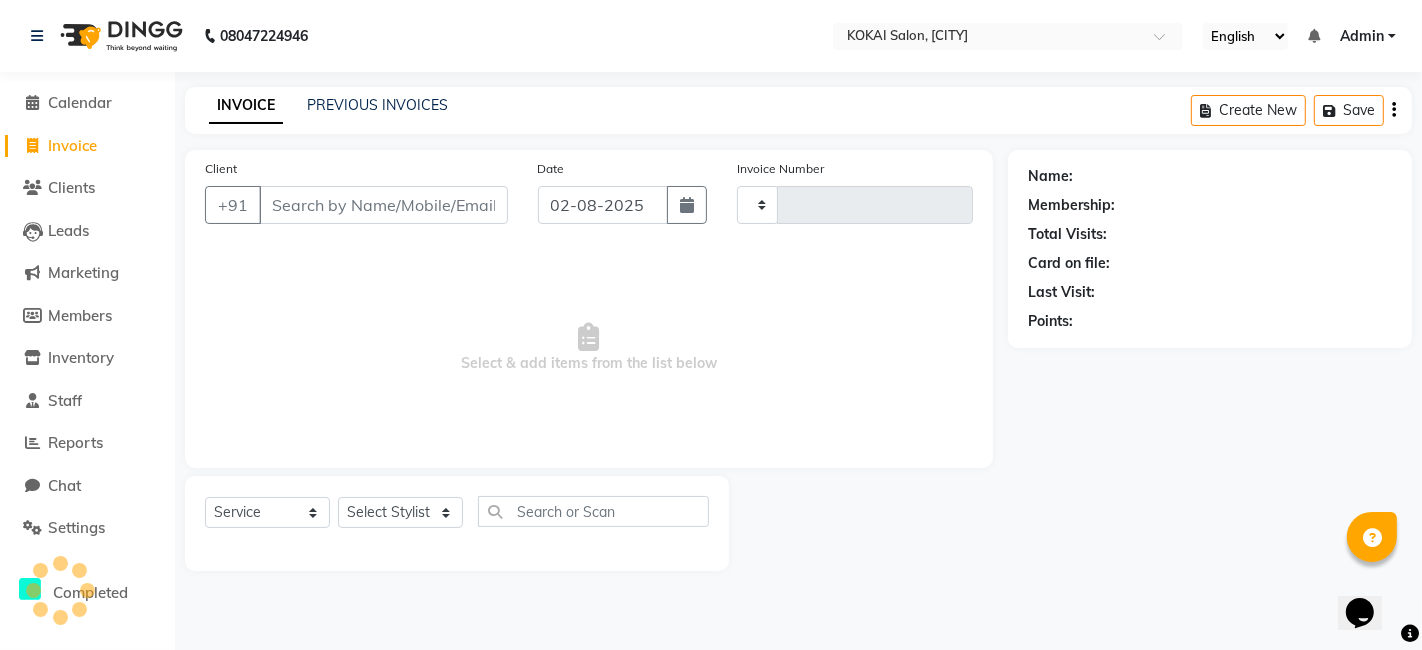 type on "0324" 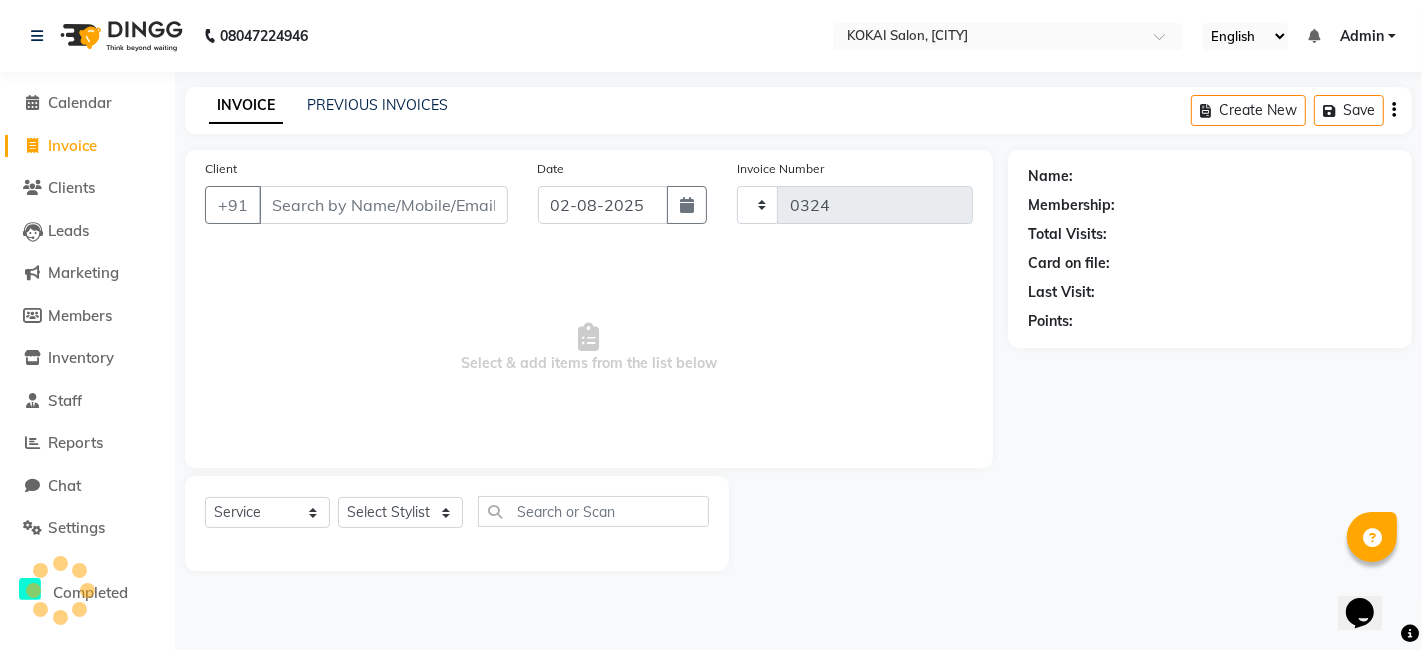 select on "7546" 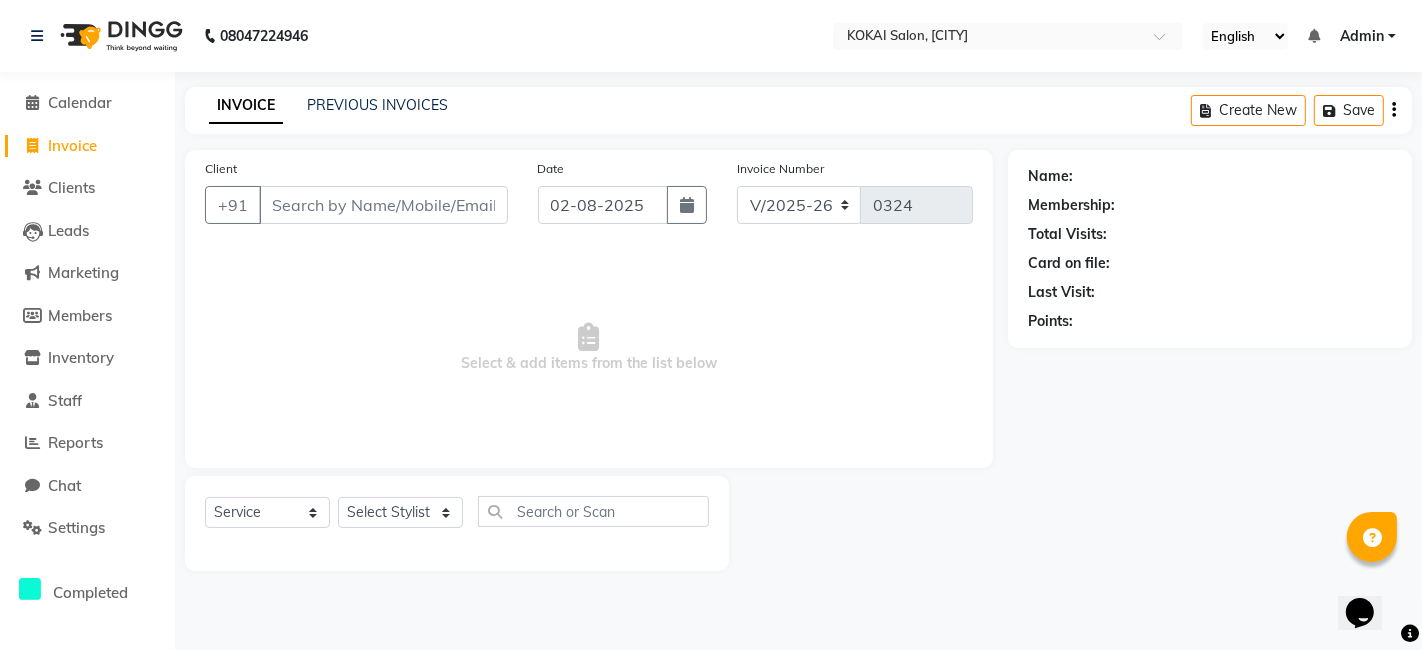 click on "Client" at bounding box center [383, 205] 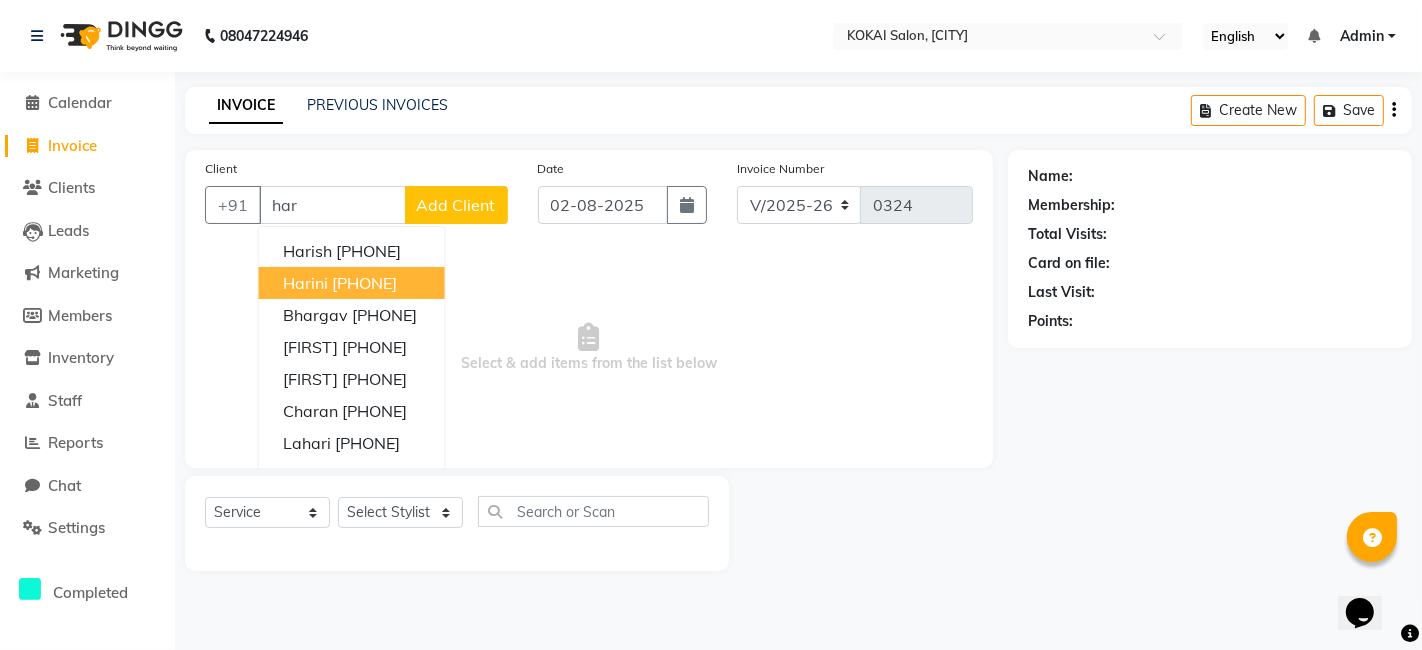 click on "[PHONE]" at bounding box center [364, 283] 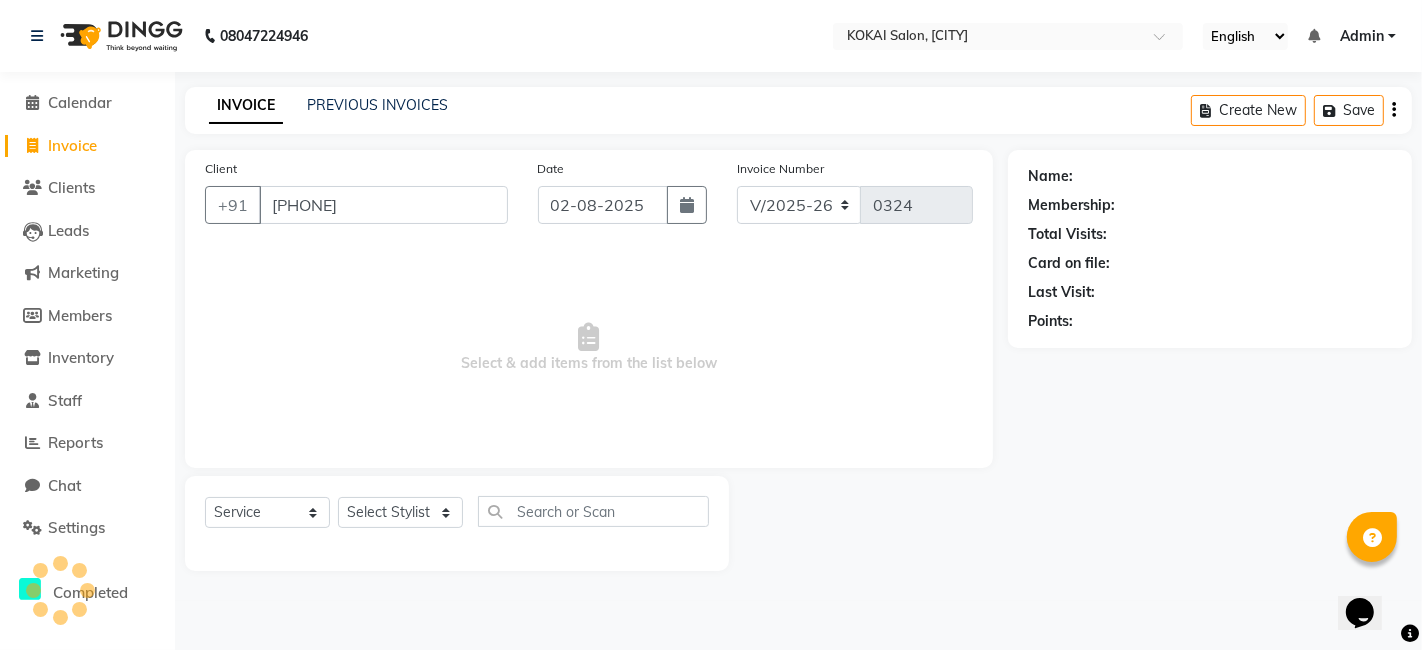 type on "[PHONE]" 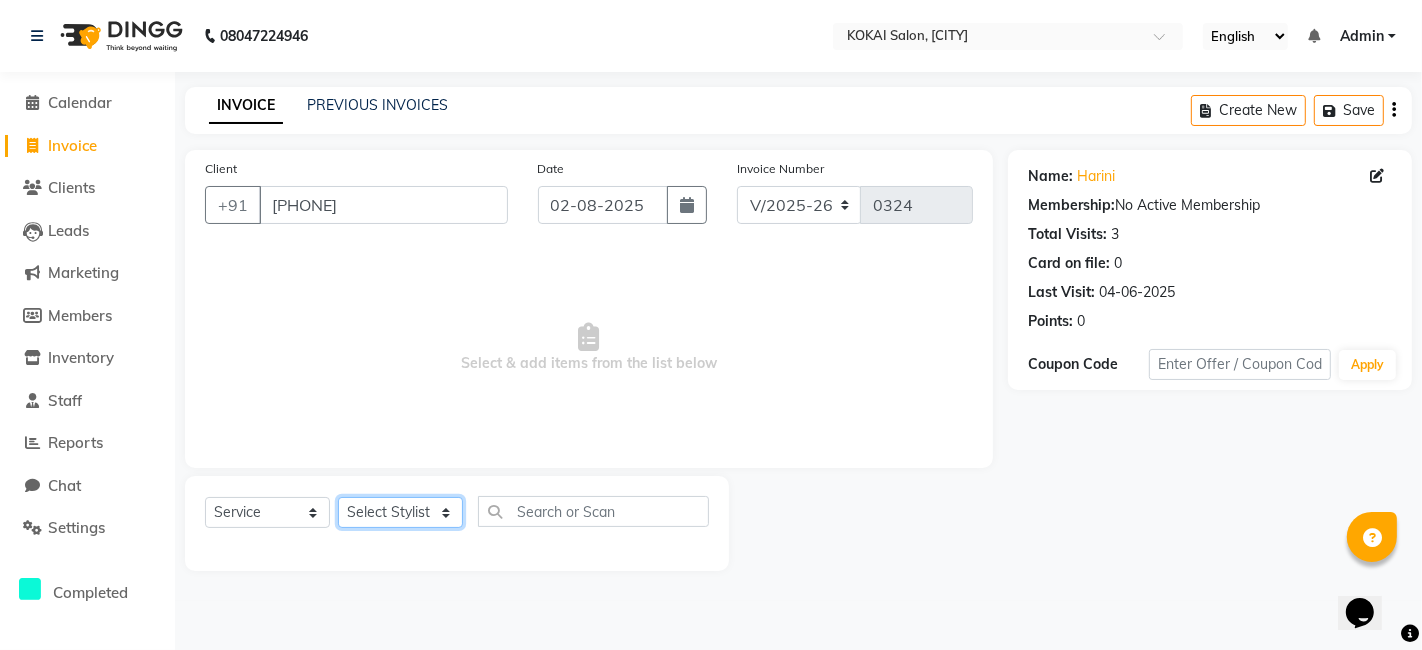 click on "Select Stylist [FIRST] [FIRST] [FIRST] [FIRST]" 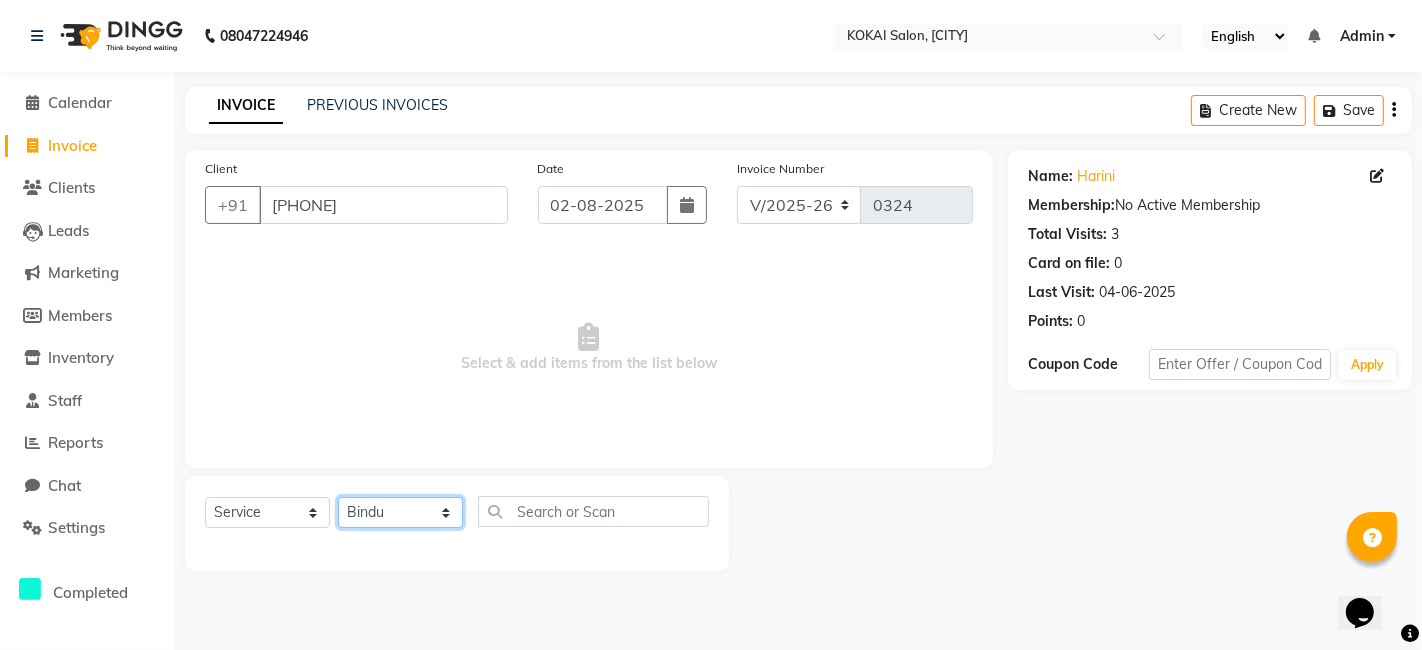 click on "Select Stylist [FIRST] [FIRST] [FIRST] [FIRST]" 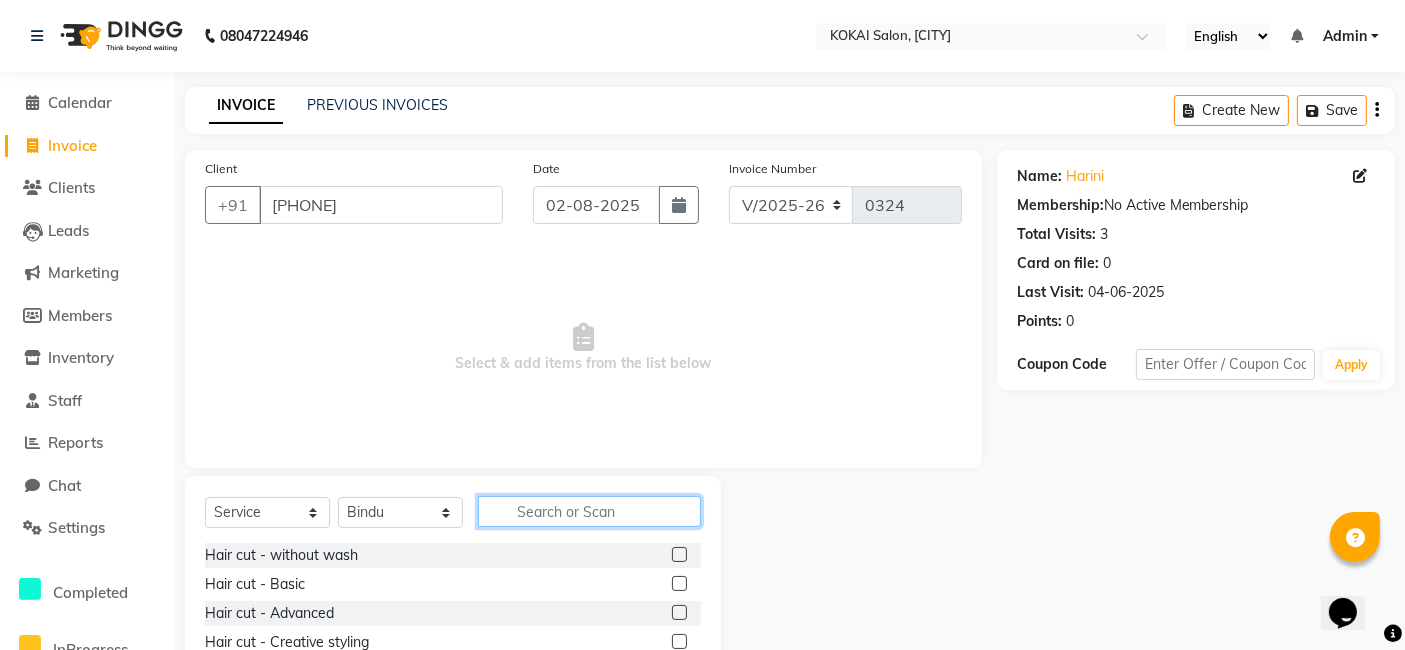 click 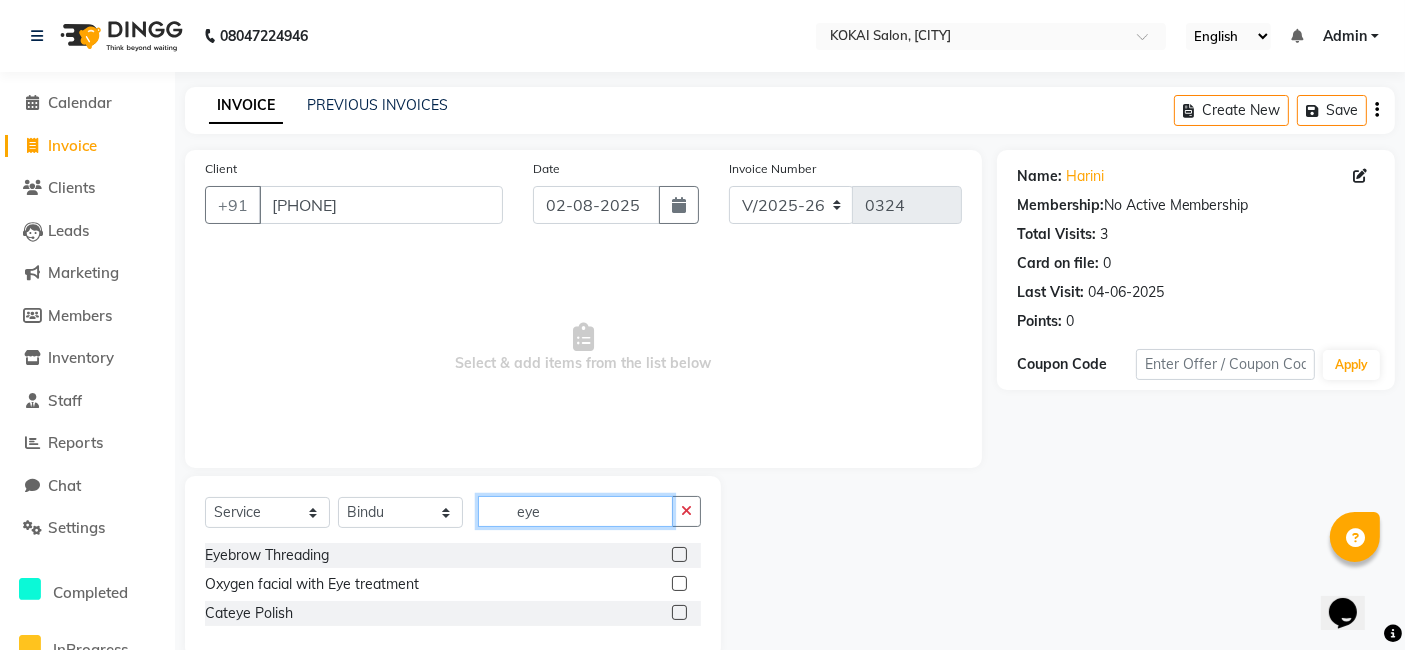 type on "eye" 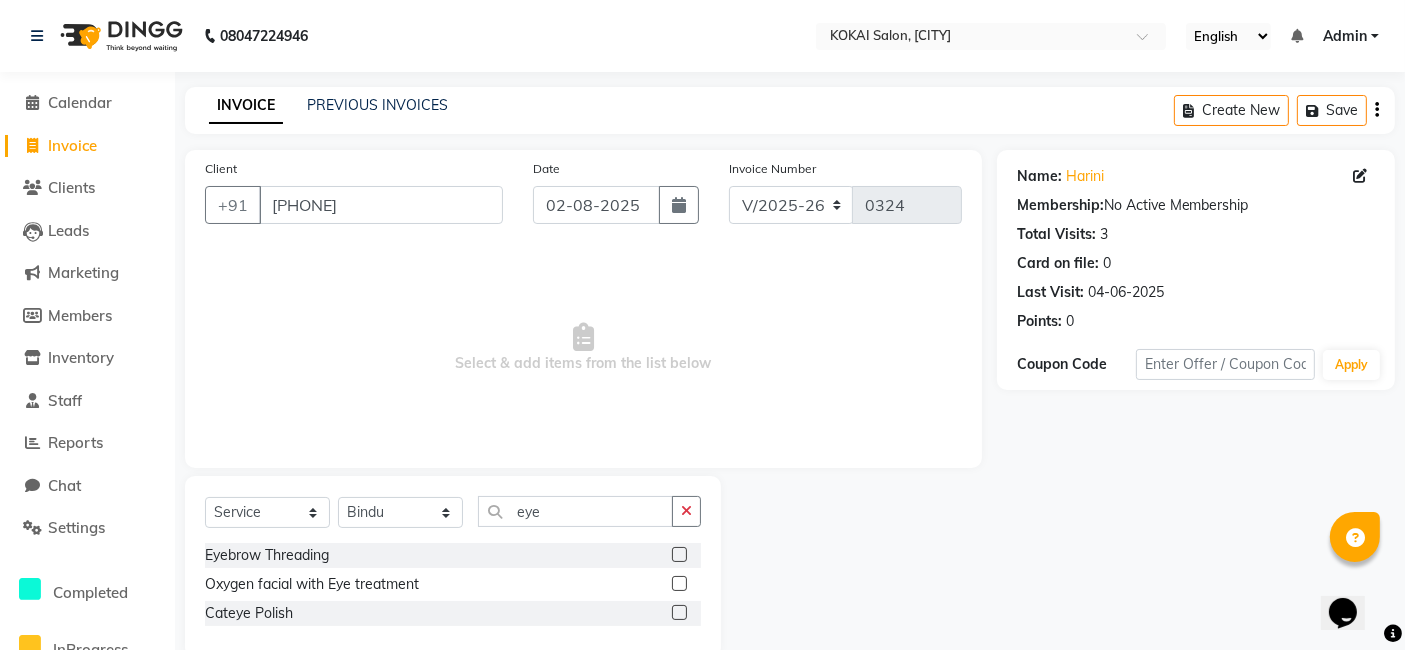 click 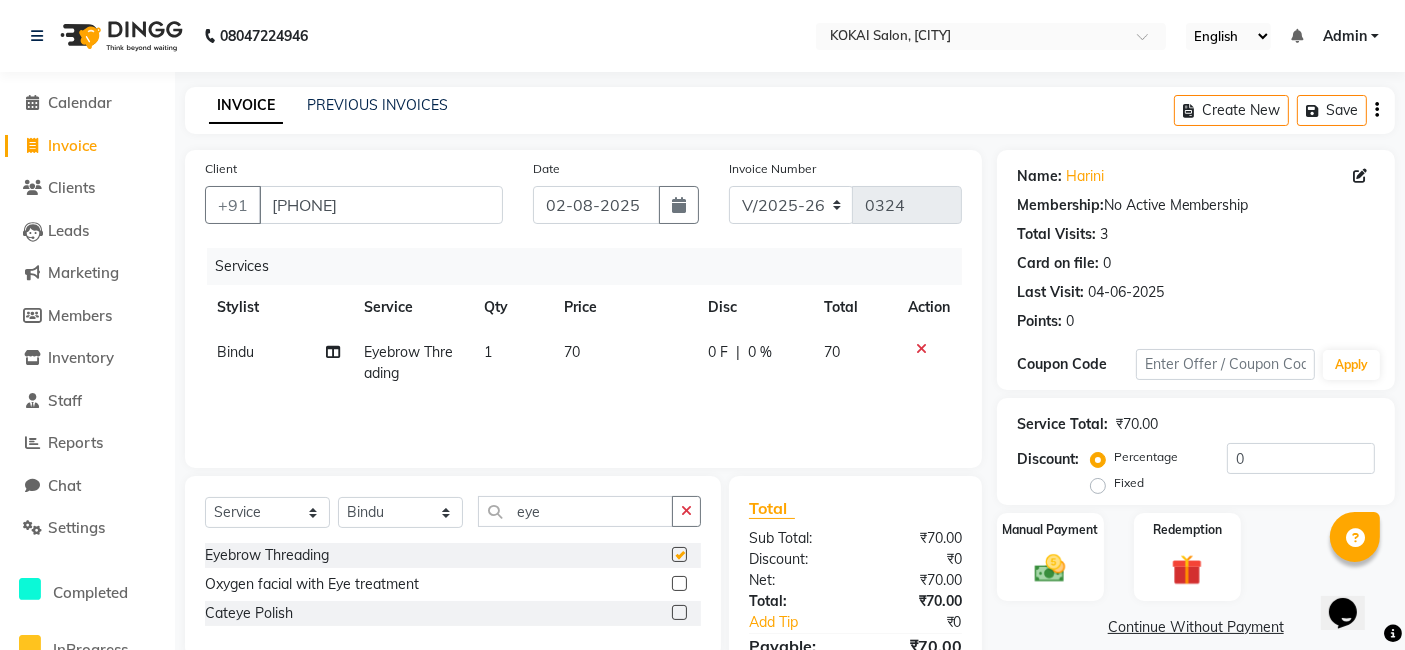 checkbox on "false" 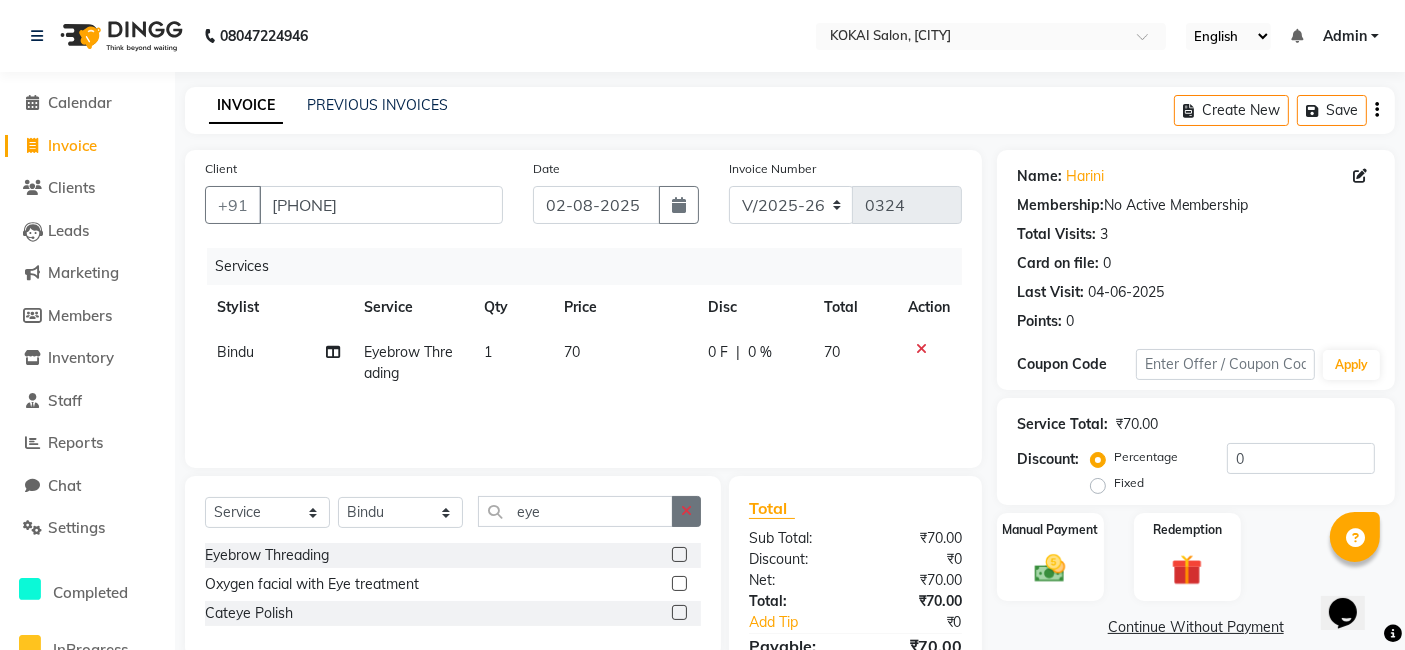 click 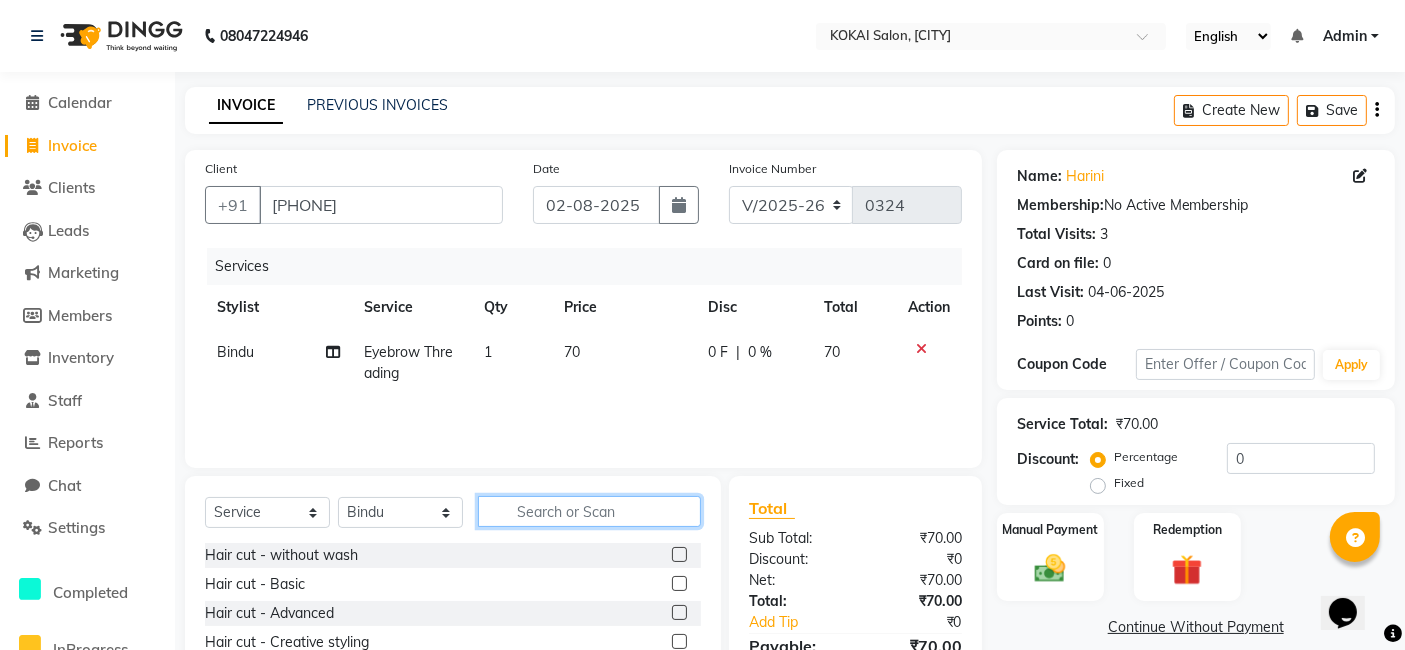 click 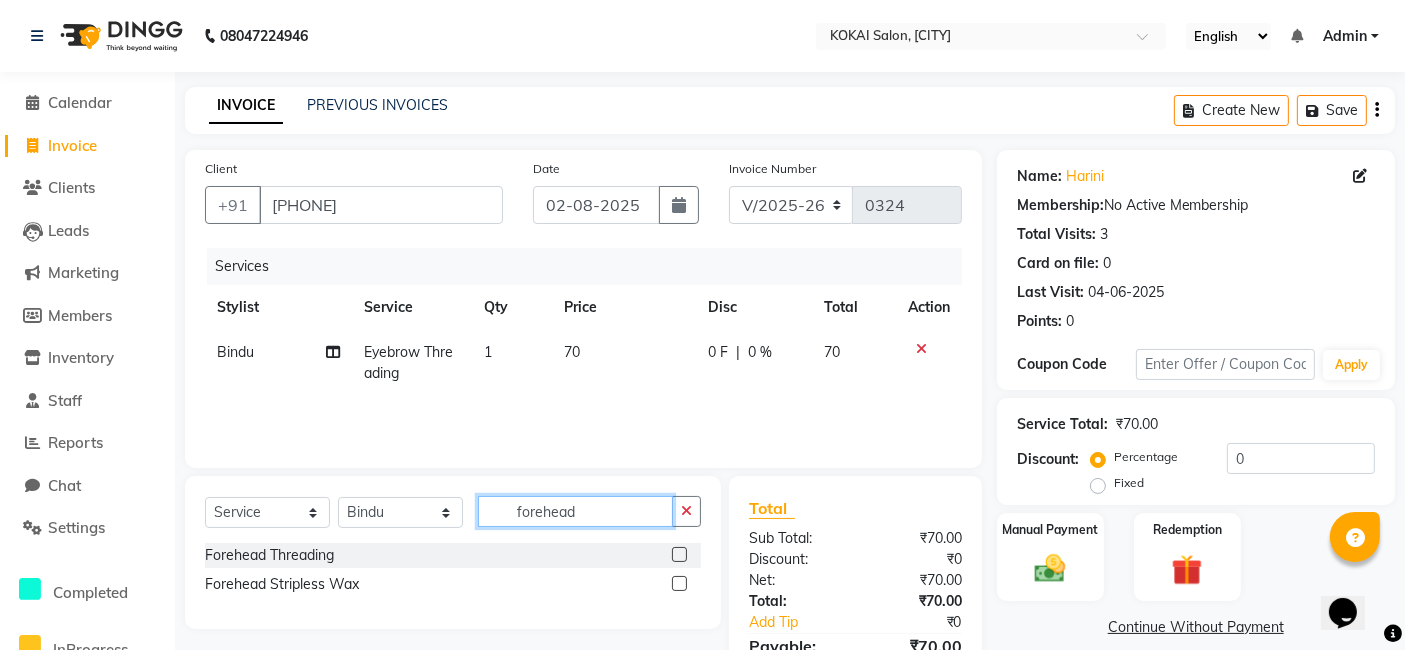 type on "forehead" 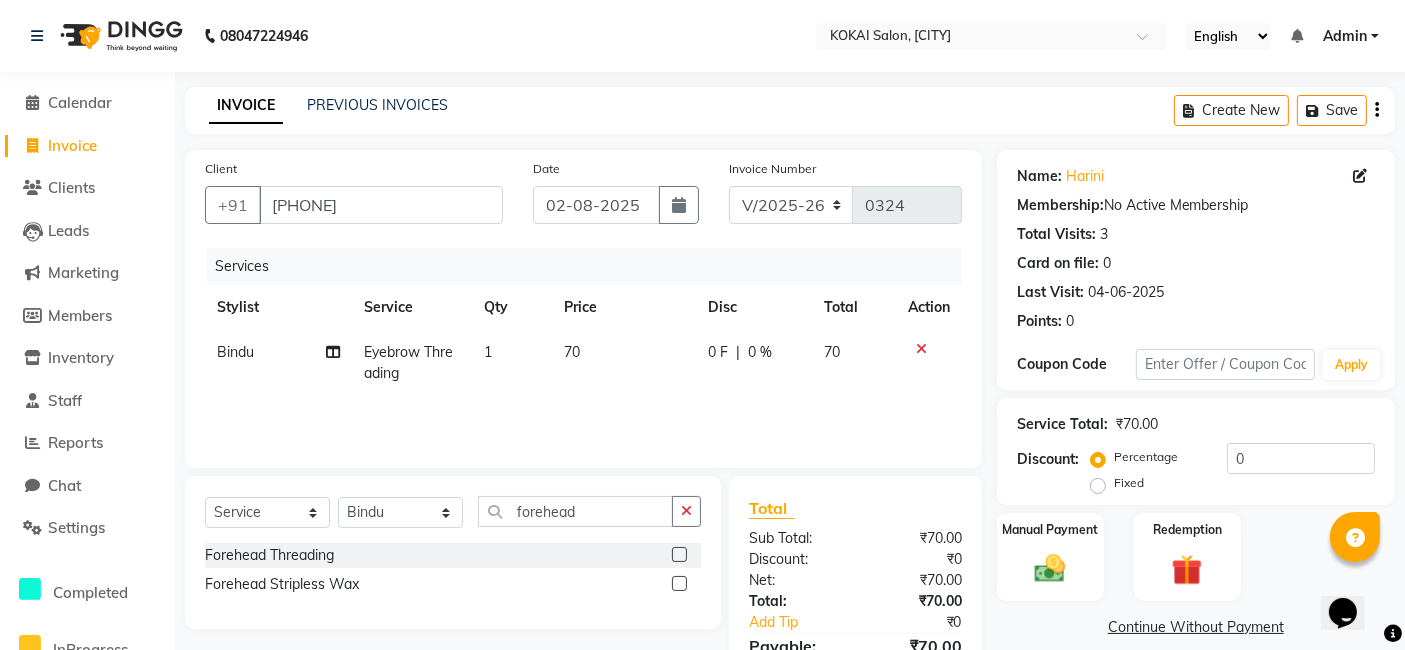 click 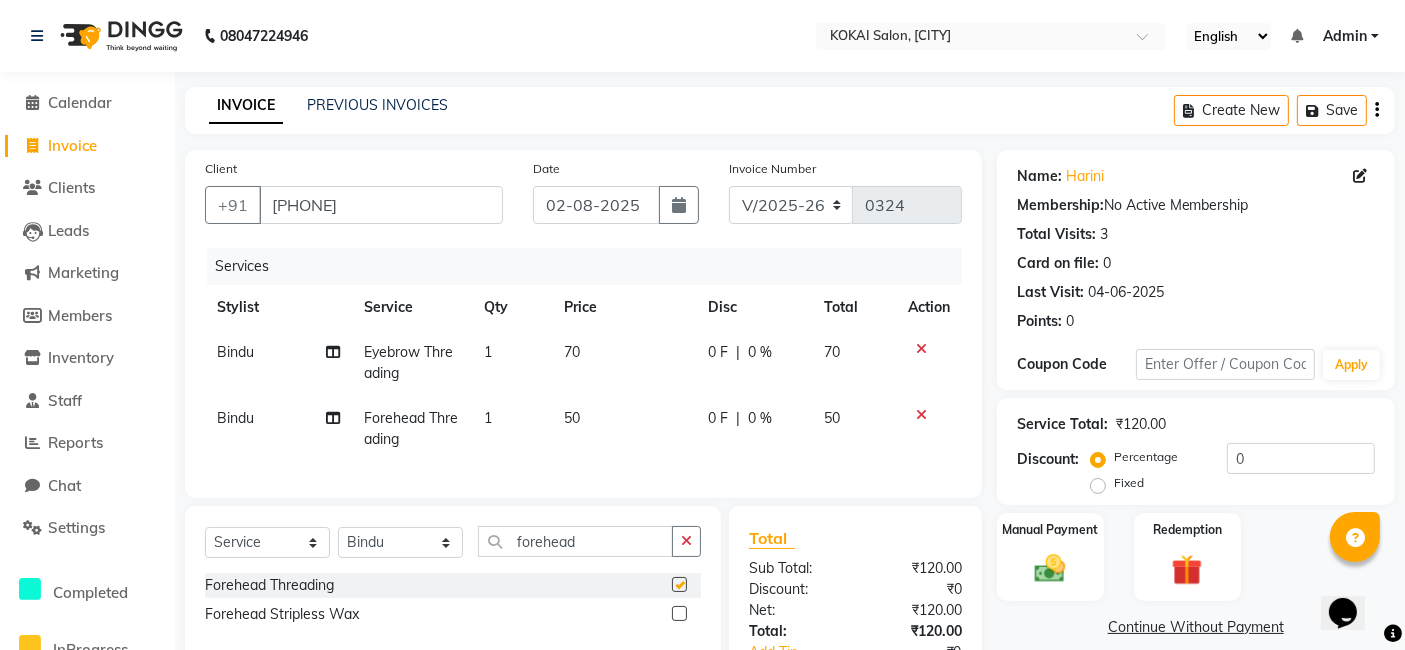 checkbox on "false" 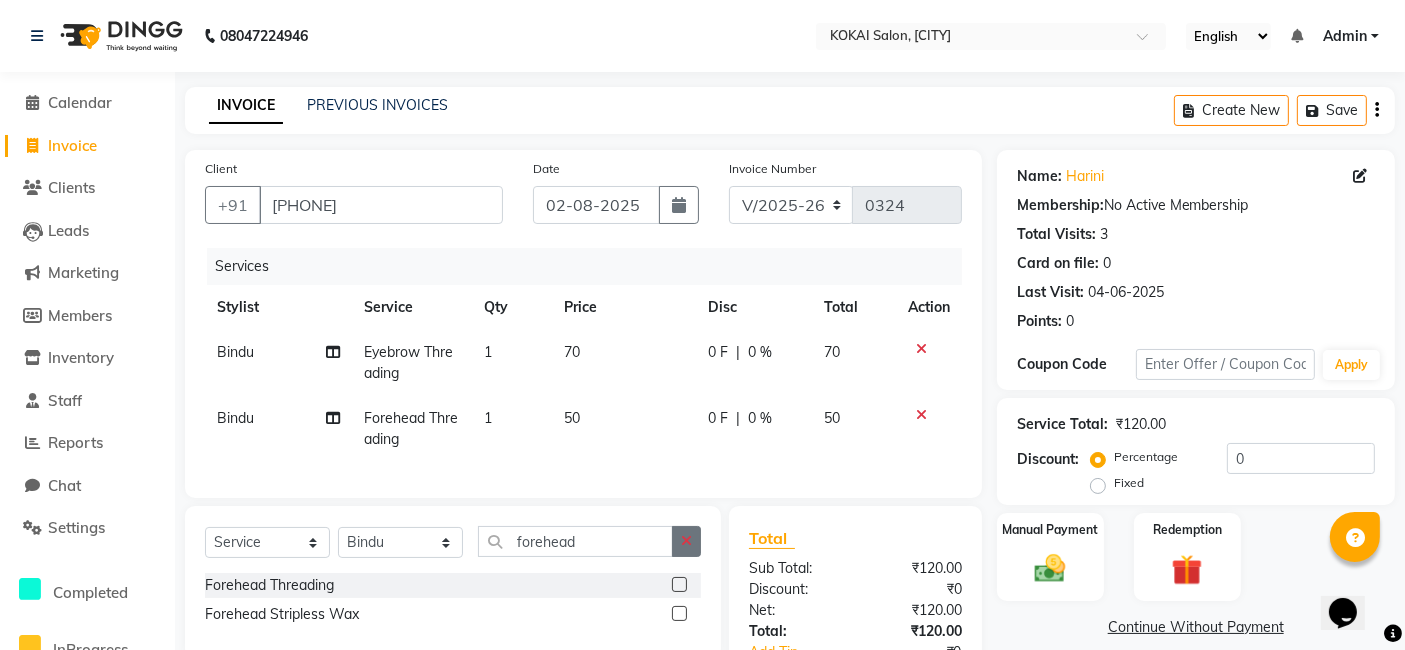 click 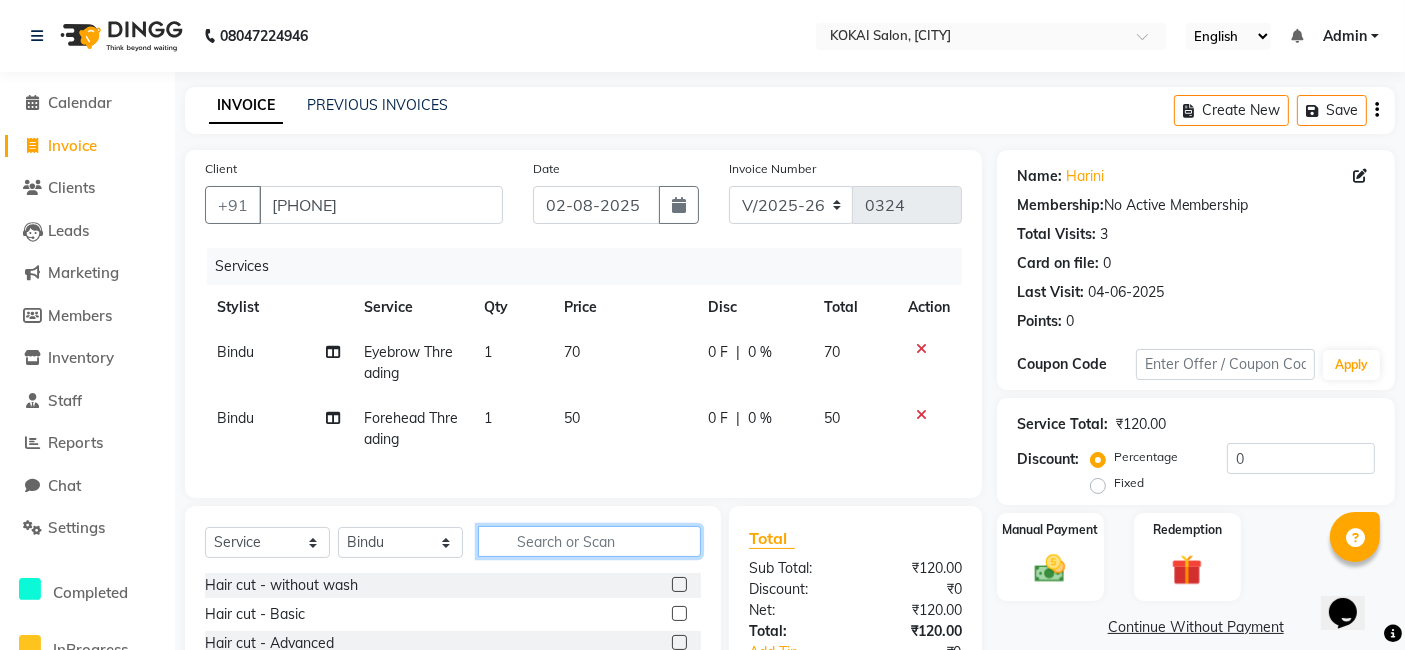 click 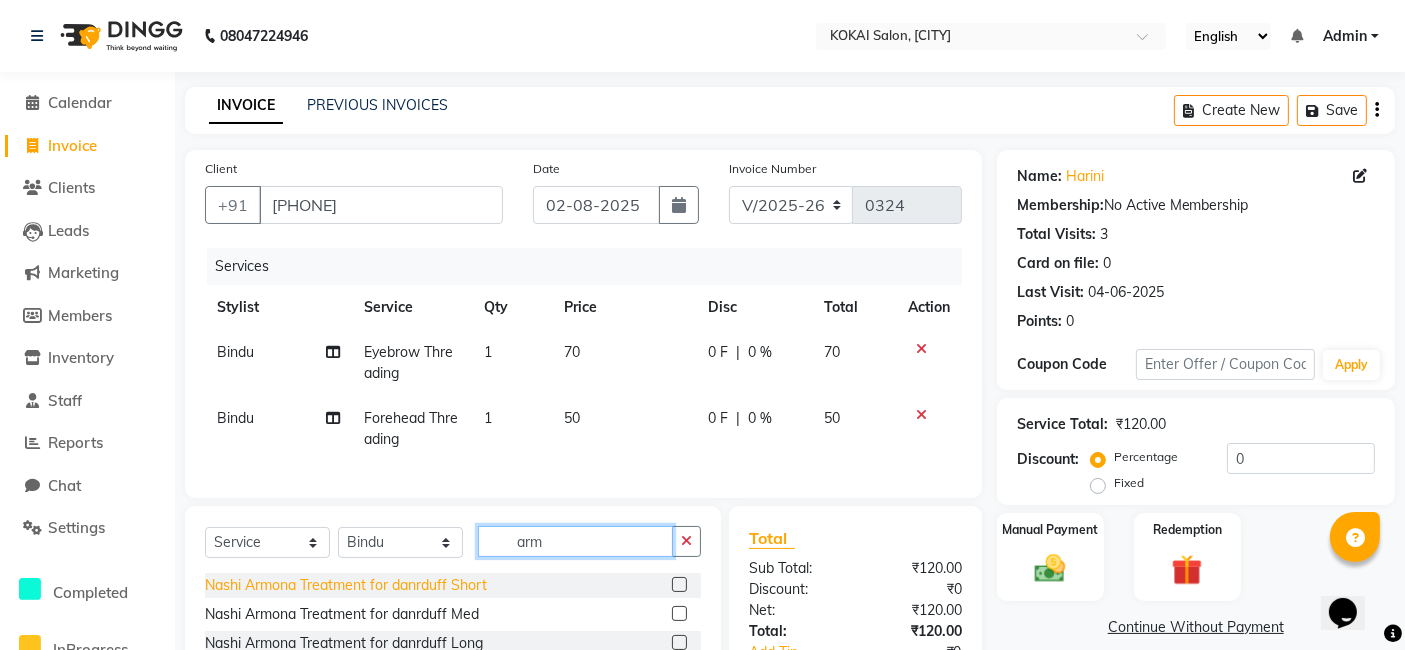 scroll, scrollTop: 148, scrollLeft: 0, axis: vertical 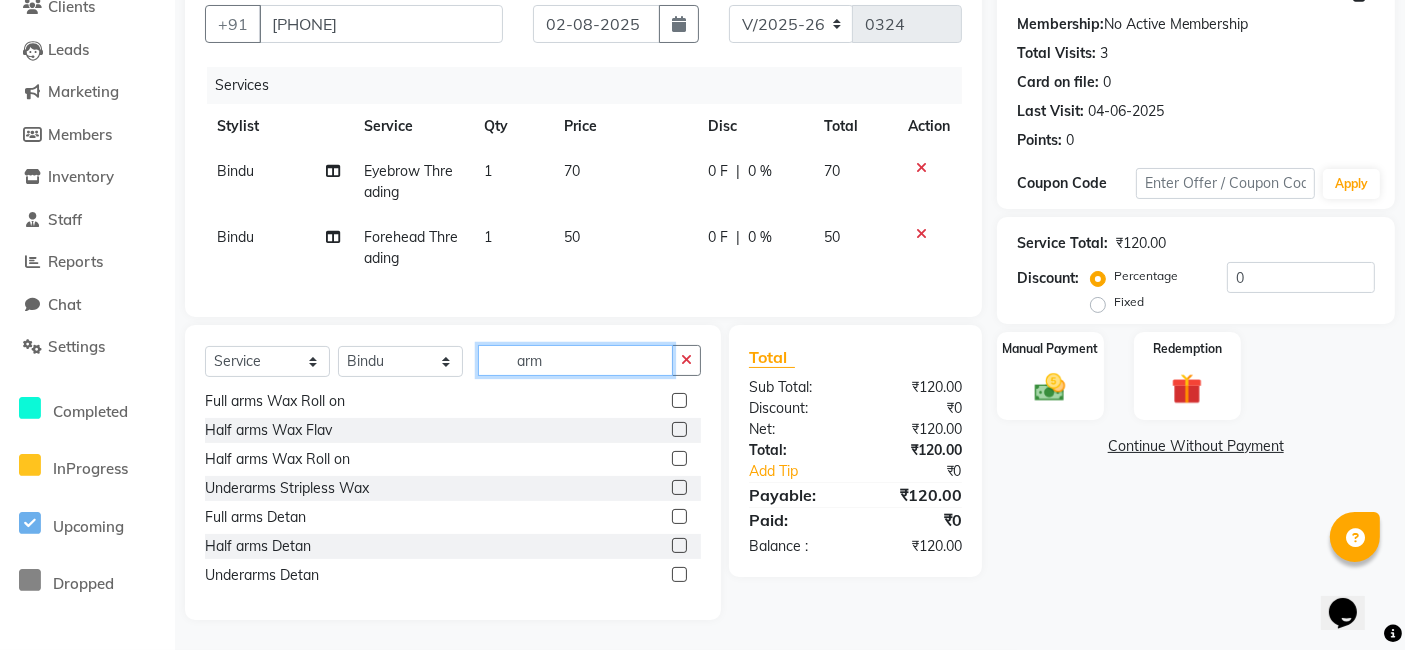click on "arm" 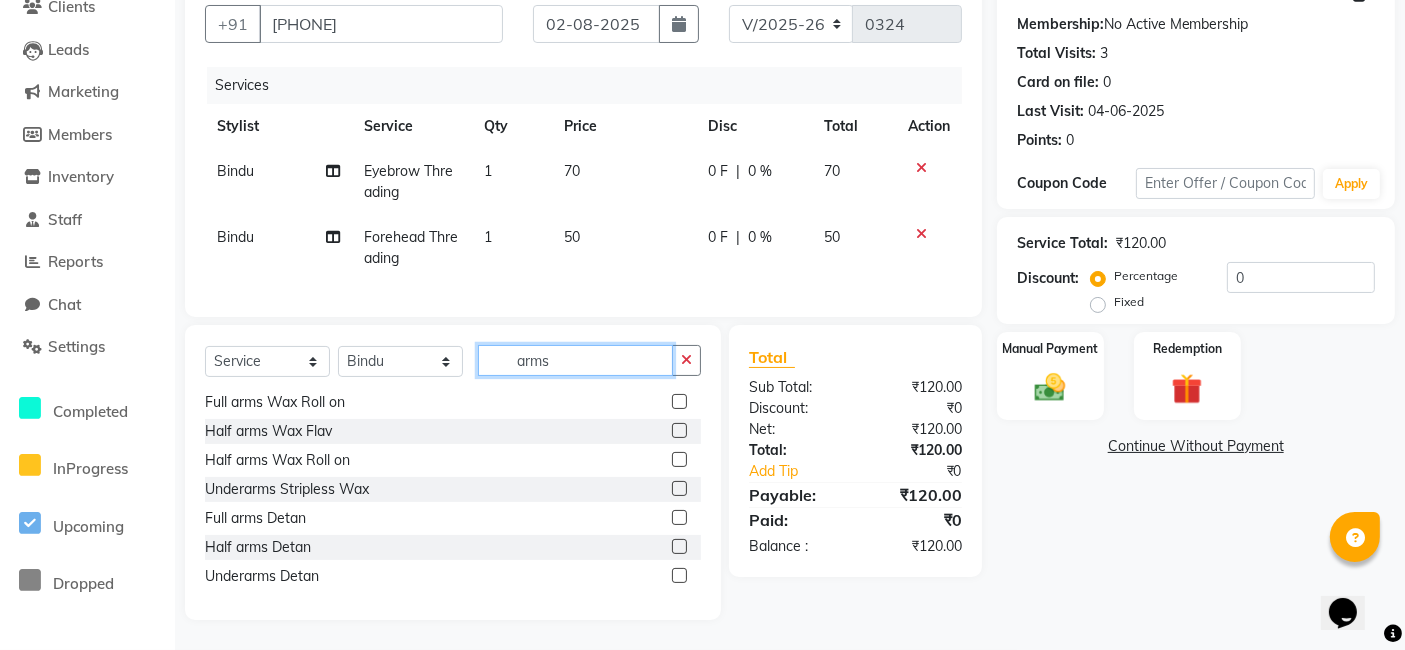 scroll, scrollTop: 0, scrollLeft: 0, axis: both 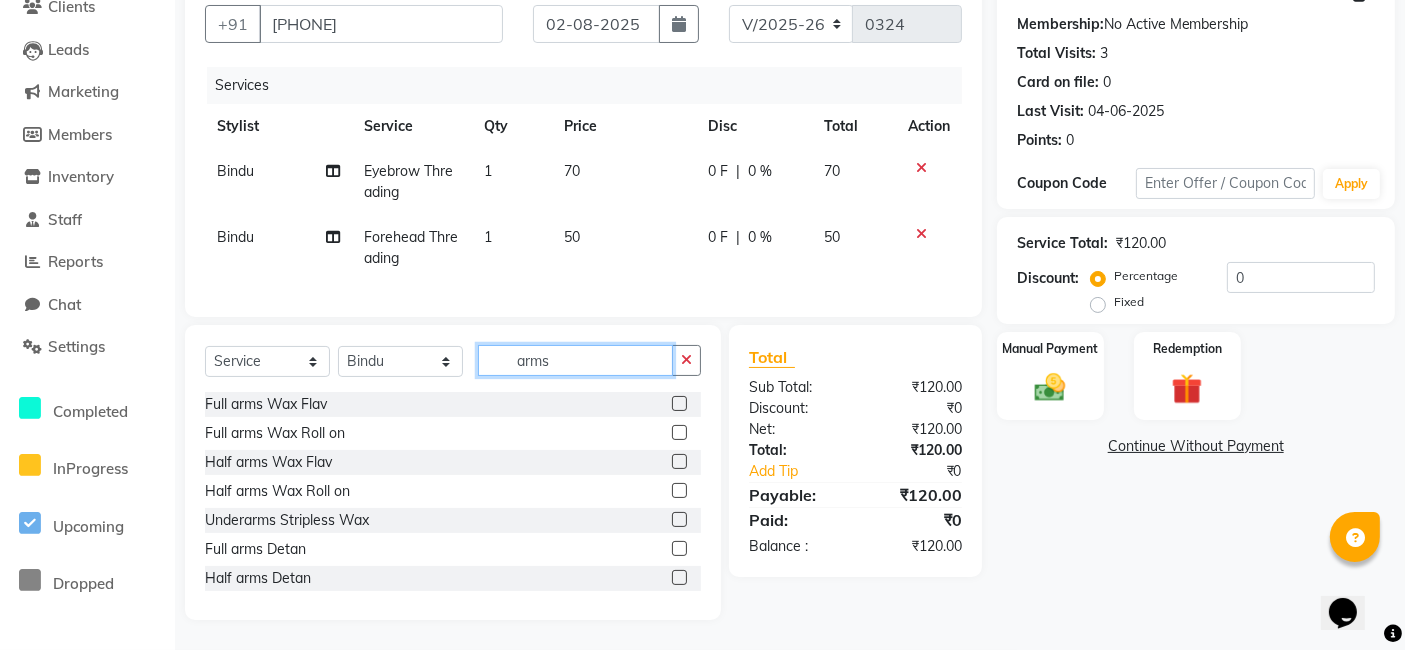 type on "arms" 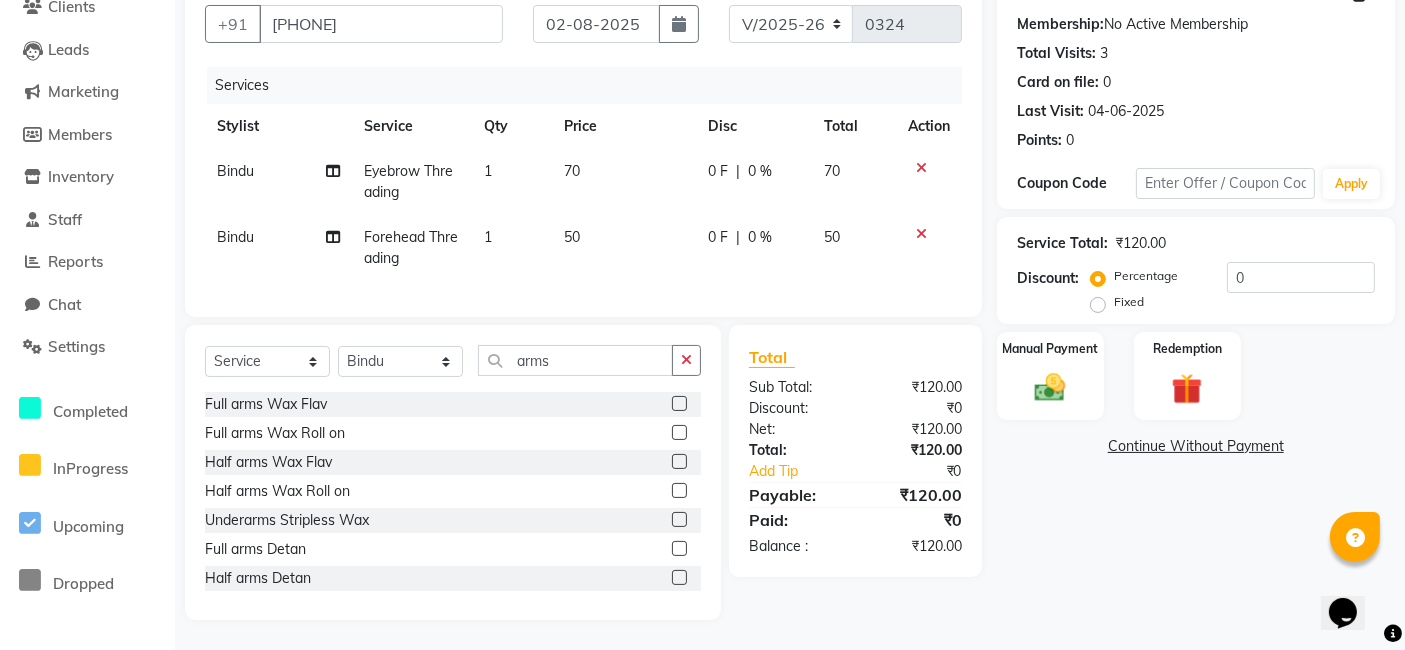 click 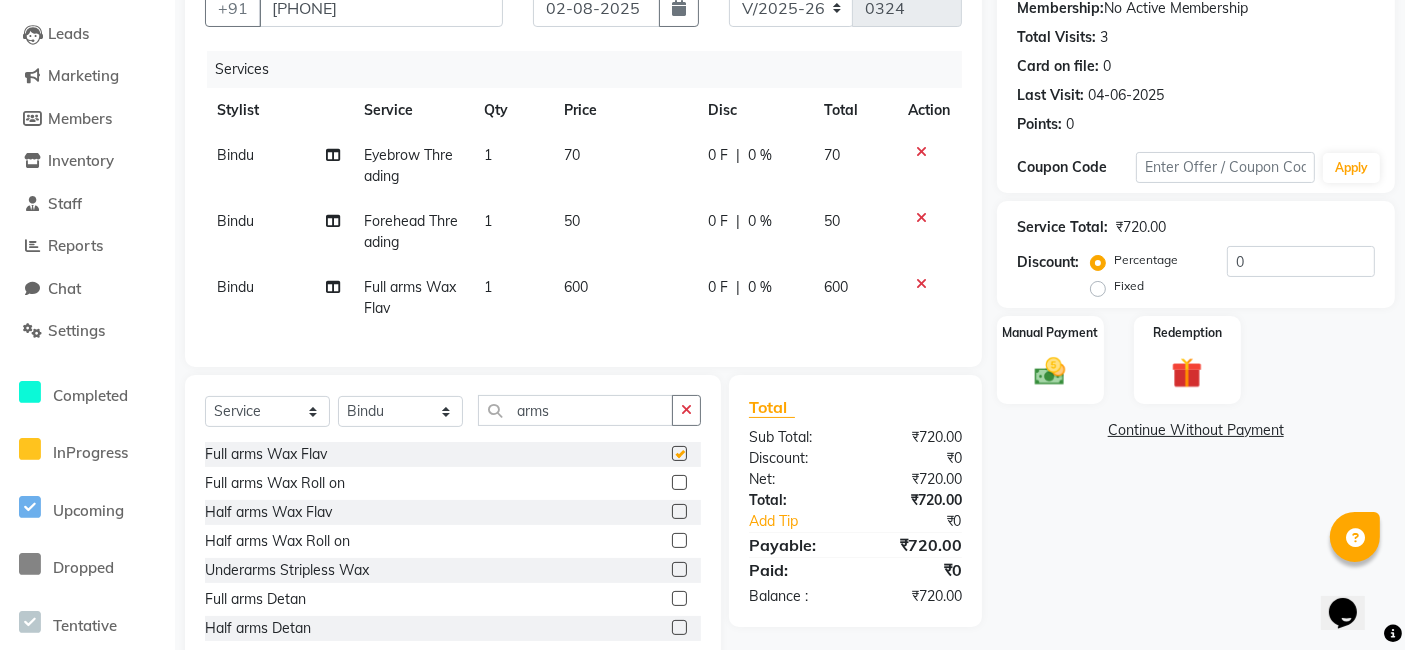 checkbox on "false" 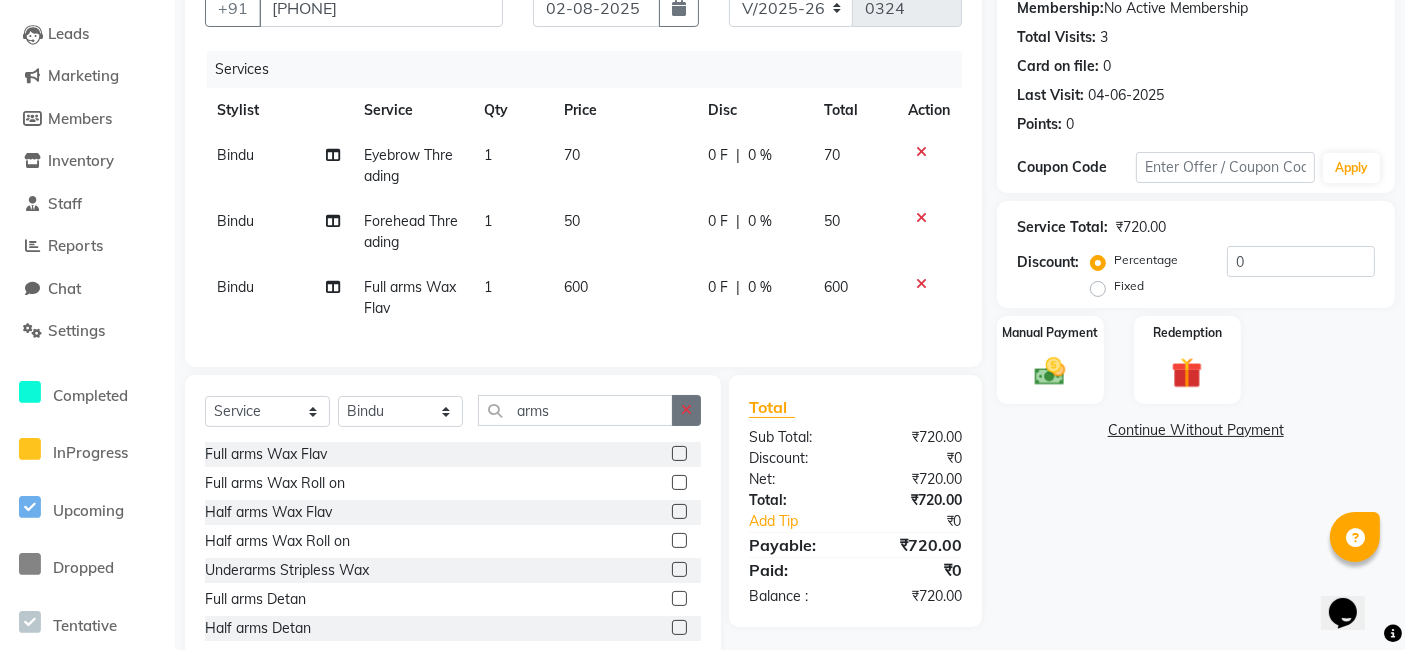 click 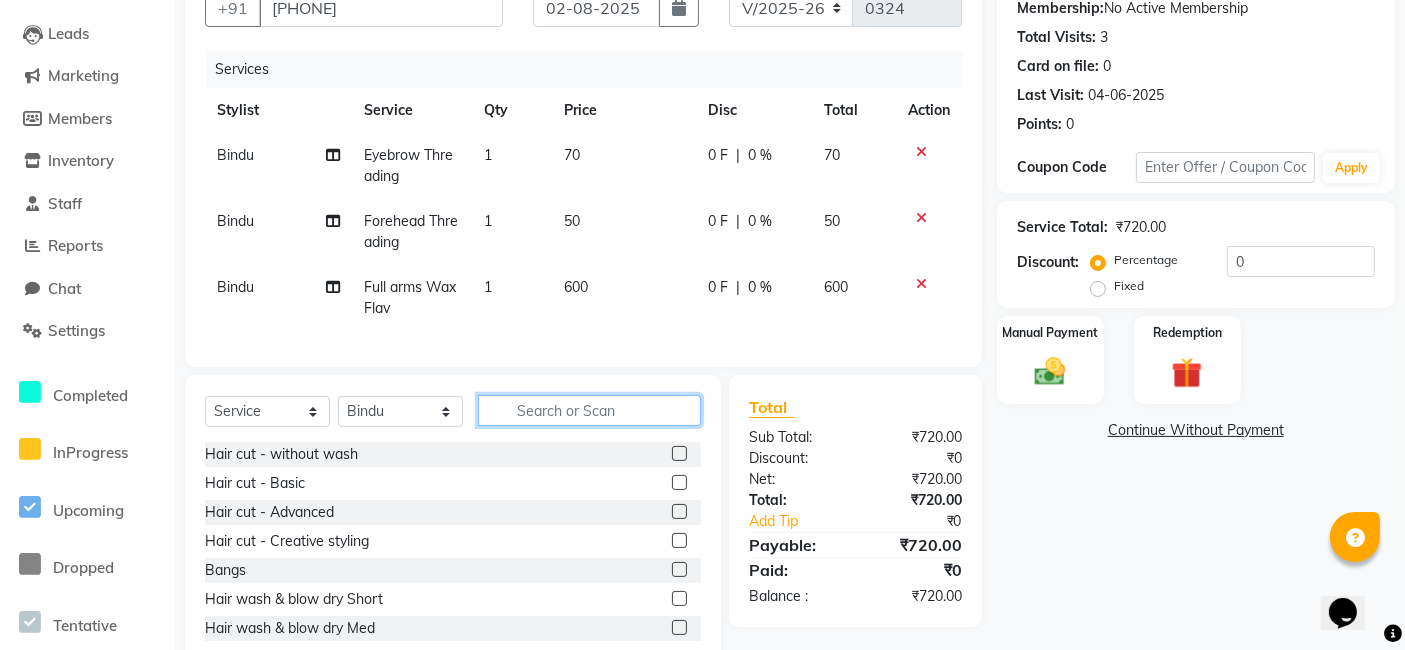 click 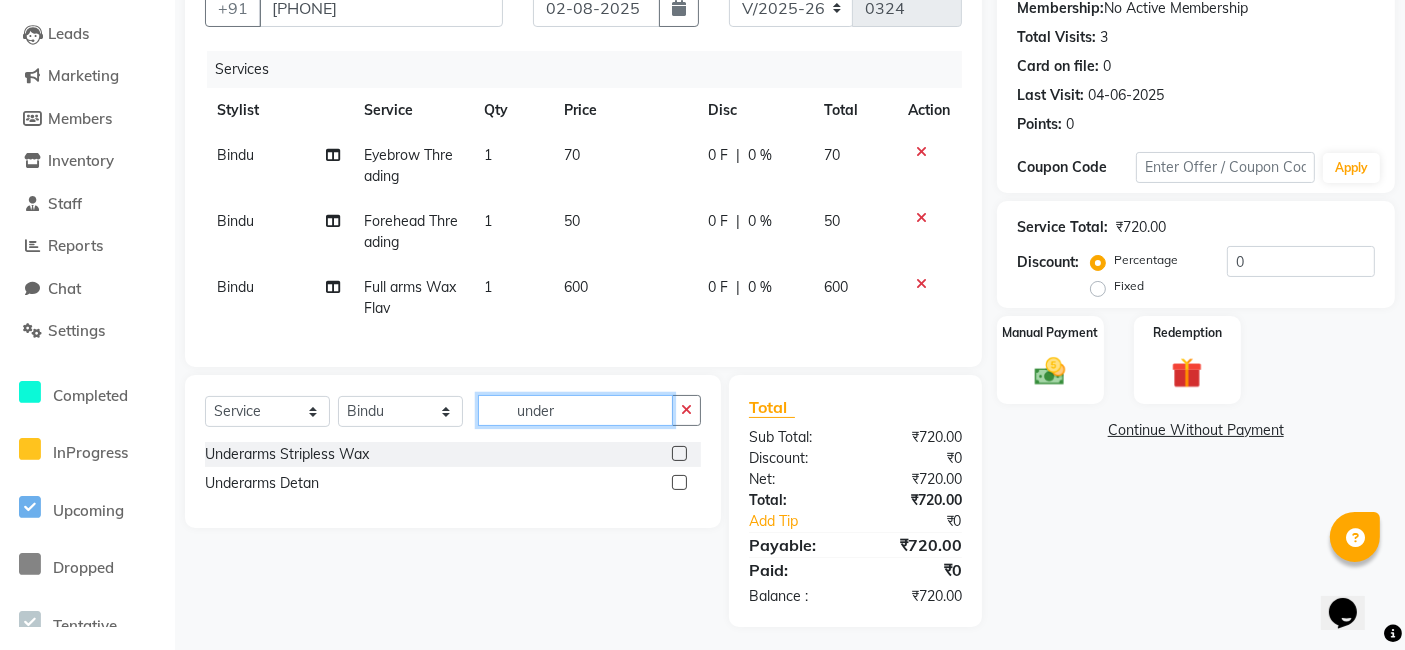 type on "under" 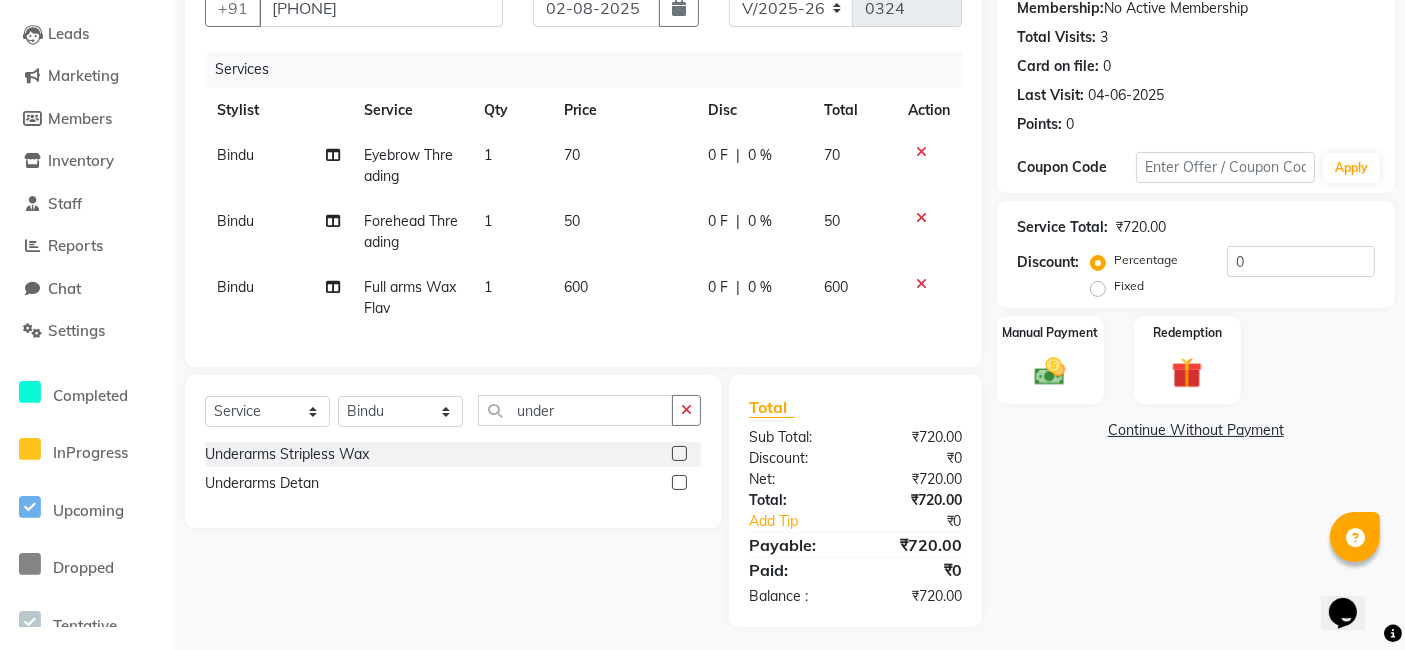 click 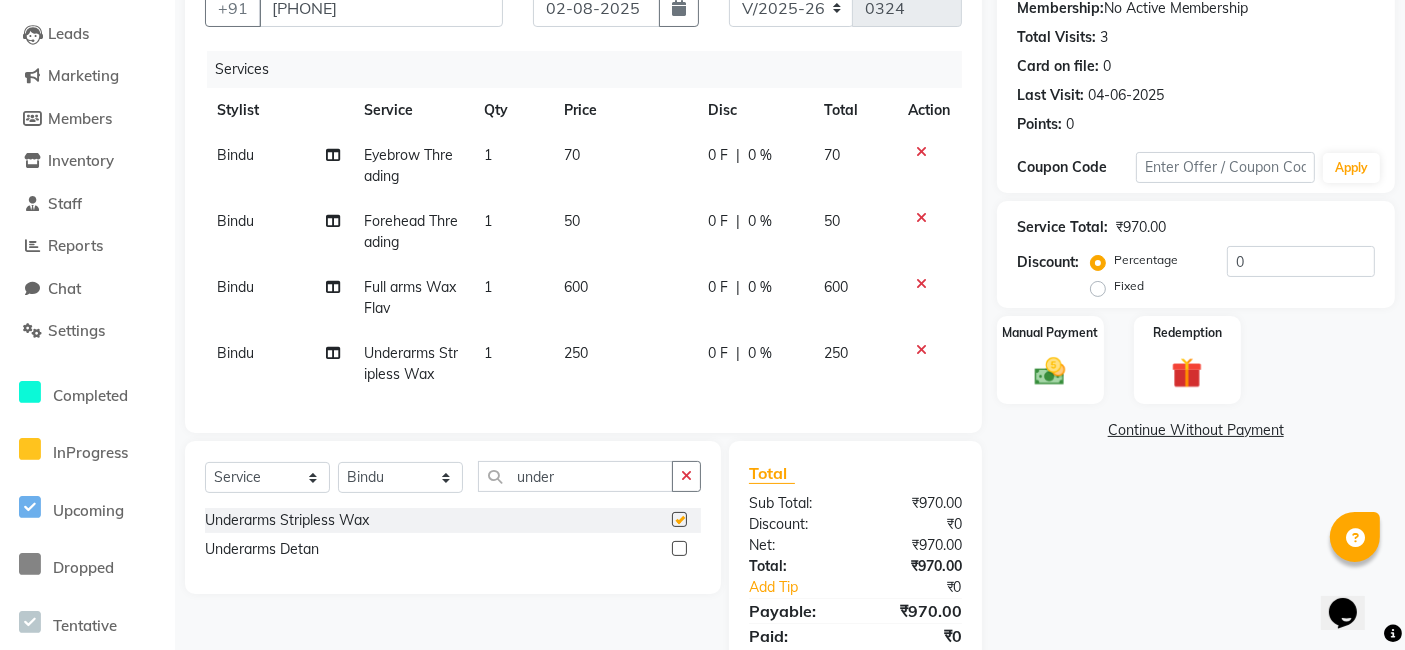 checkbox on "false" 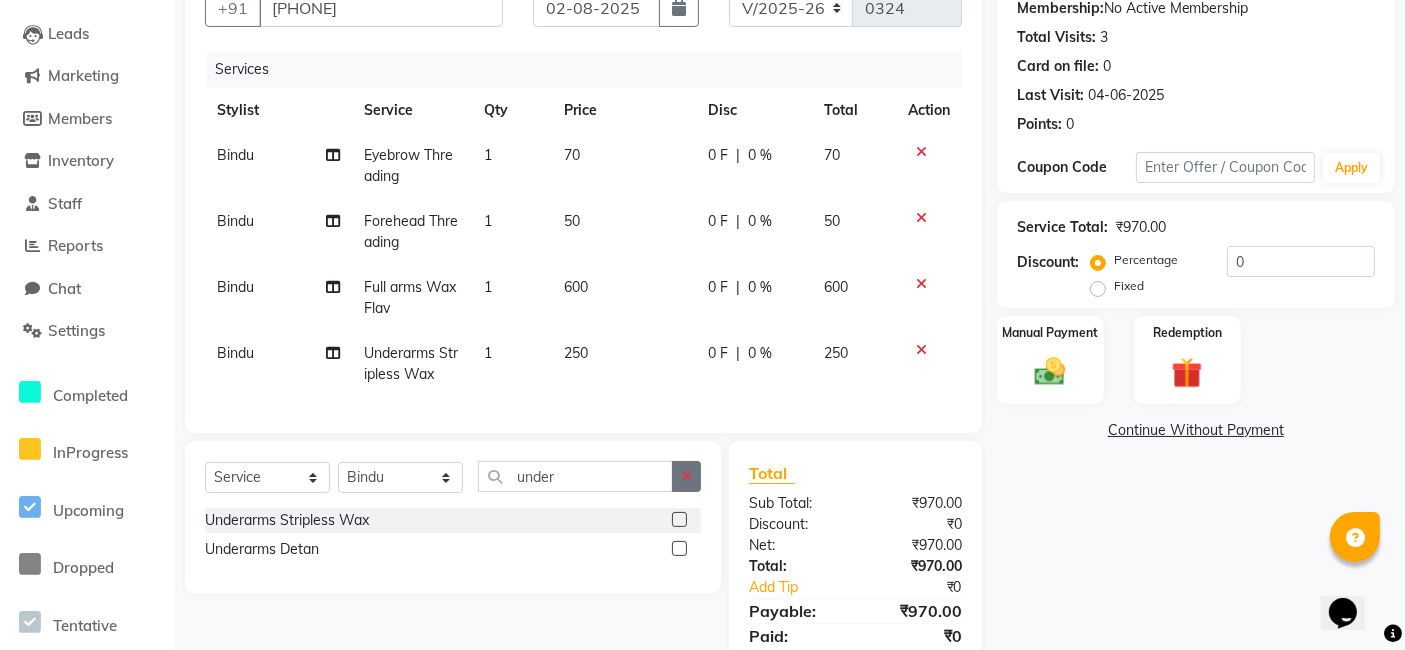 click 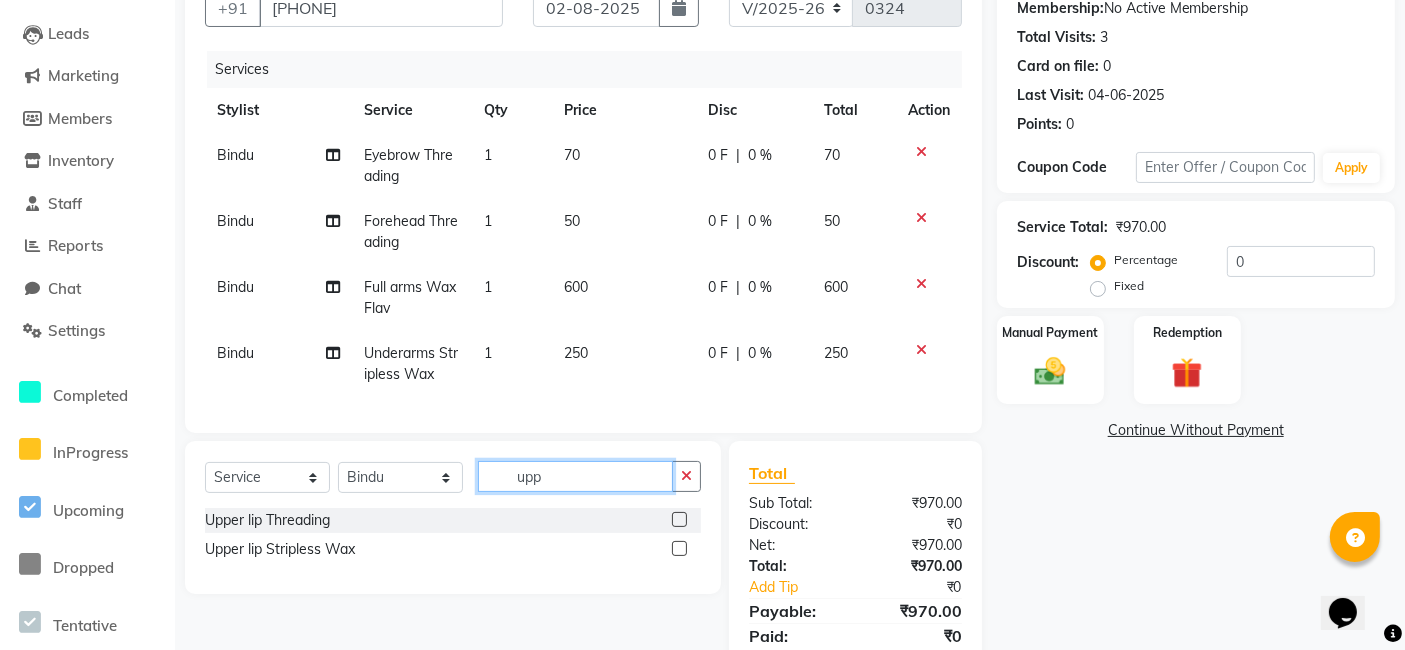 type on "upp" 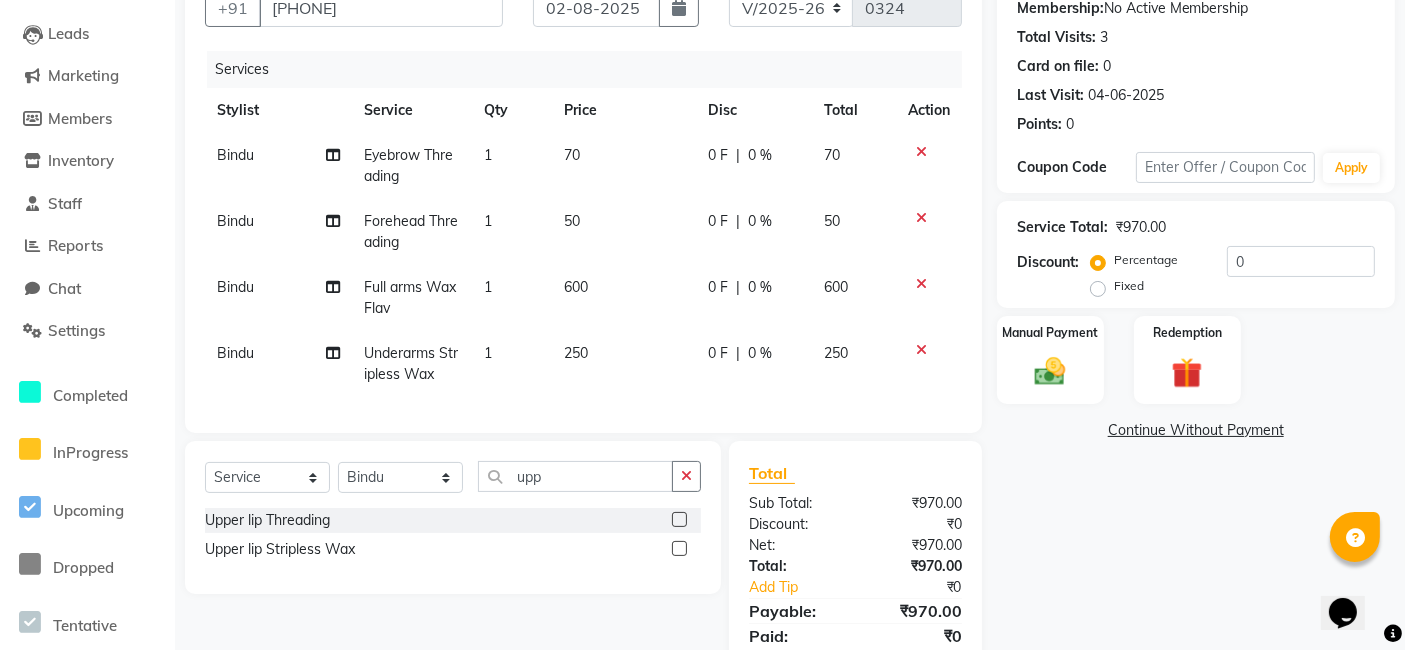 click 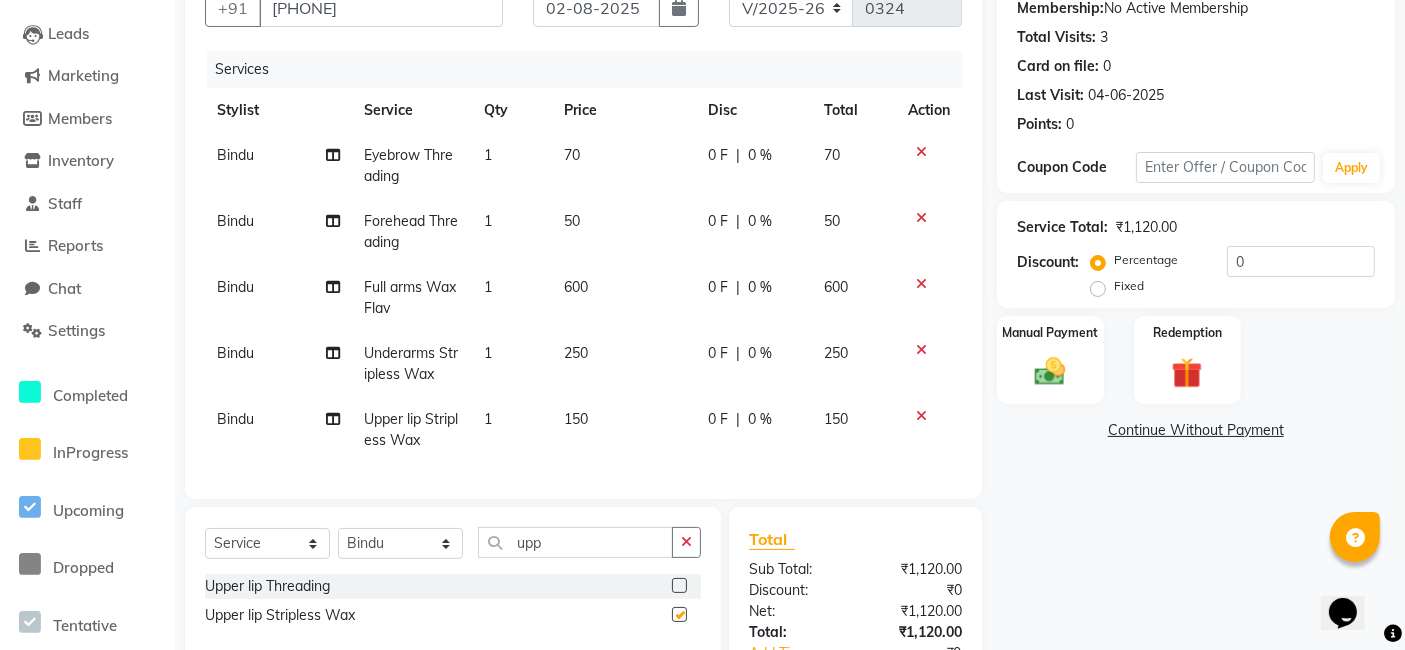 checkbox on "false" 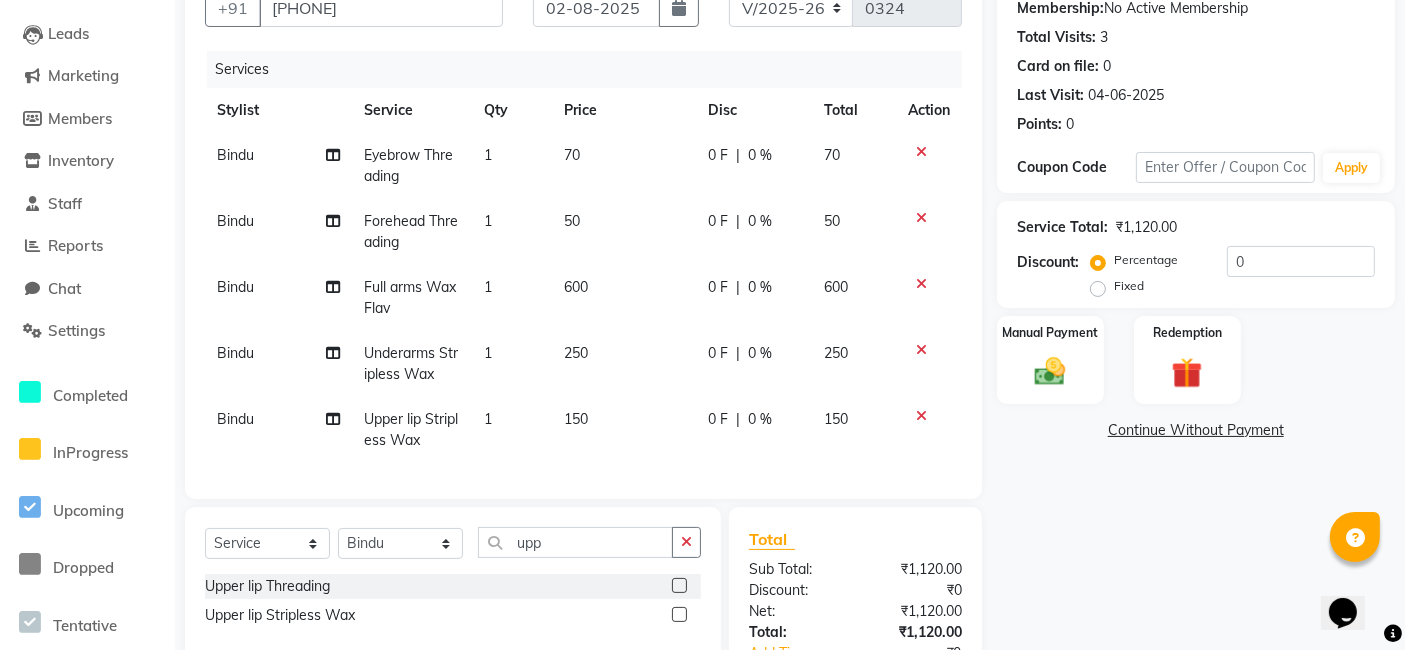 click 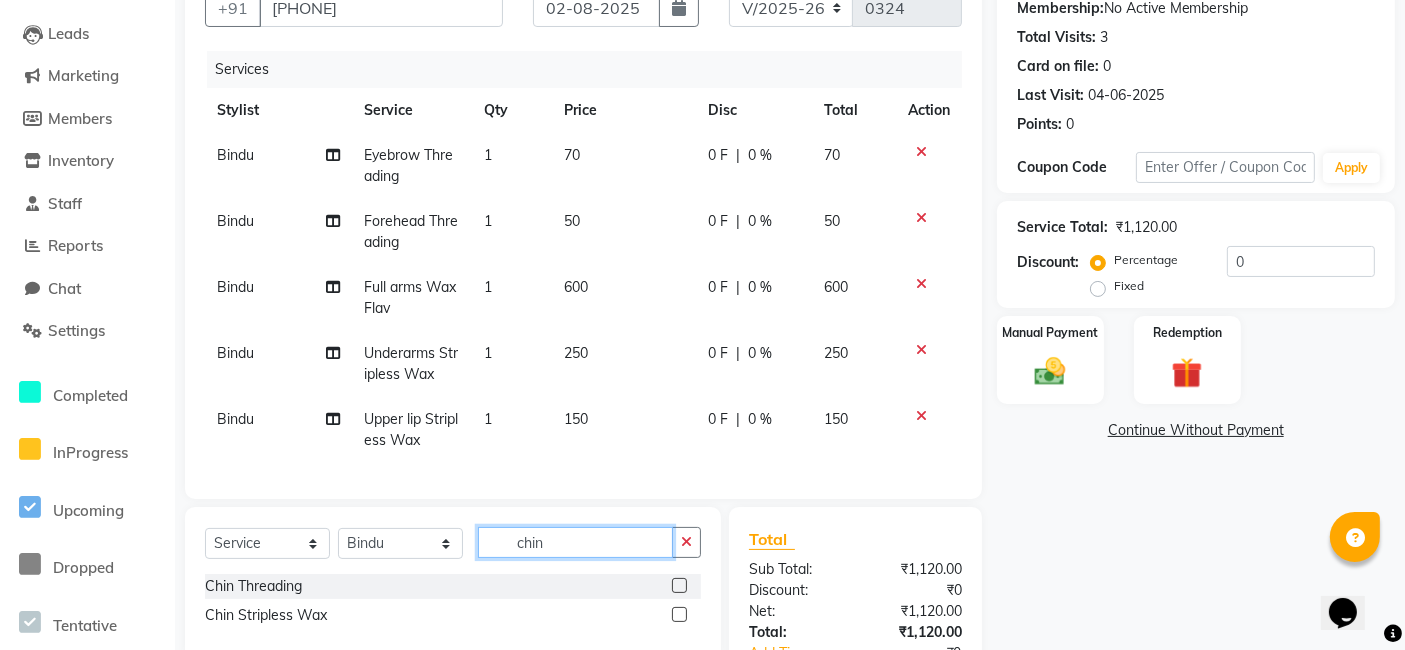 scroll, scrollTop: 351, scrollLeft: 0, axis: vertical 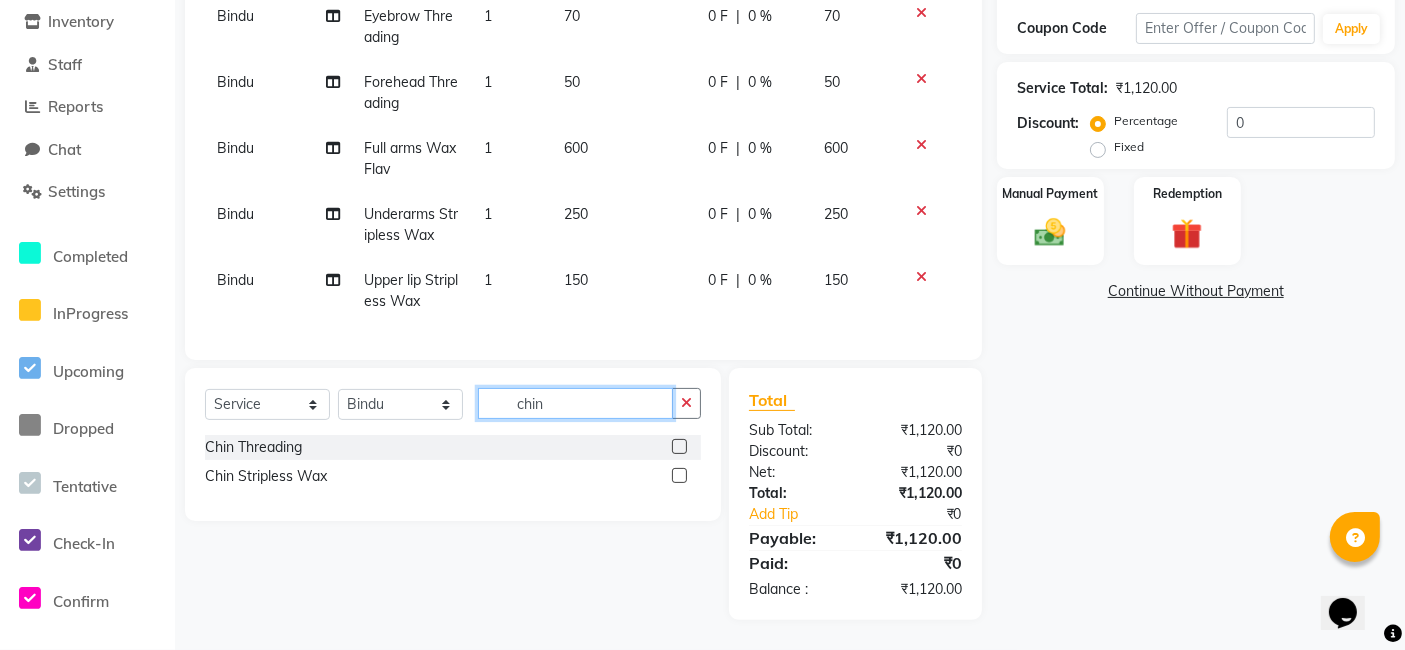 type on "chin" 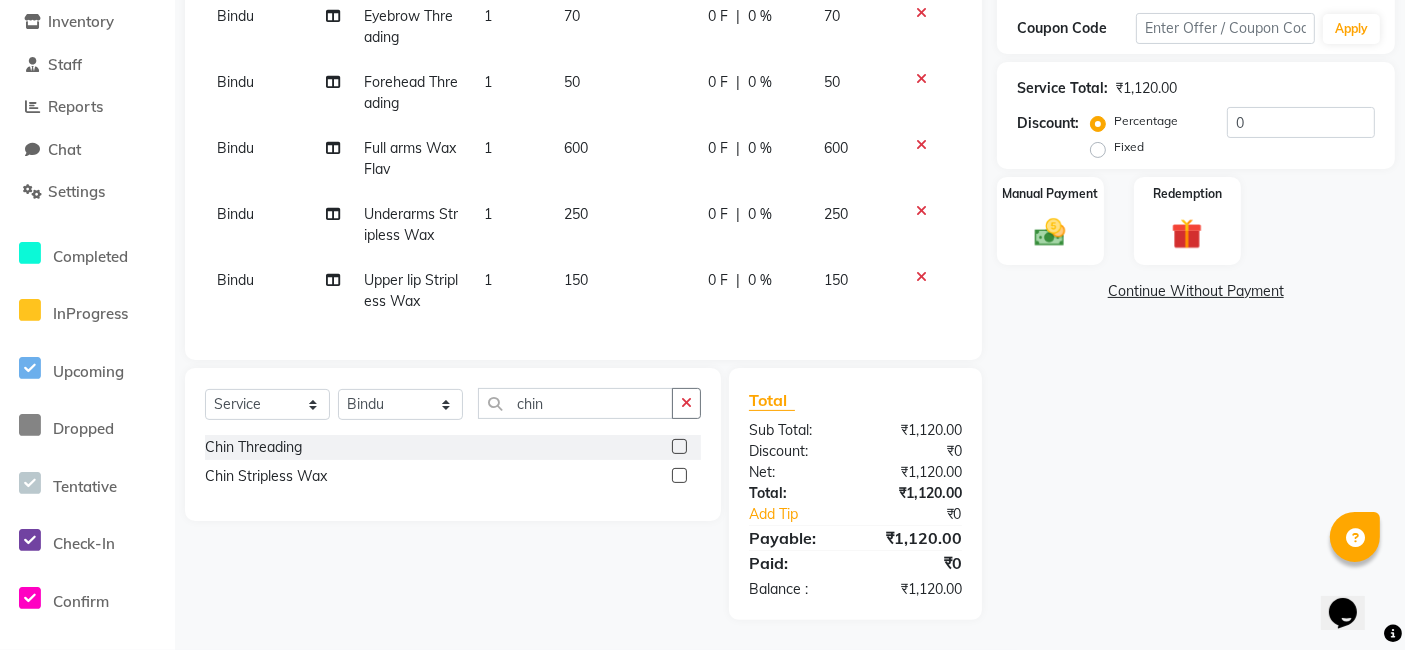 click 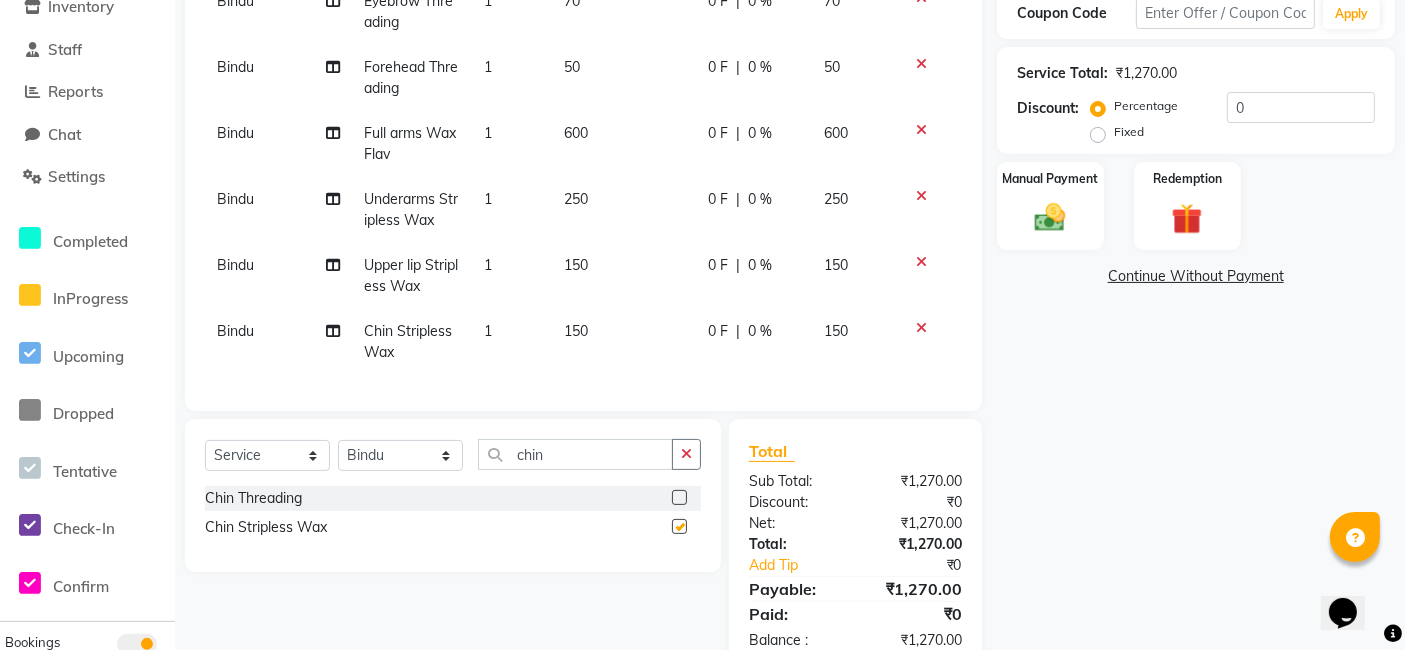 checkbox on "false" 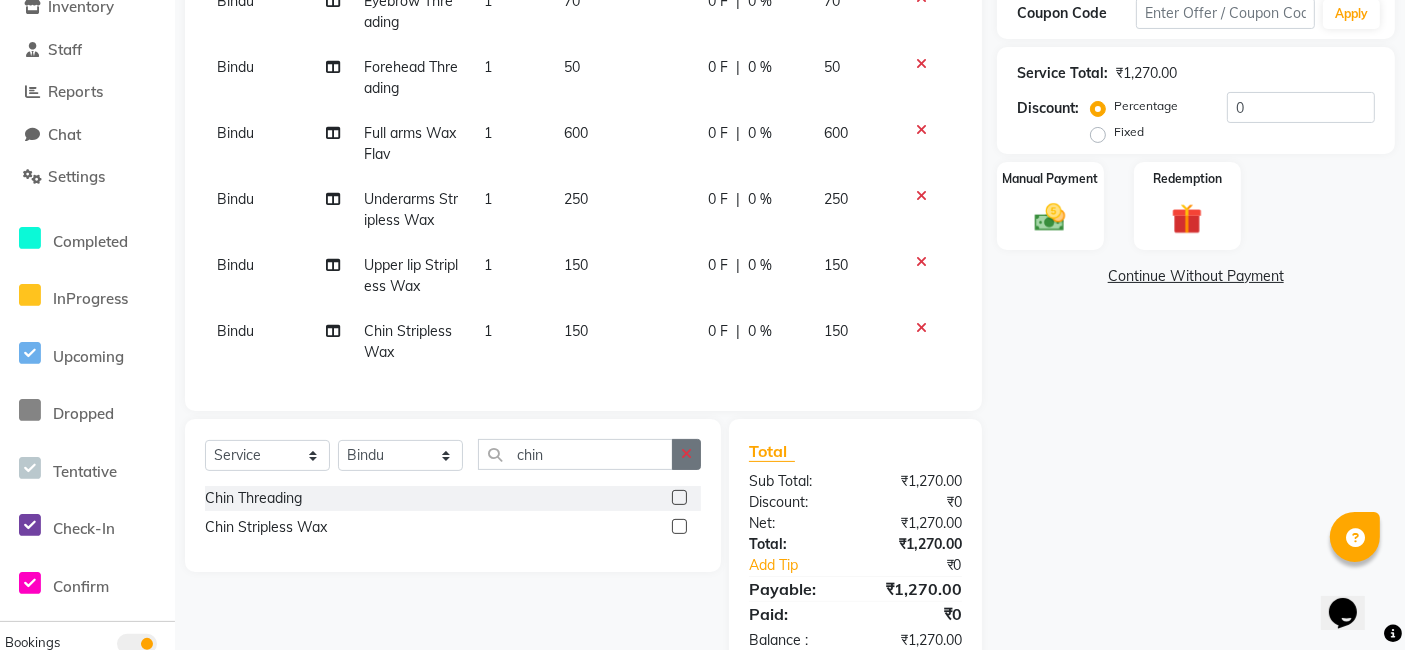 click 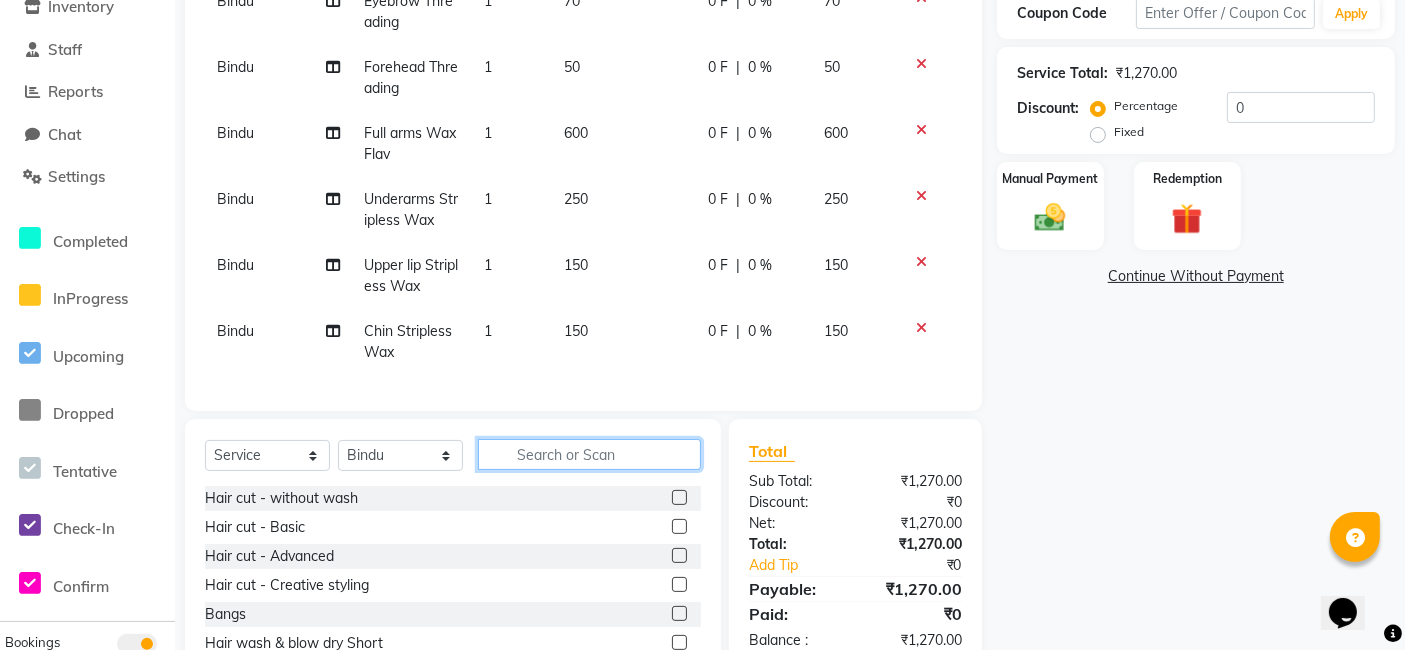 click 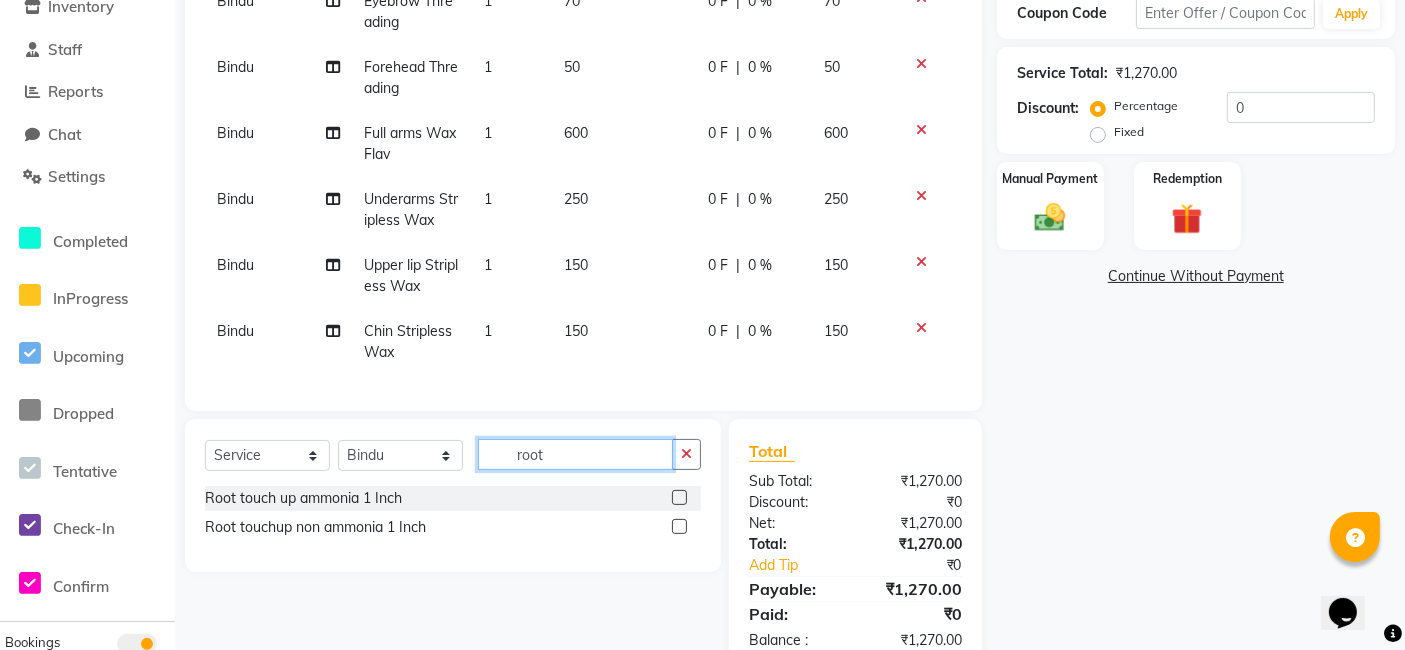 type on "root" 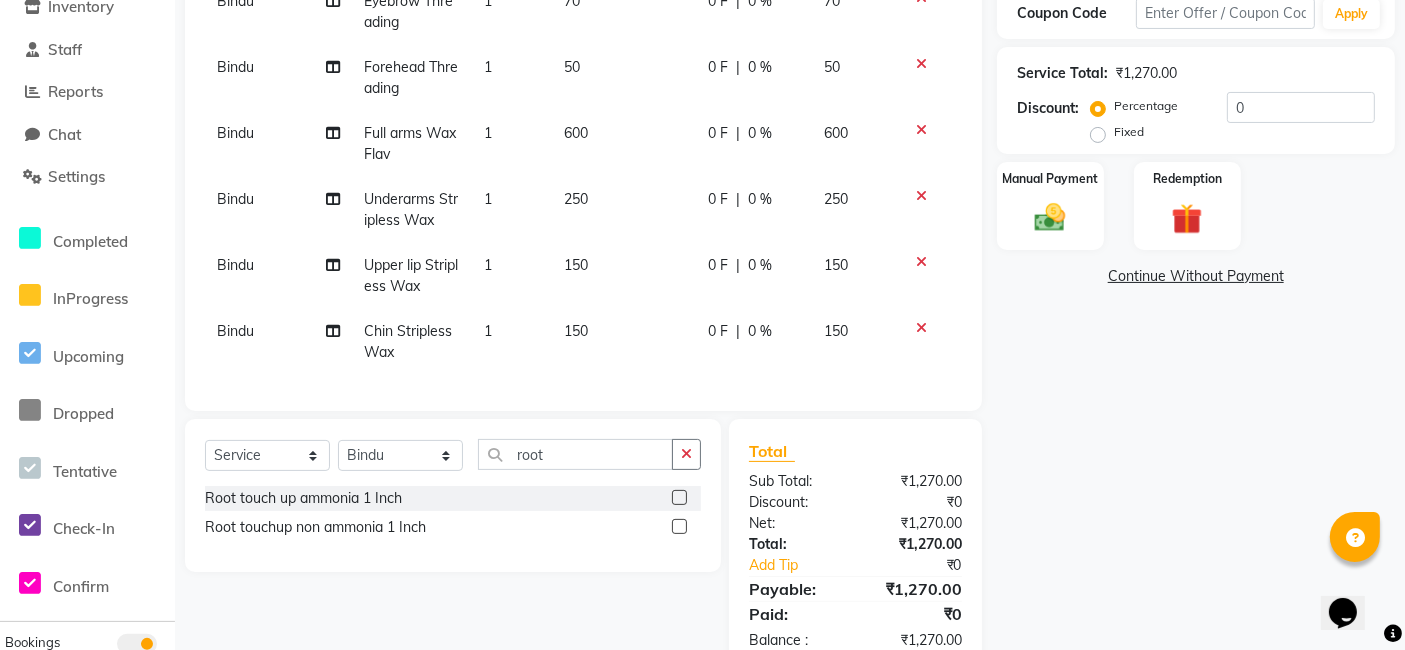 click 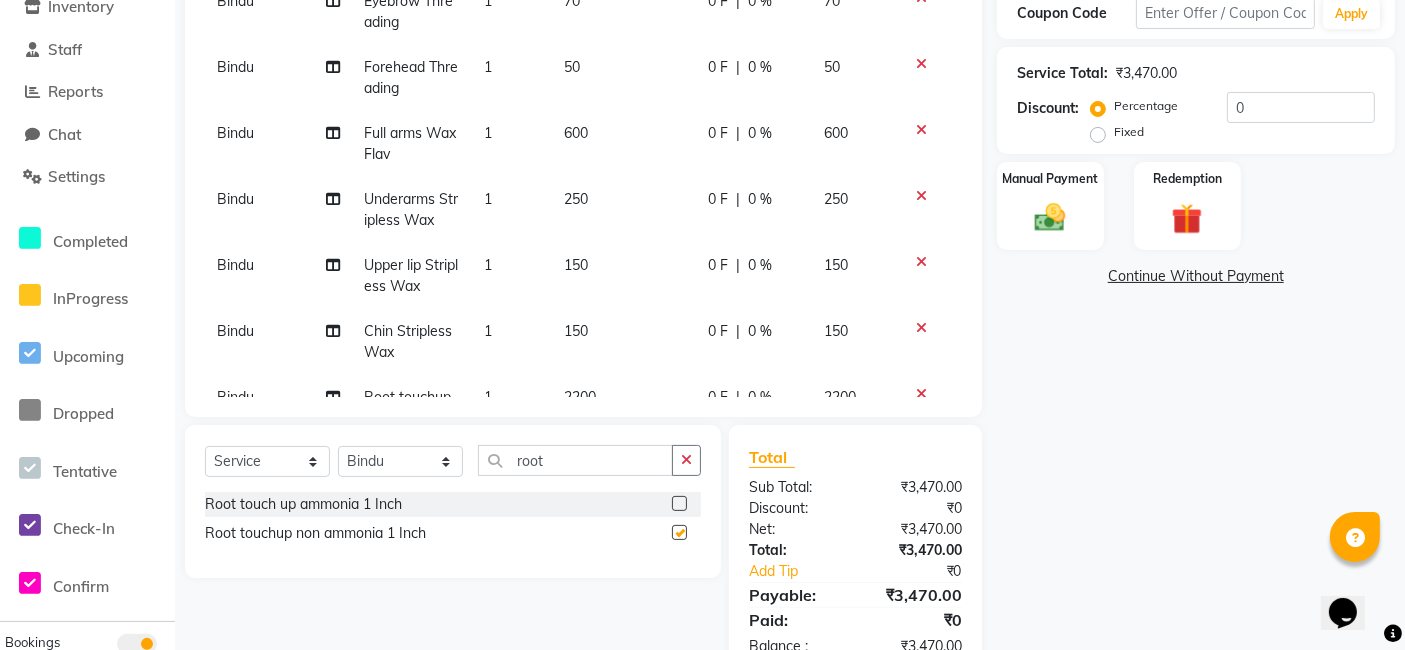 click 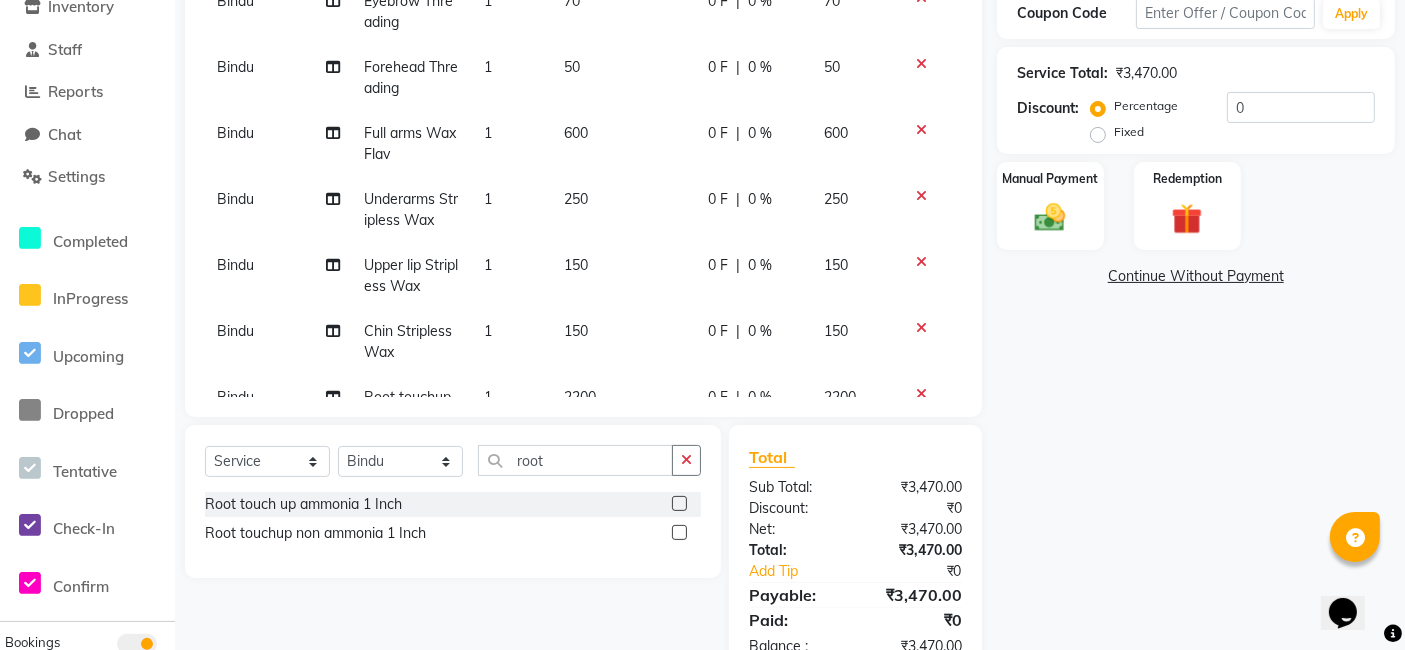 scroll, scrollTop: 97, scrollLeft: 0, axis: vertical 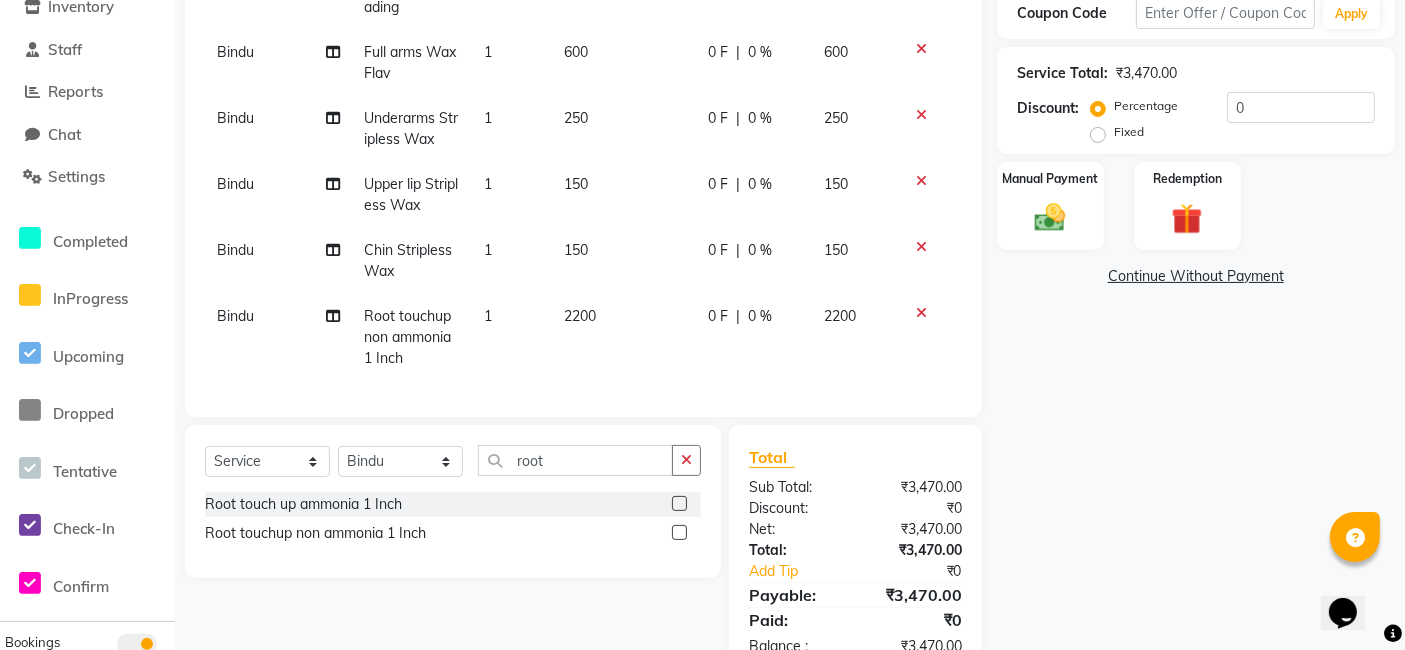 click 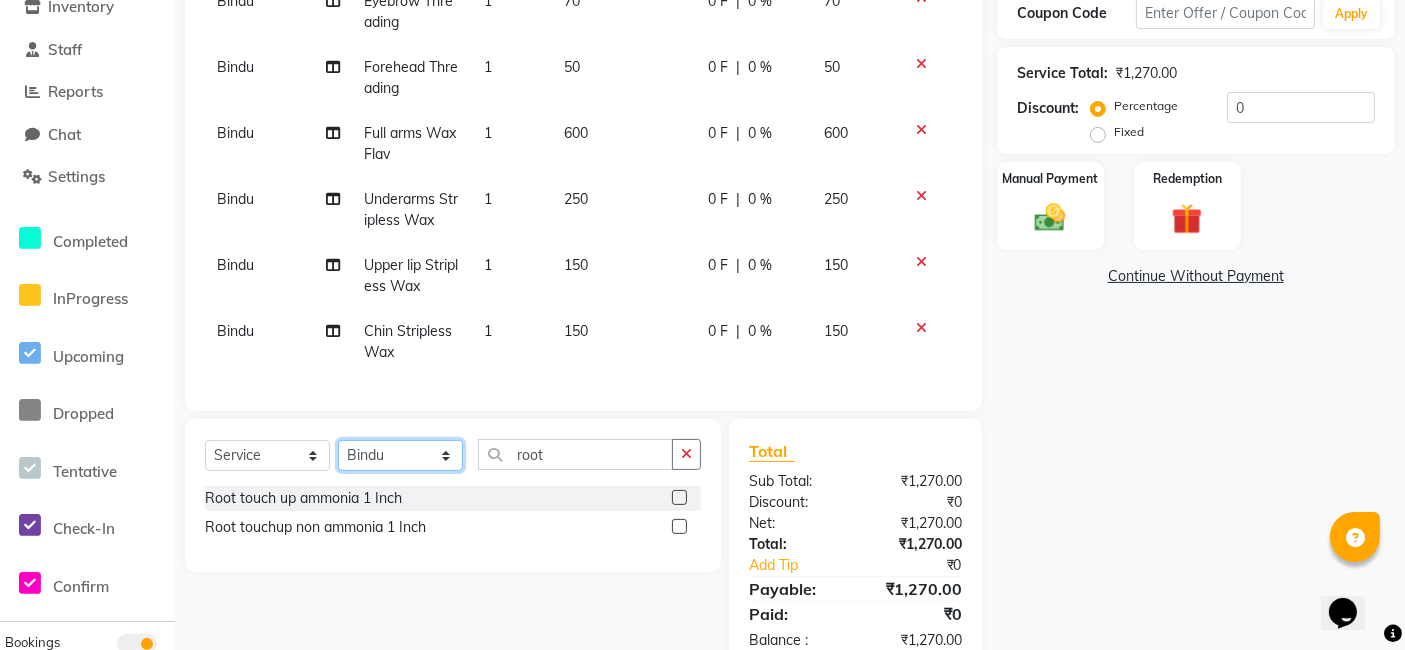 click on "Select Stylist [FIRST] [FIRST] [FIRST] [FIRST]" 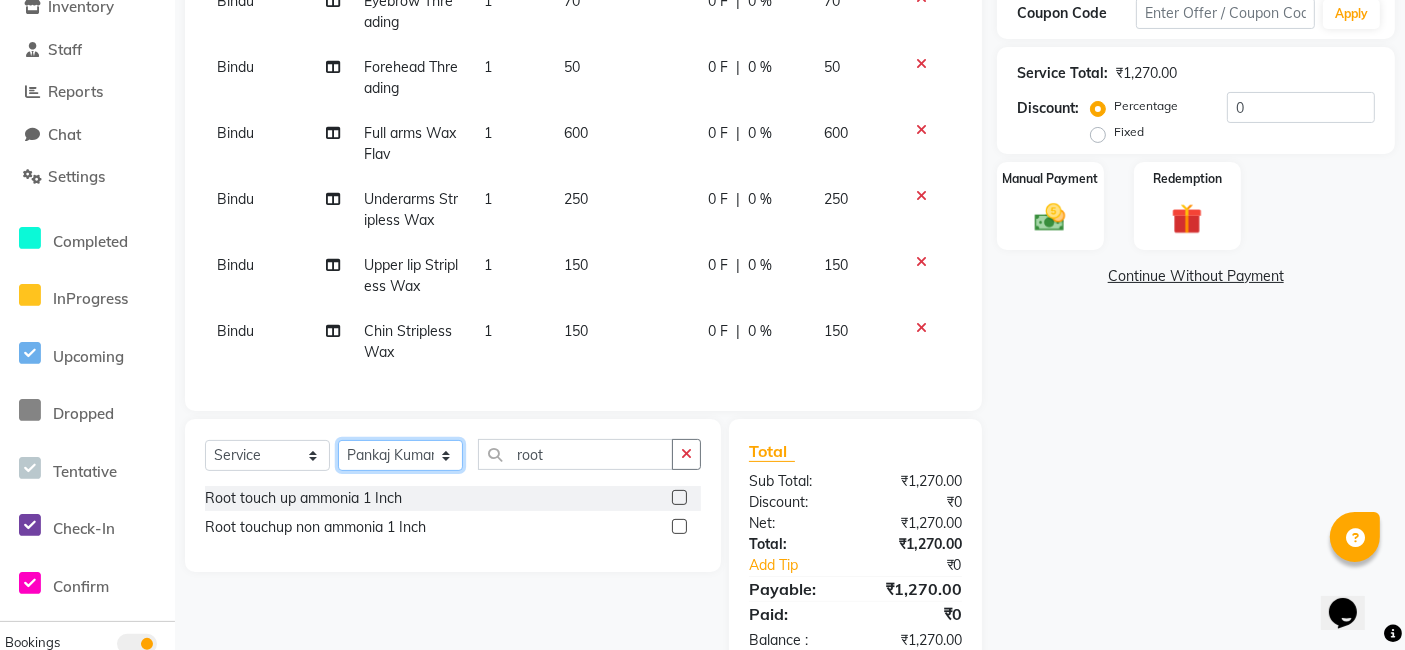 click on "Select Stylist [FIRST] [FIRST] [FIRST] [FIRST]" 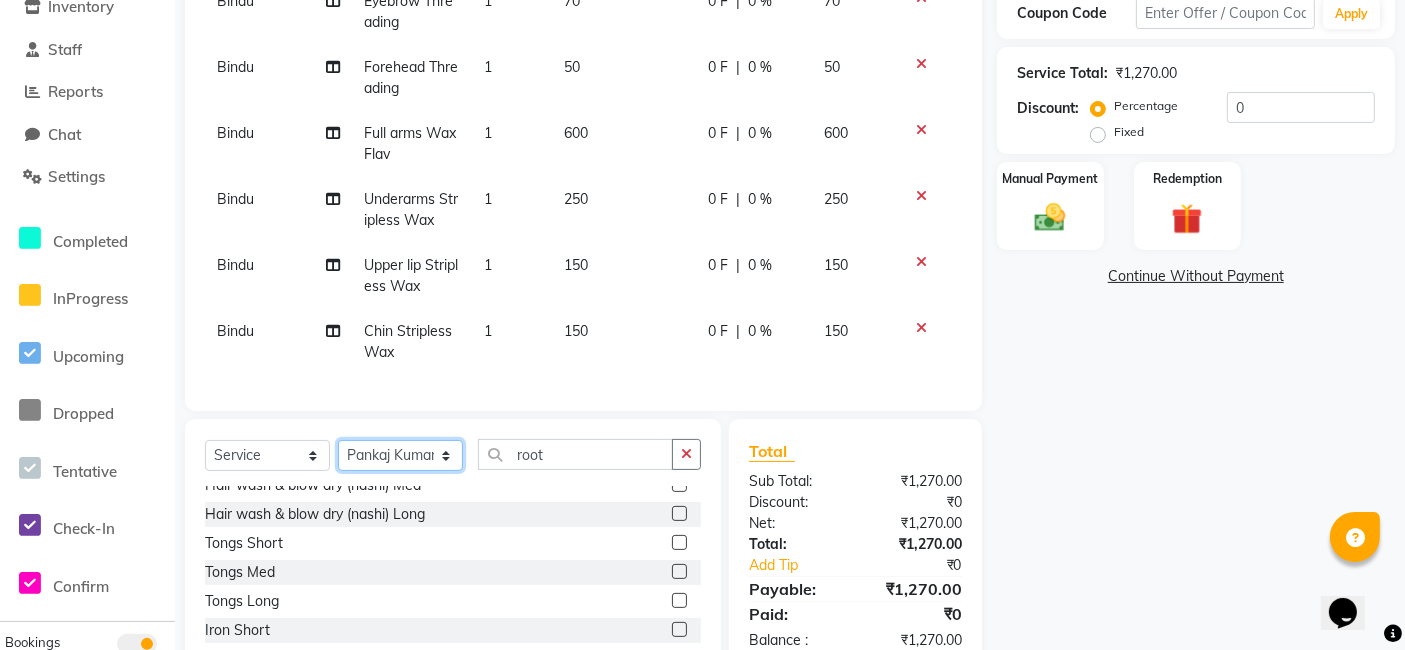 scroll, scrollTop: 275, scrollLeft: 0, axis: vertical 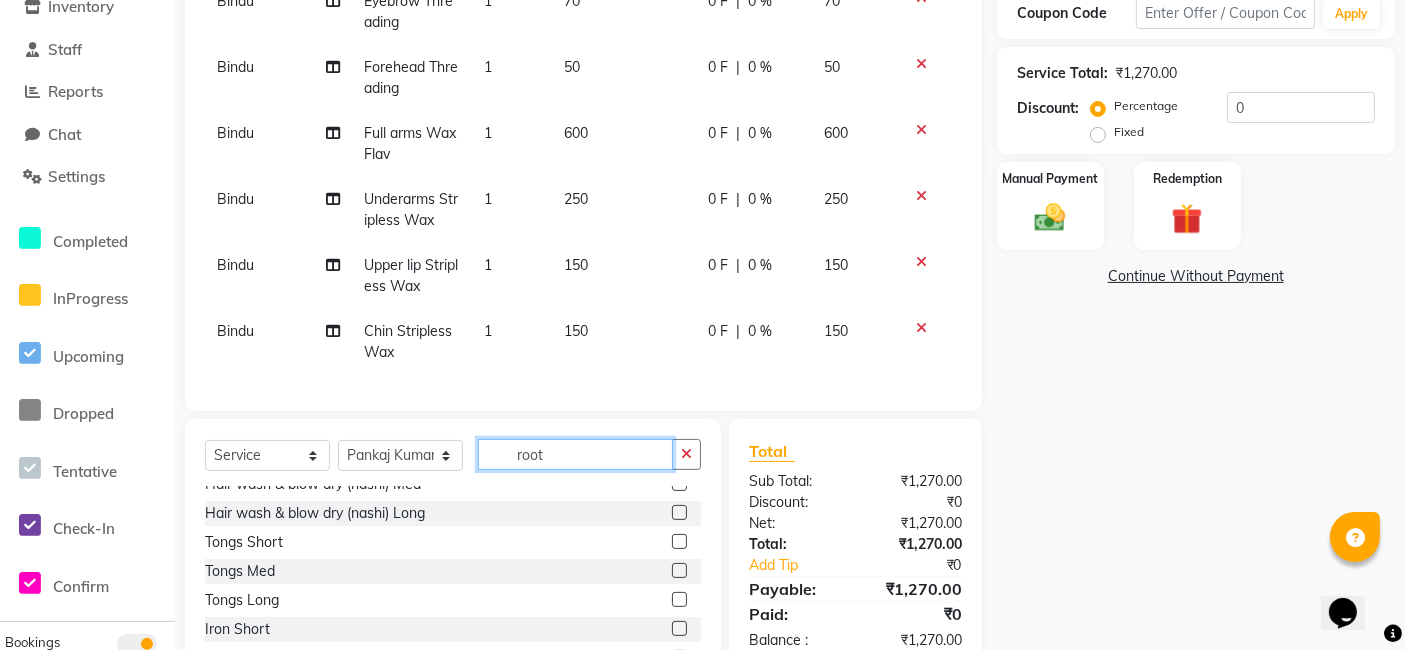 click on "root" 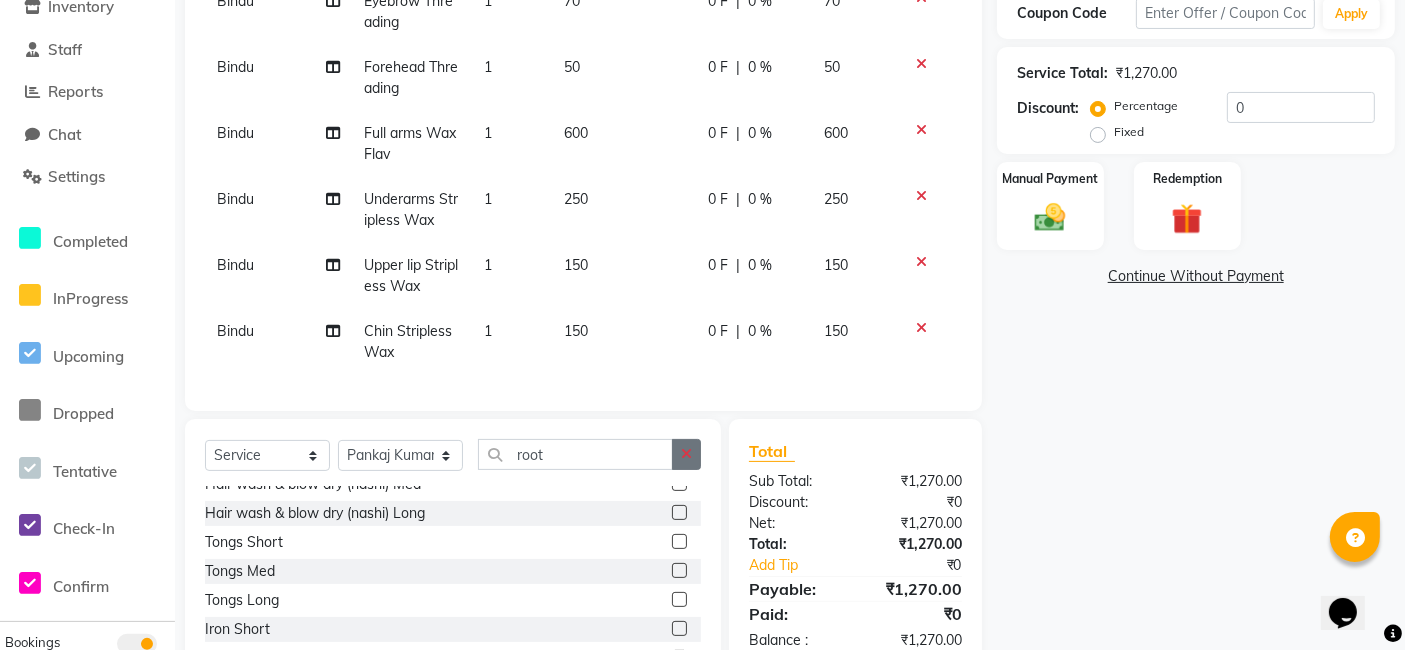 click 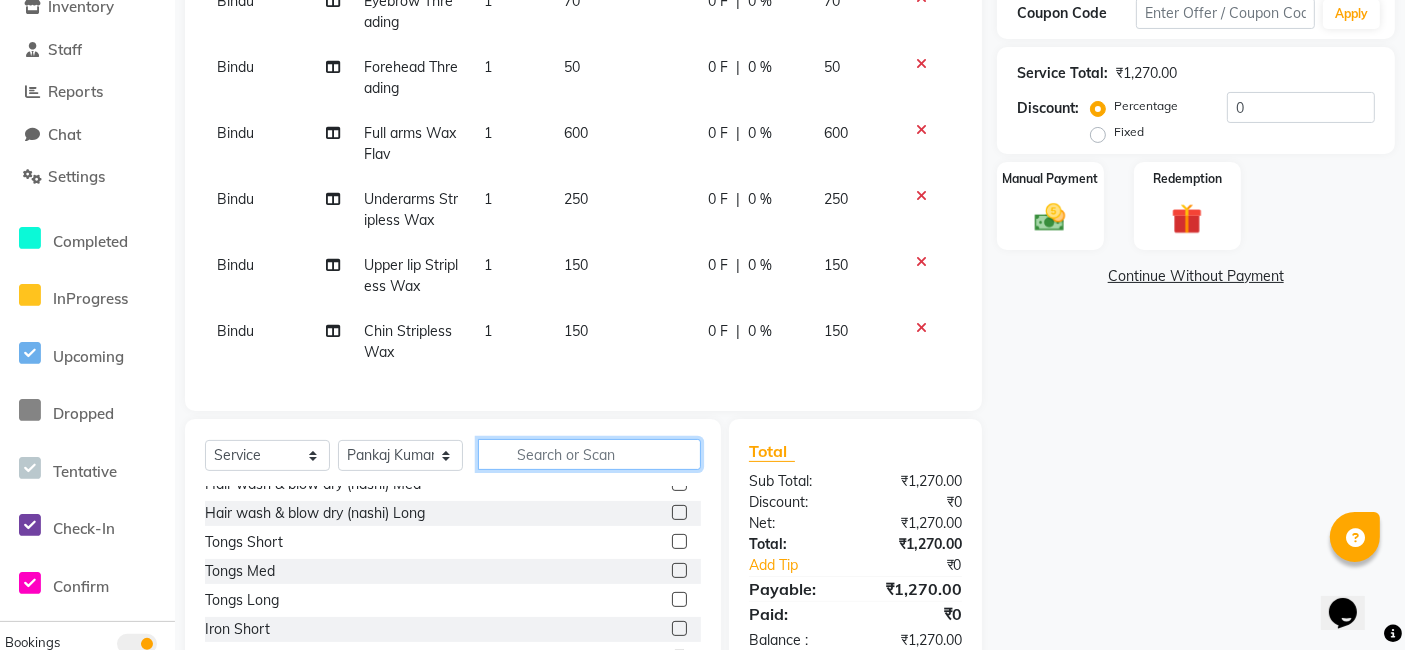 click 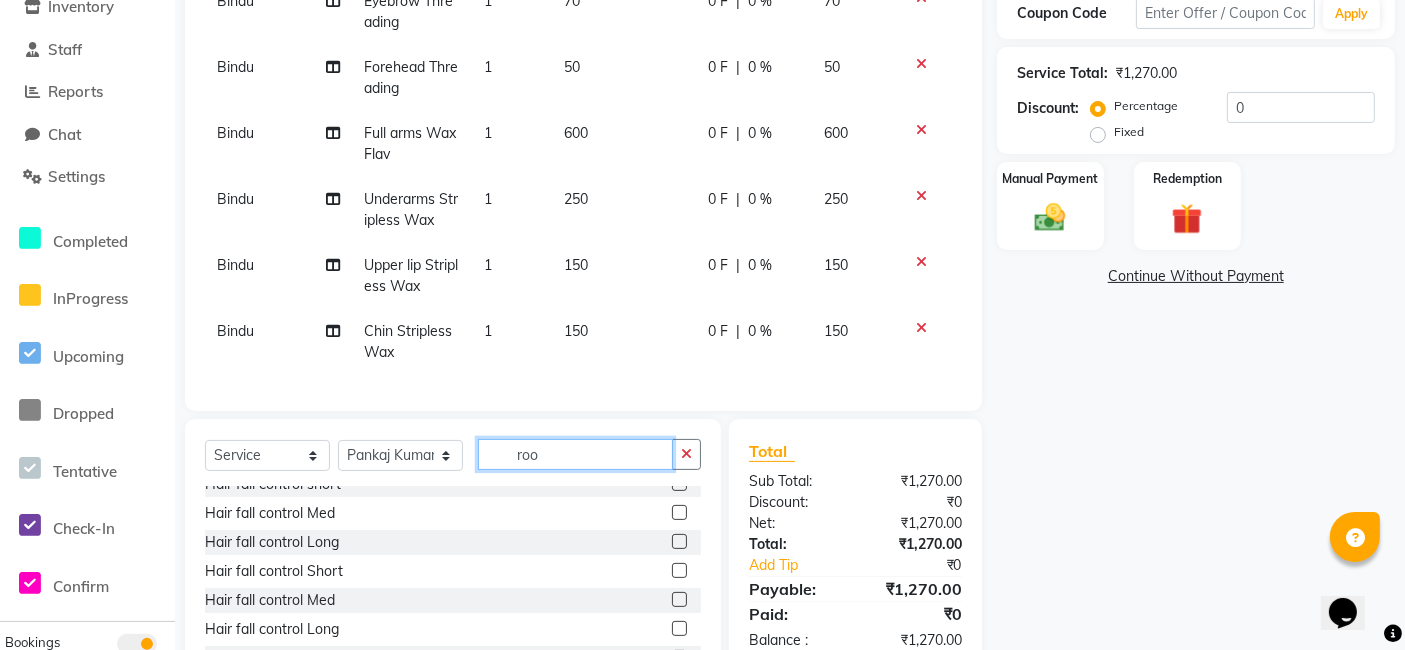 scroll, scrollTop: 0, scrollLeft: 0, axis: both 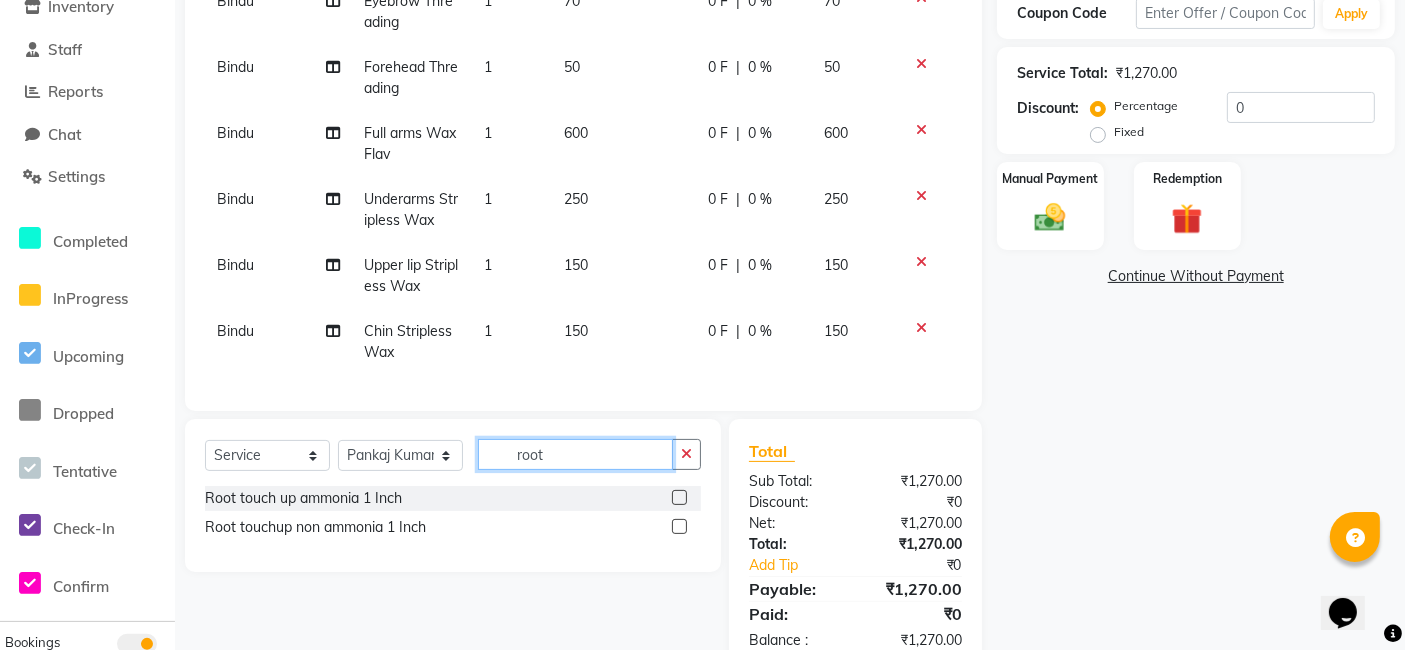 type on "root" 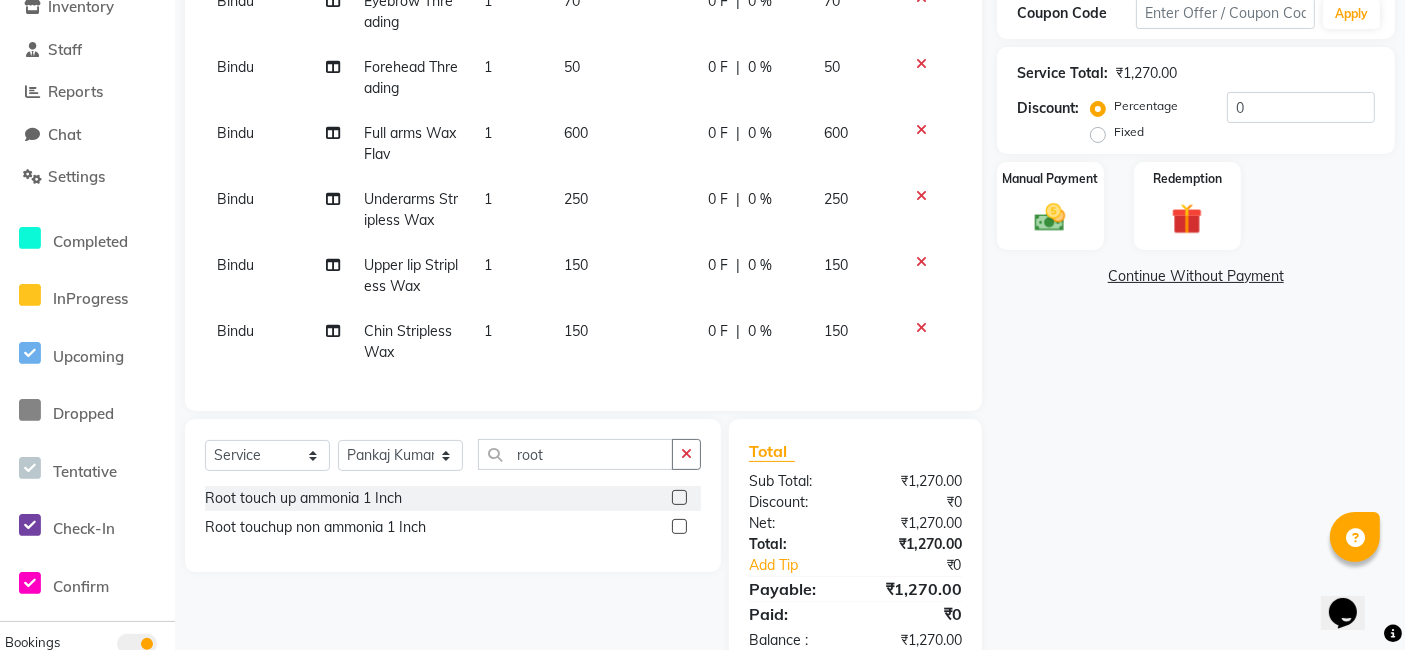 click 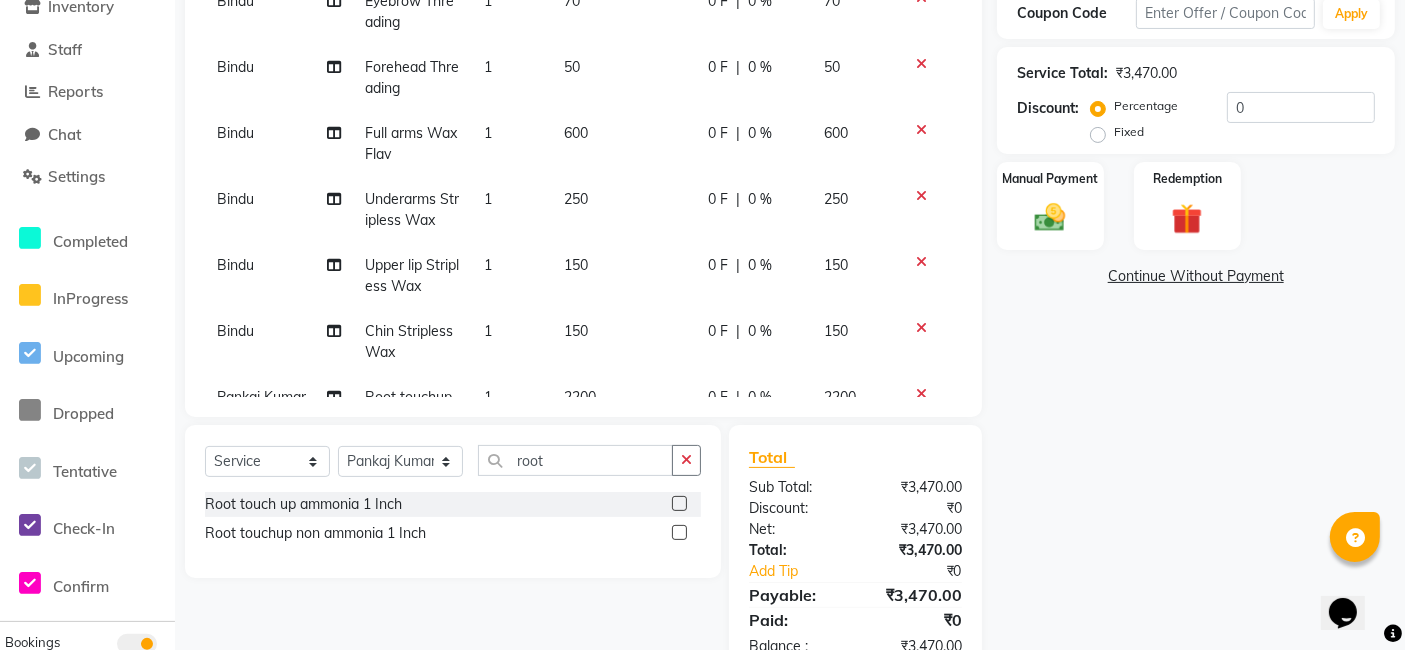 scroll, scrollTop: 97, scrollLeft: 0, axis: vertical 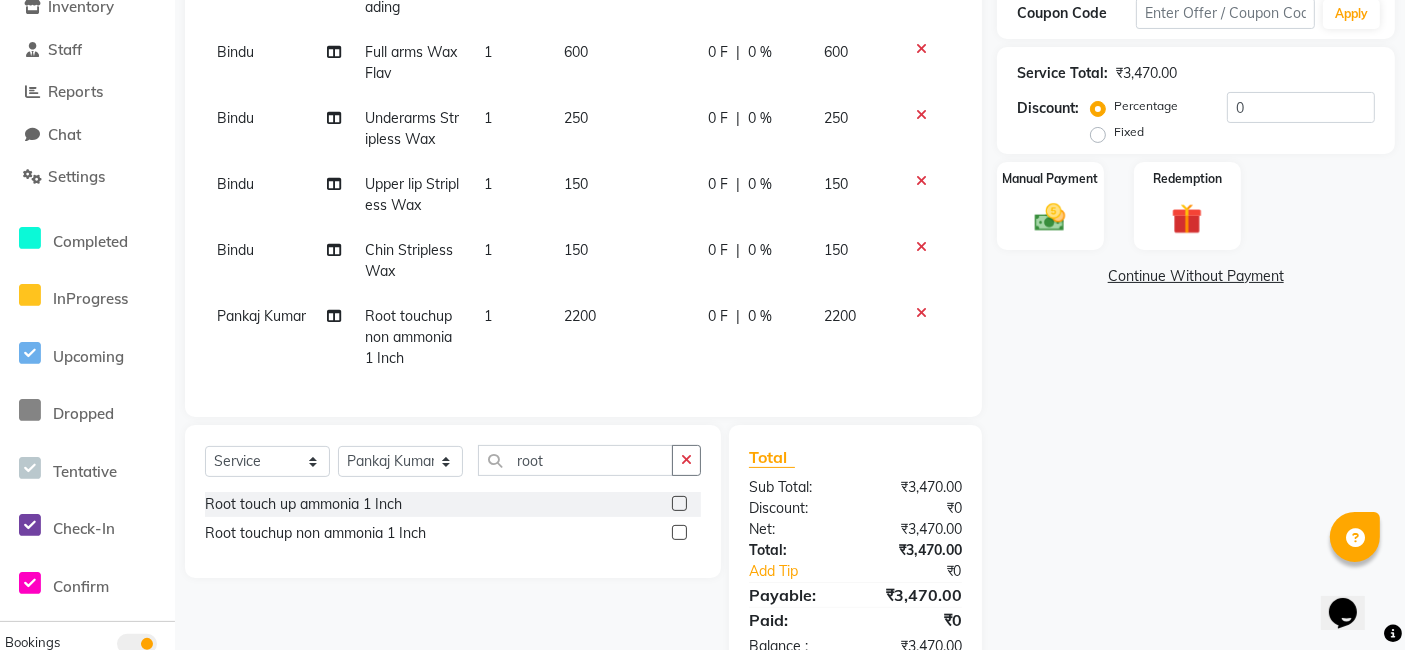 click 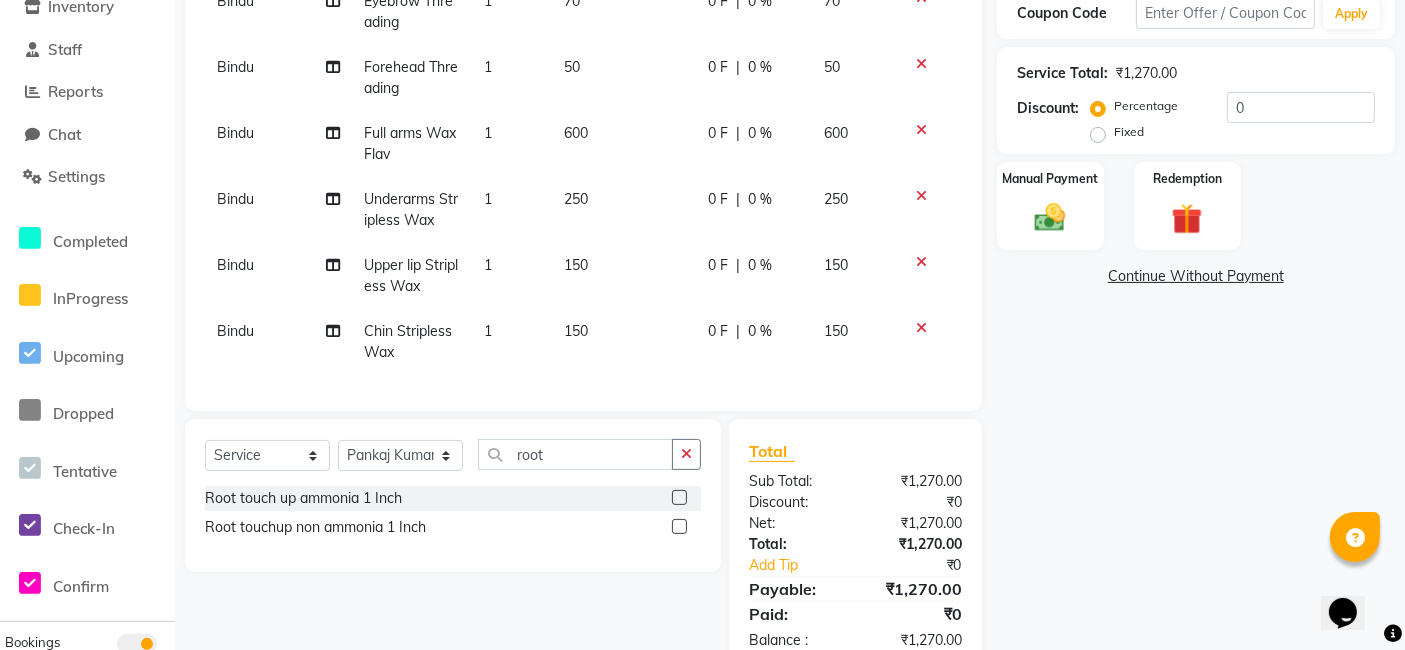 click 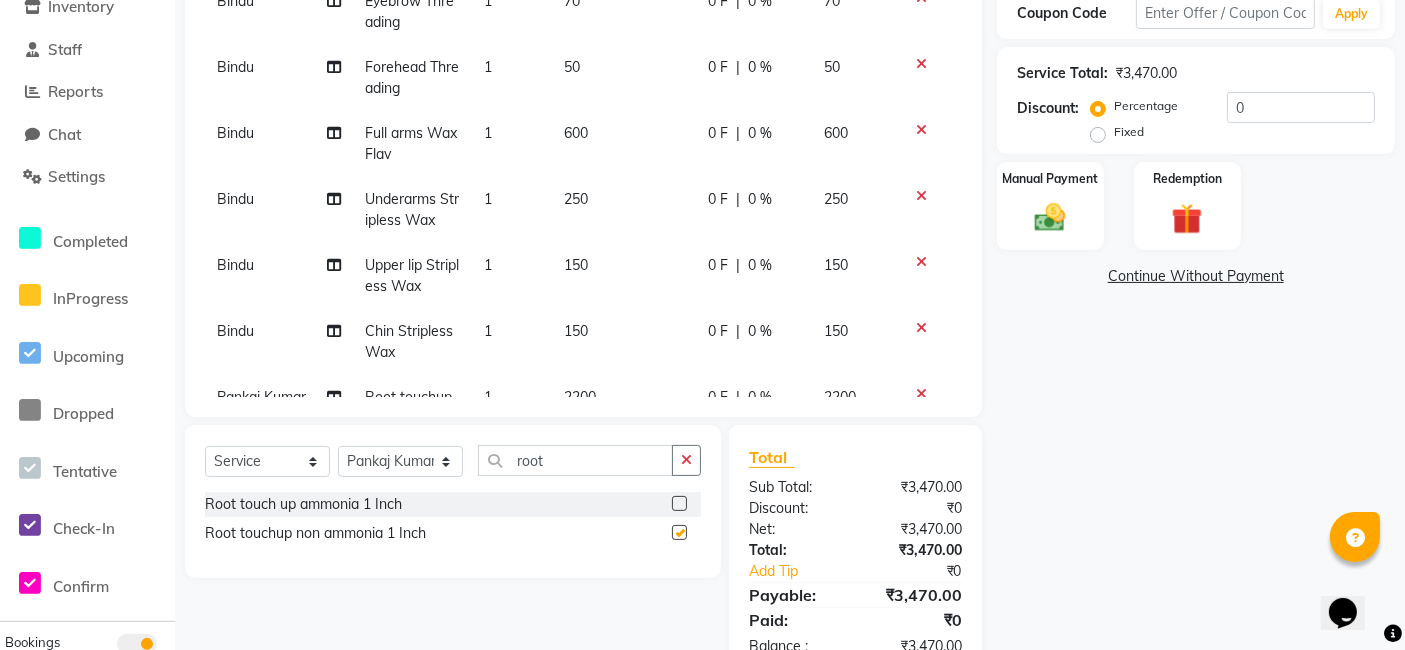 checkbox on "false" 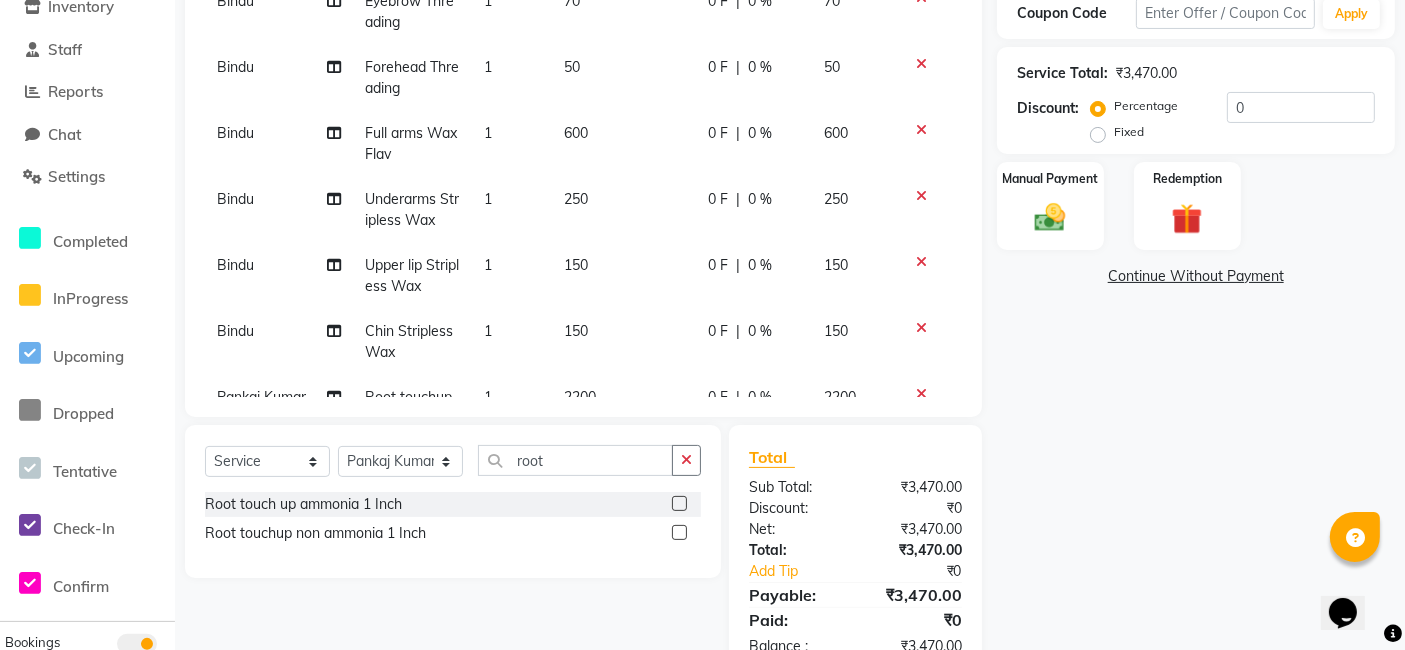 scroll, scrollTop: 97, scrollLeft: 0, axis: vertical 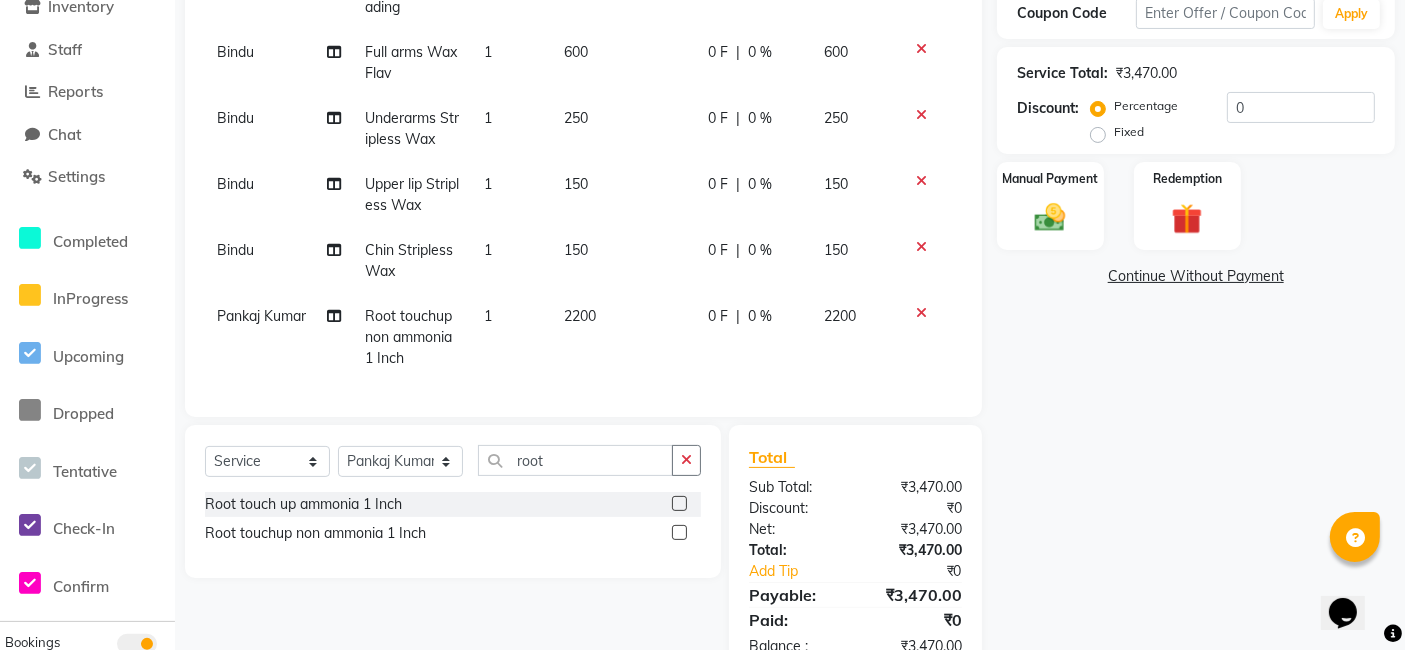 click on "2200" 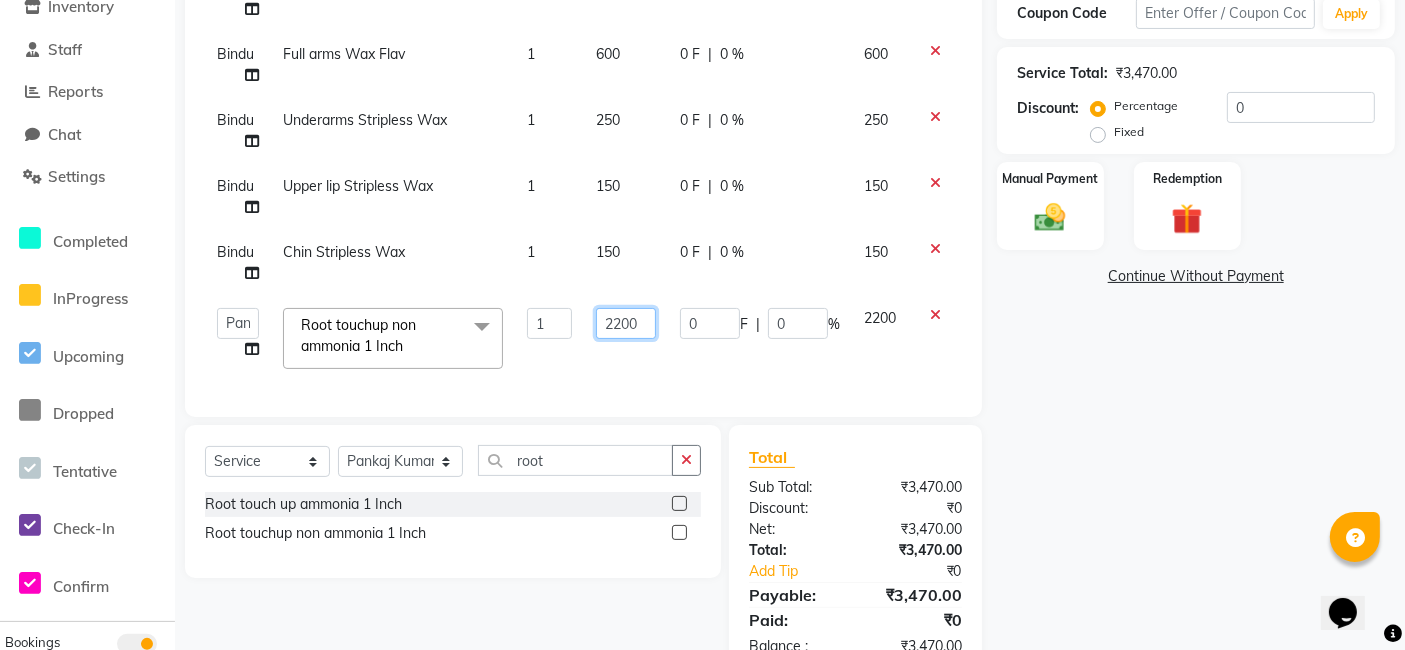 click on "2200" 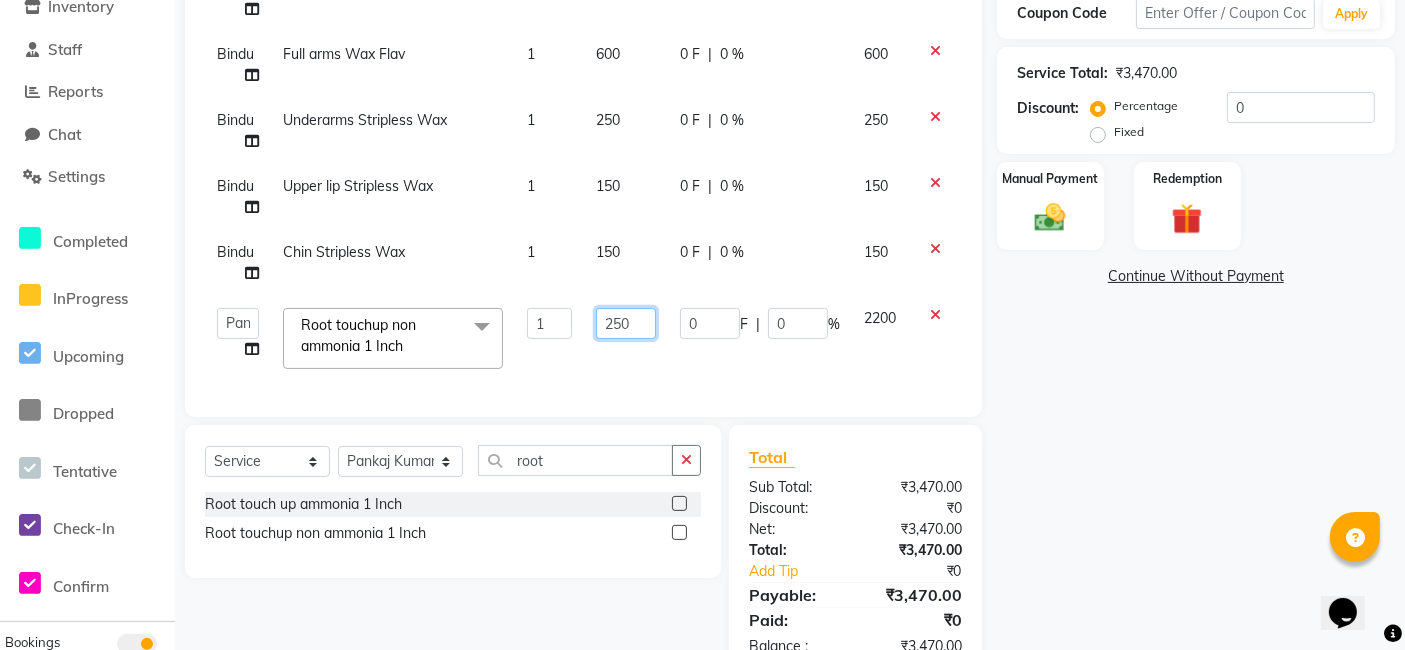 type on "2500" 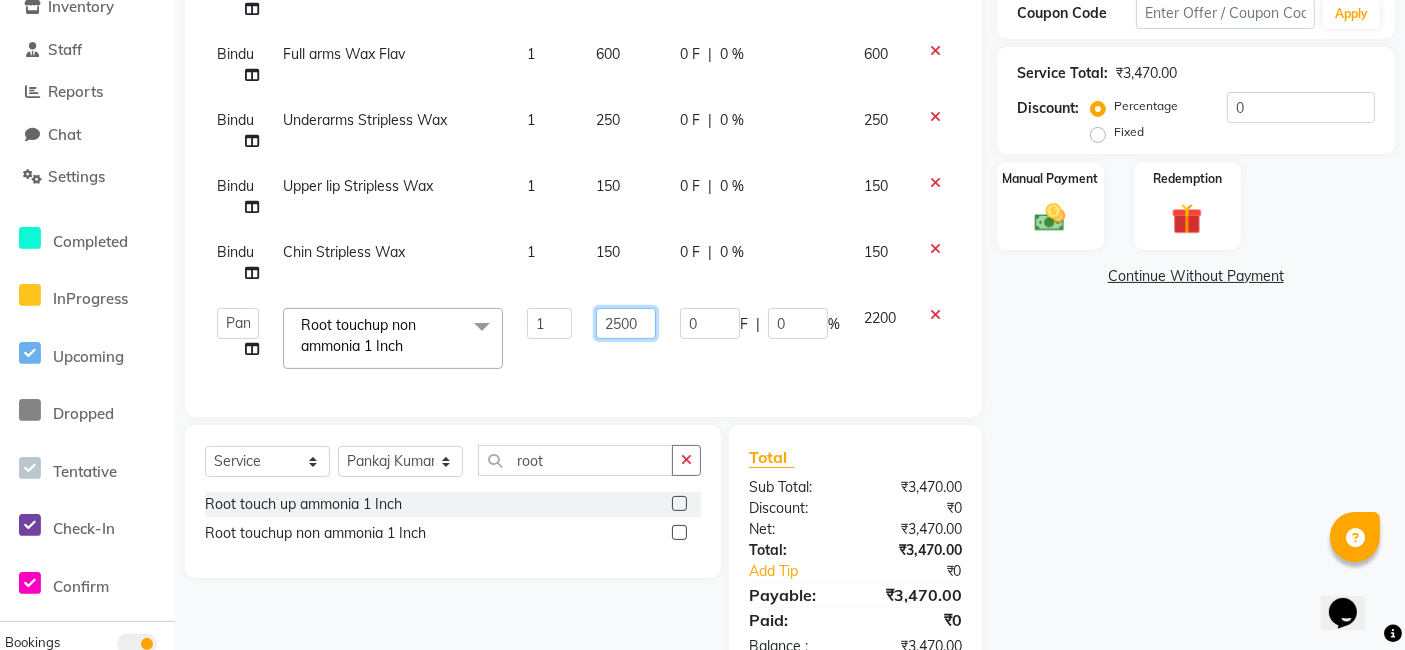 scroll, scrollTop: 406, scrollLeft: 0, axis: vertical 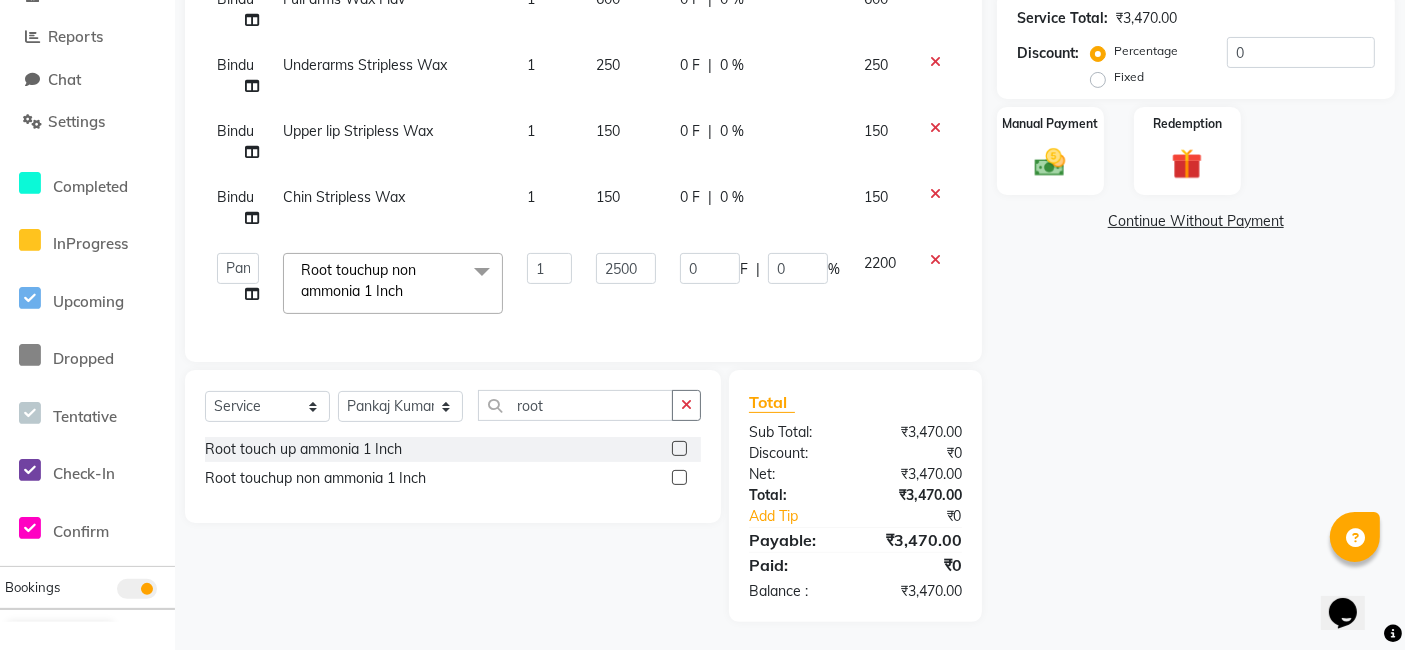 click on "0 F | 0 %" 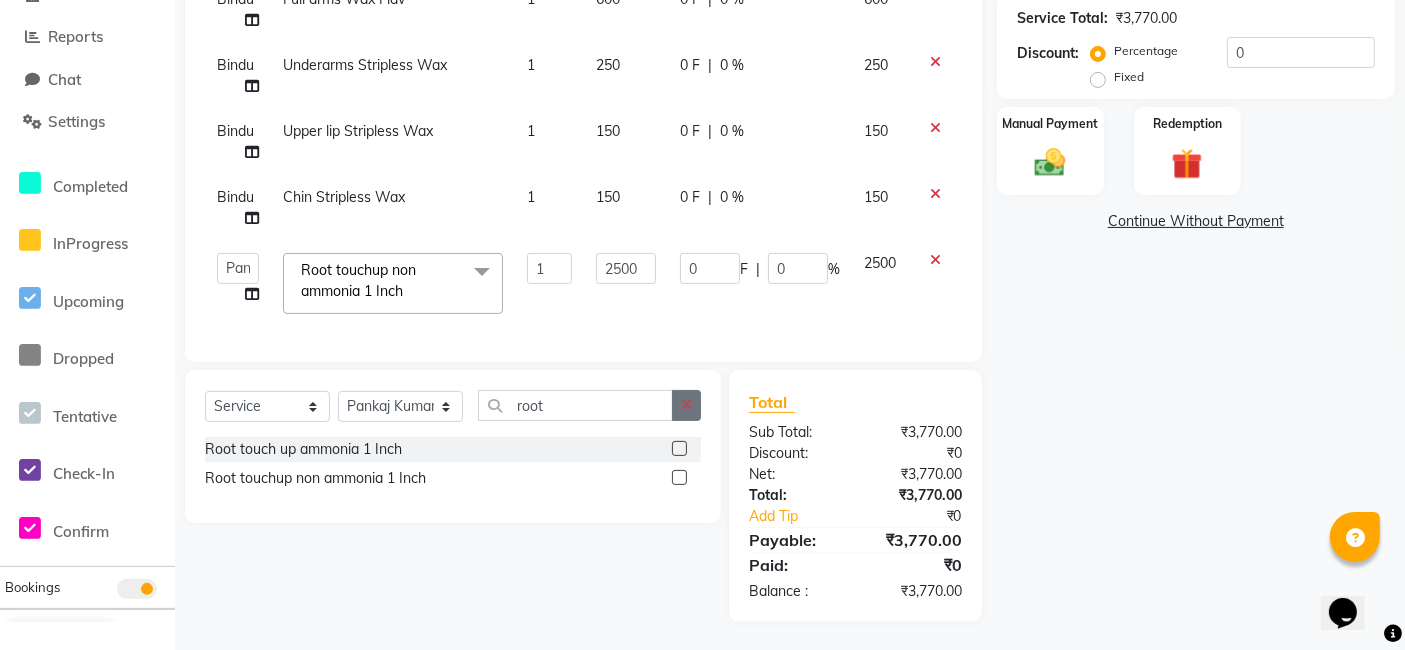click 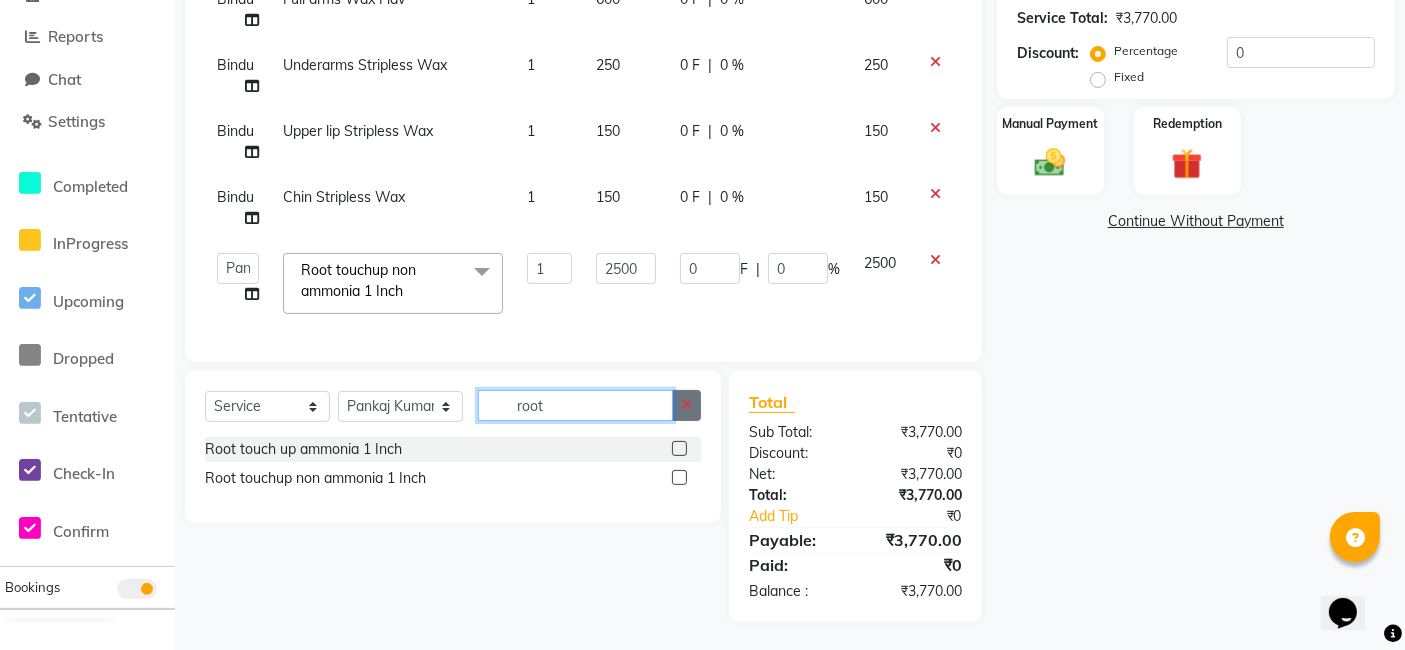 type 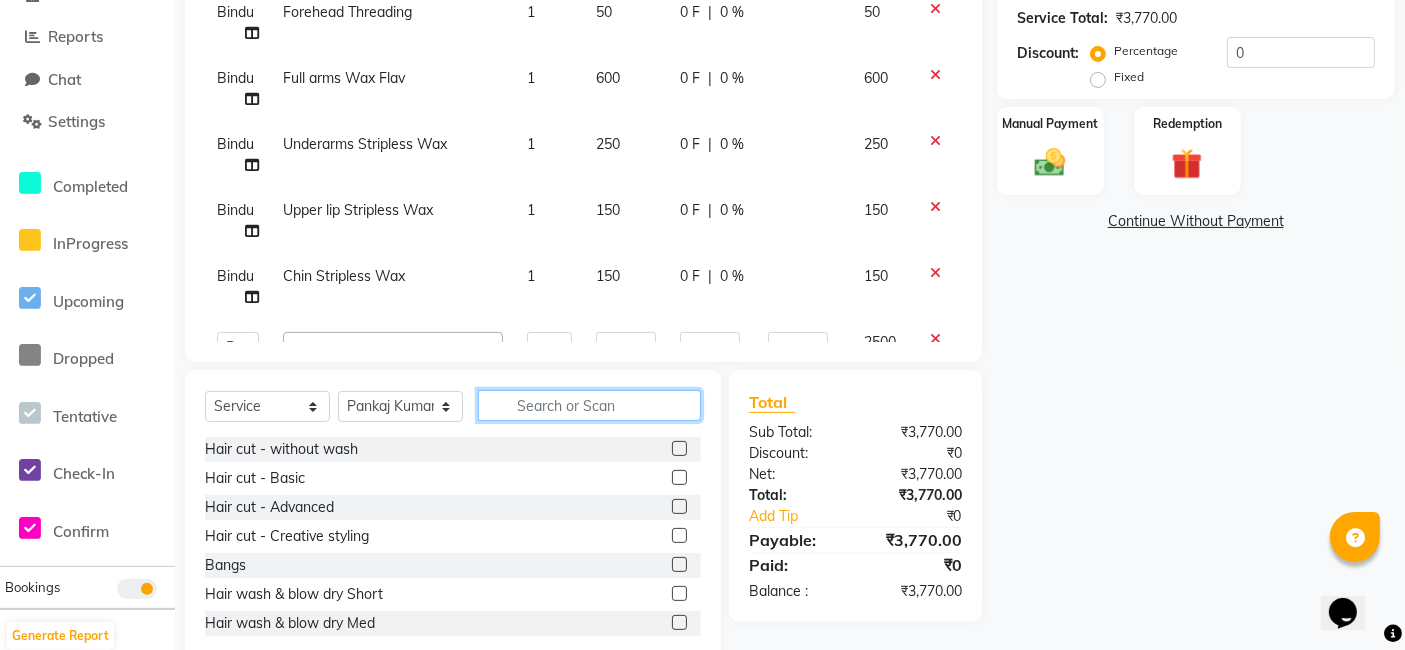 scroll, scrollTop: 95, scrollLeft: 0, axis: vertical 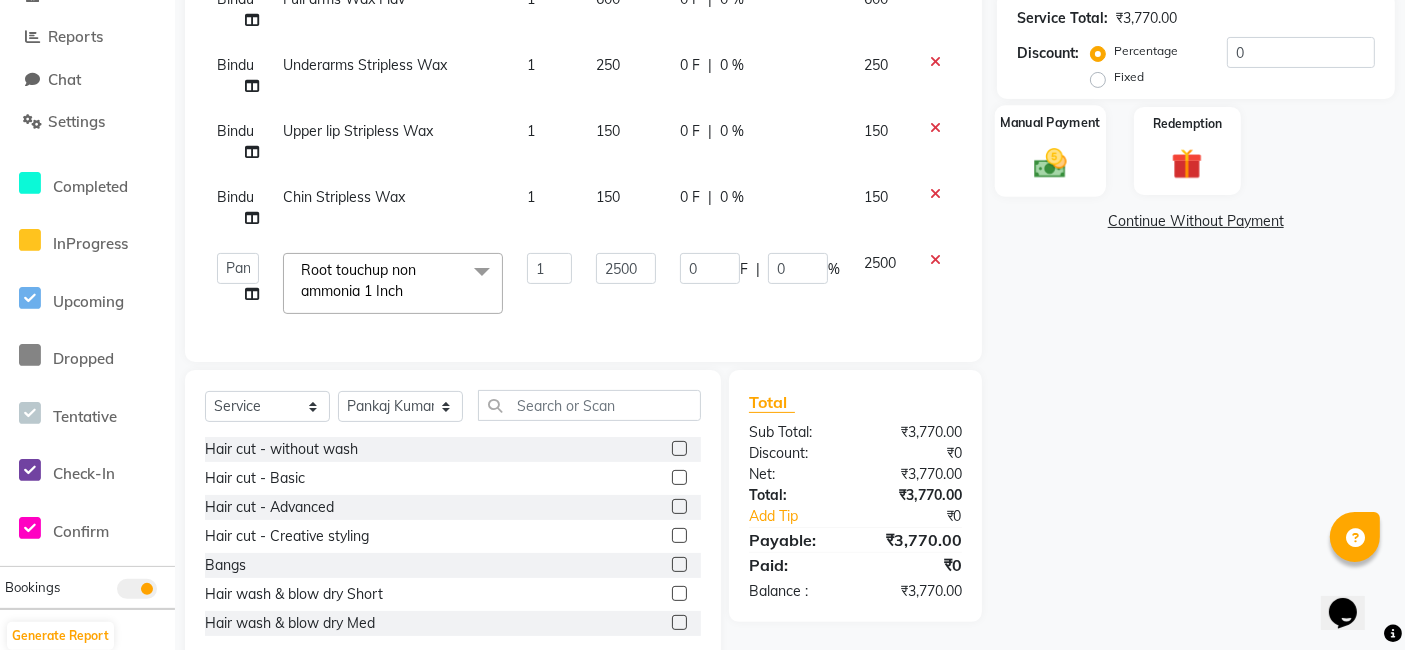 click 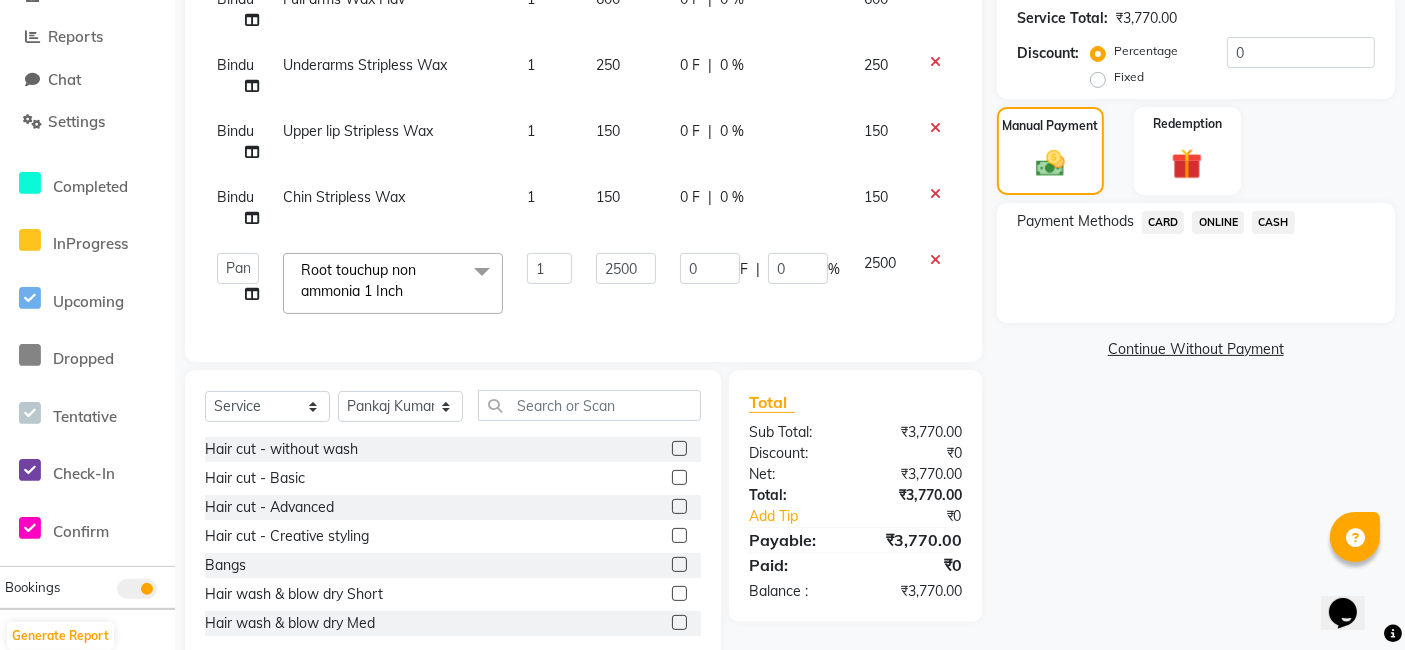 click on "ONLINE" 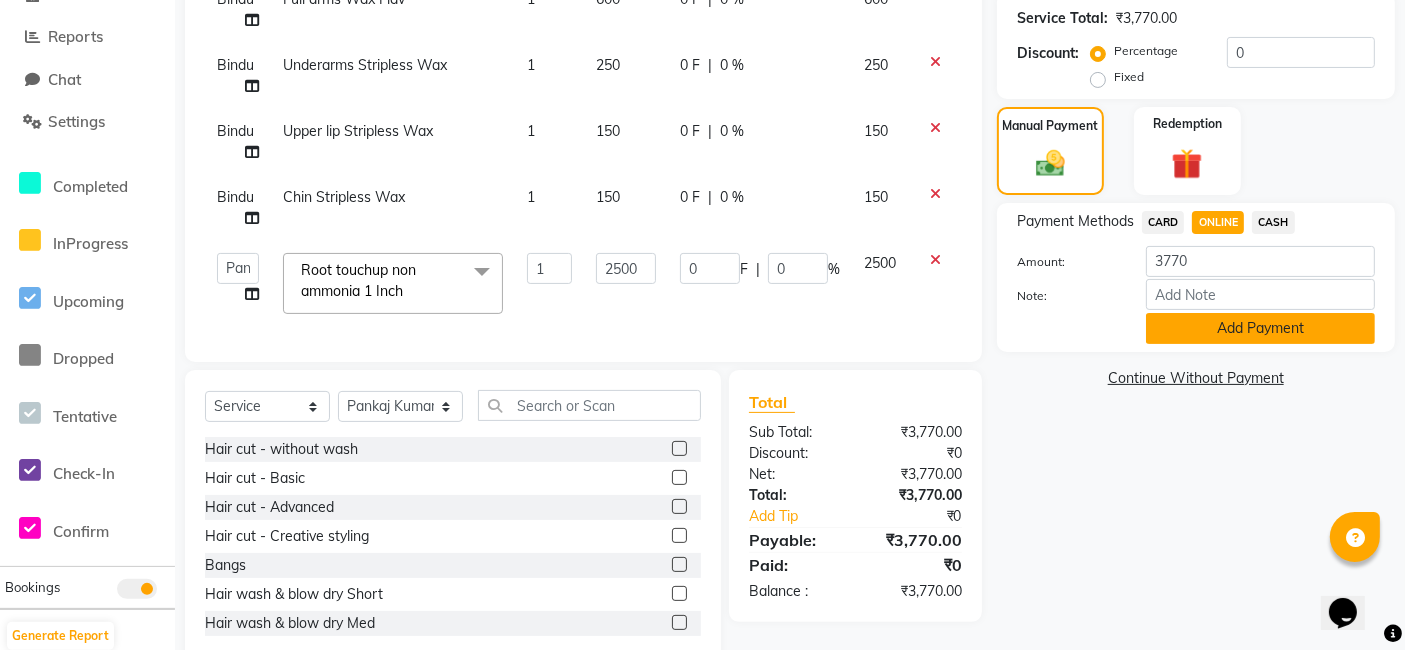 click on "Add Payment" 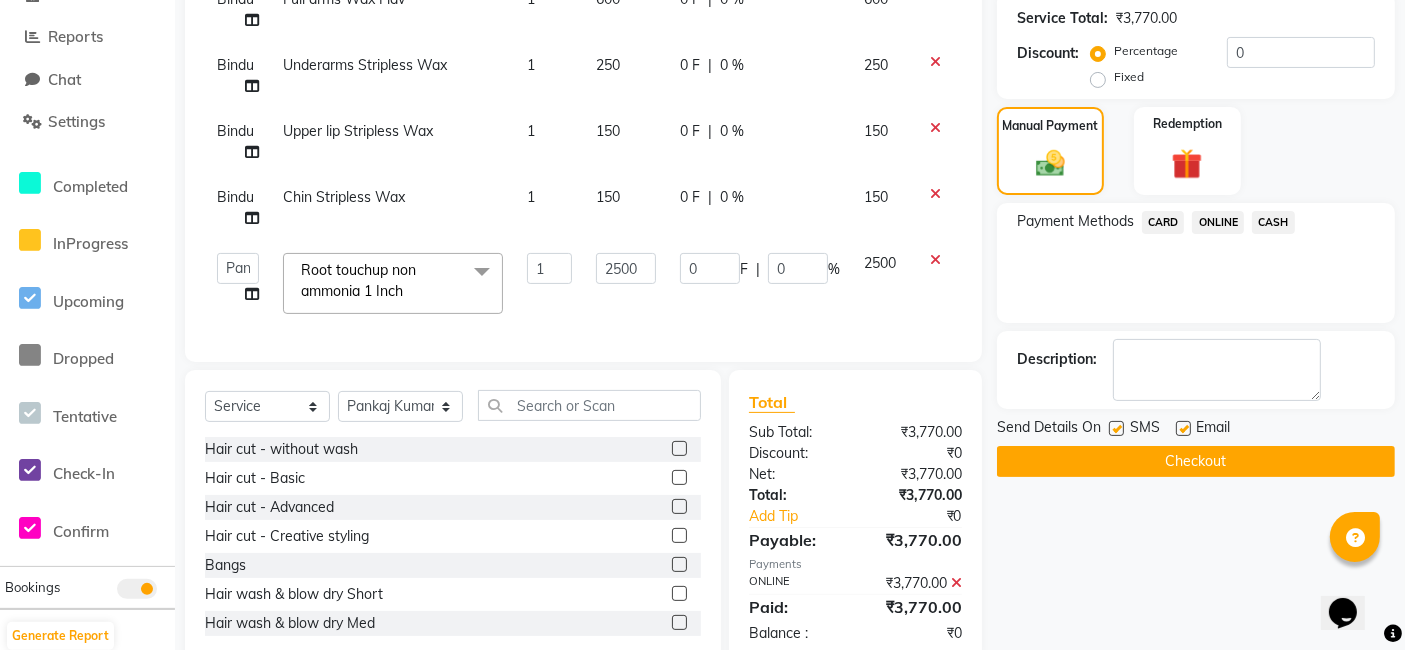 click on "Checkout" 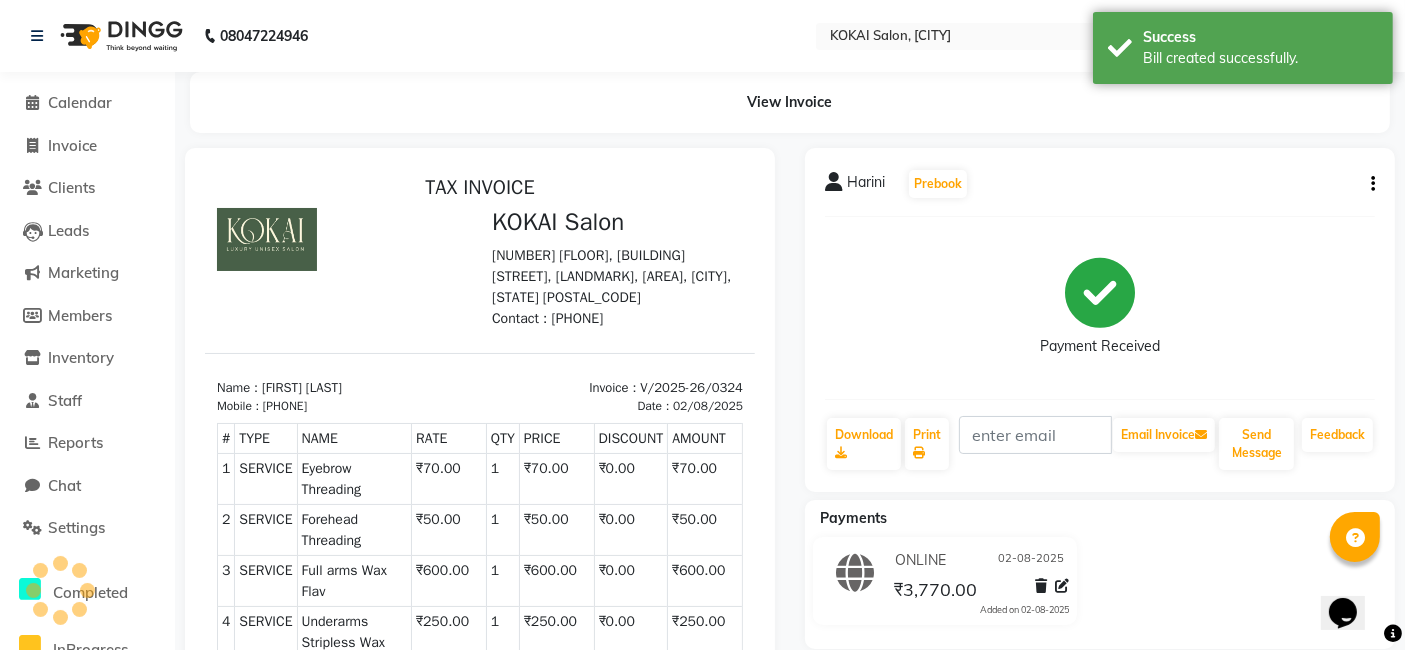scroll, scrollTop: 0, scrollLeft: 0, axis: both 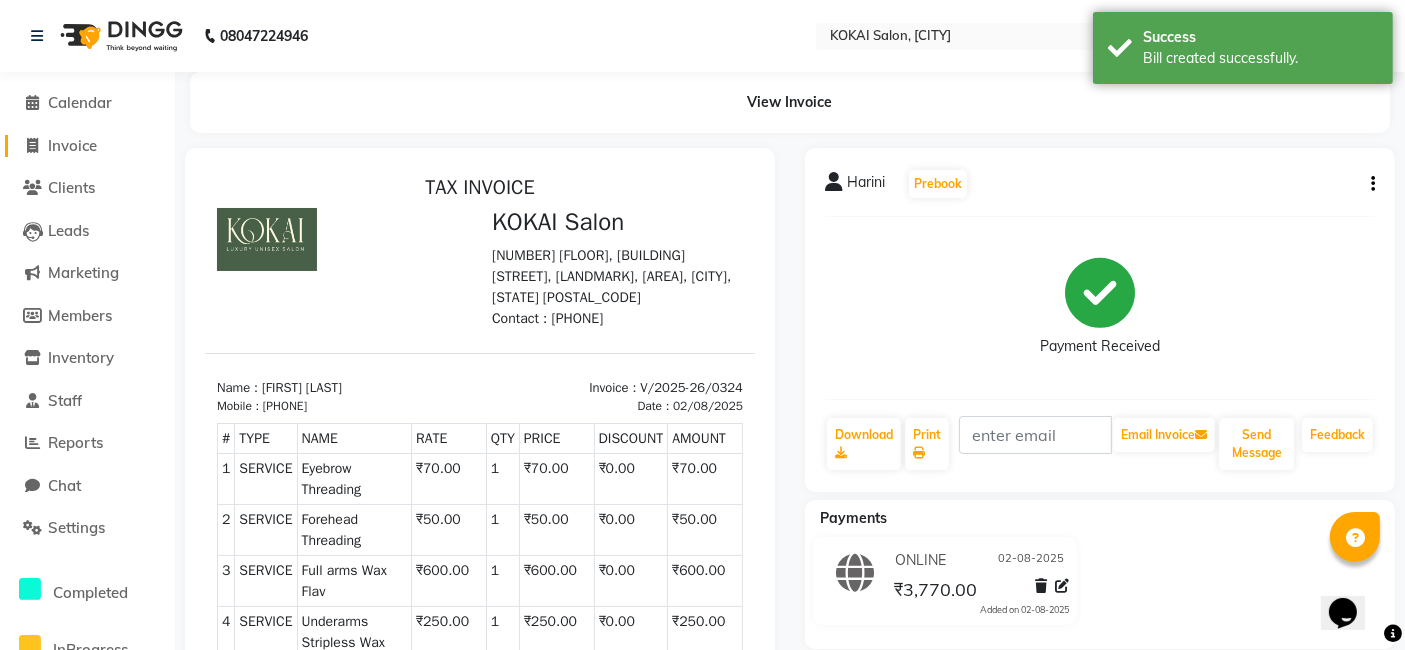click on "Invoice" 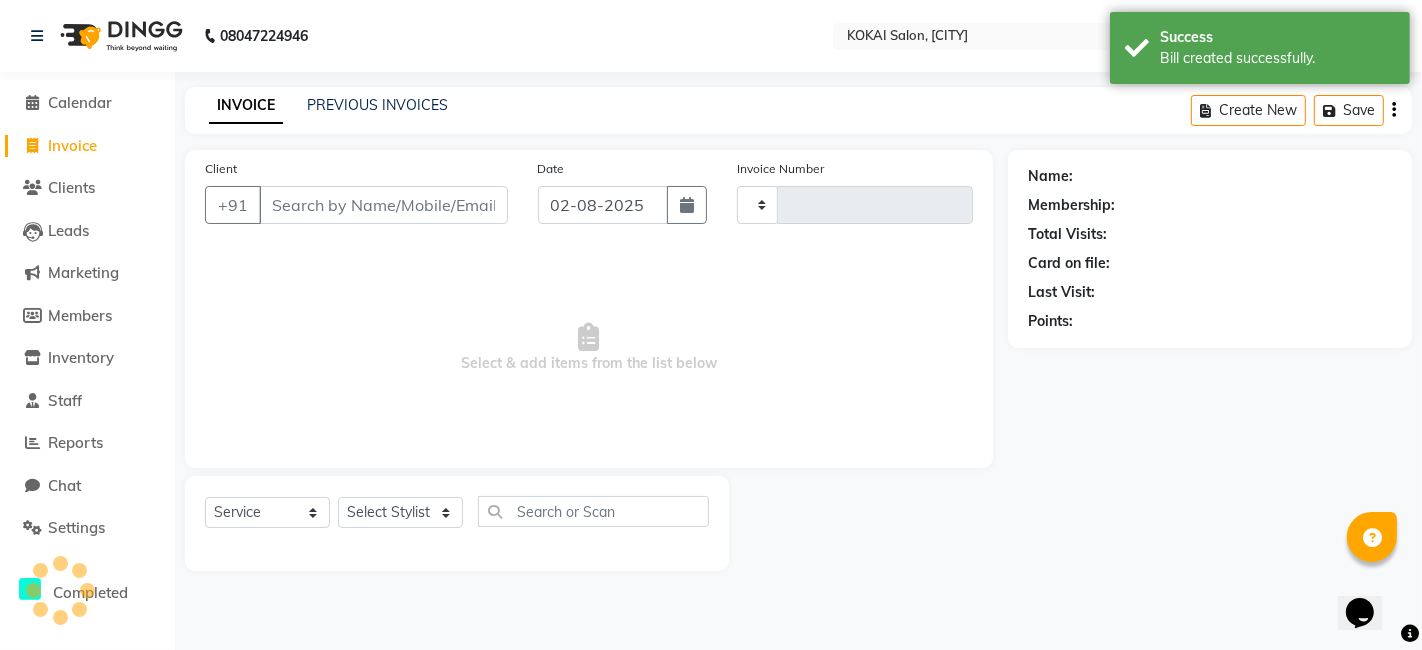 type on "0325" 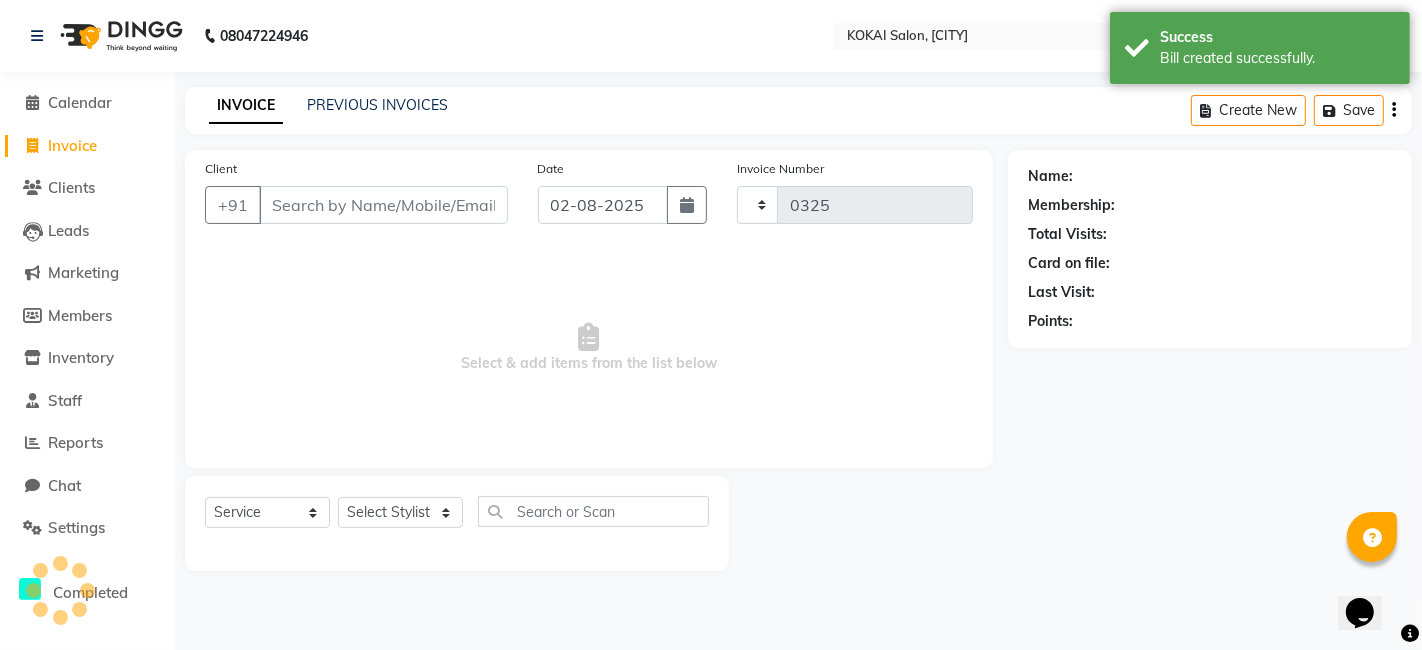 select on "7546" 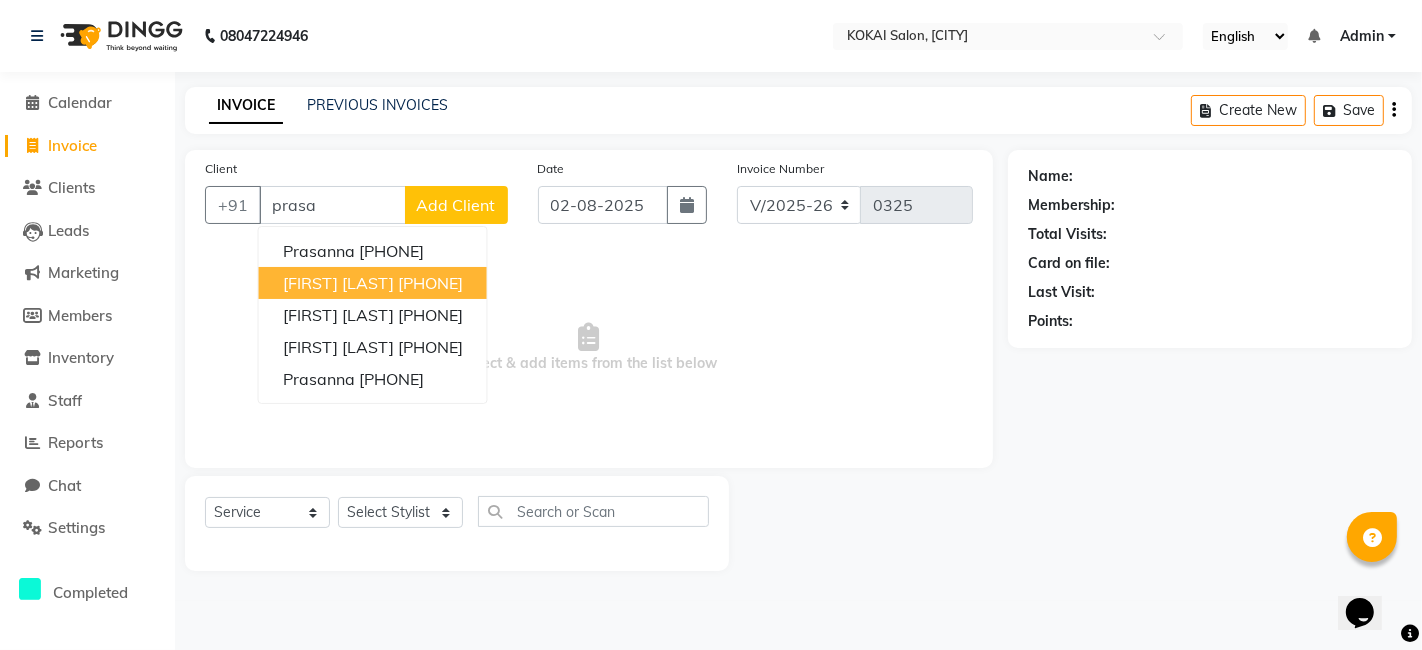 click on "[FIRST] [LAST]" at bounding box center [338, 283] 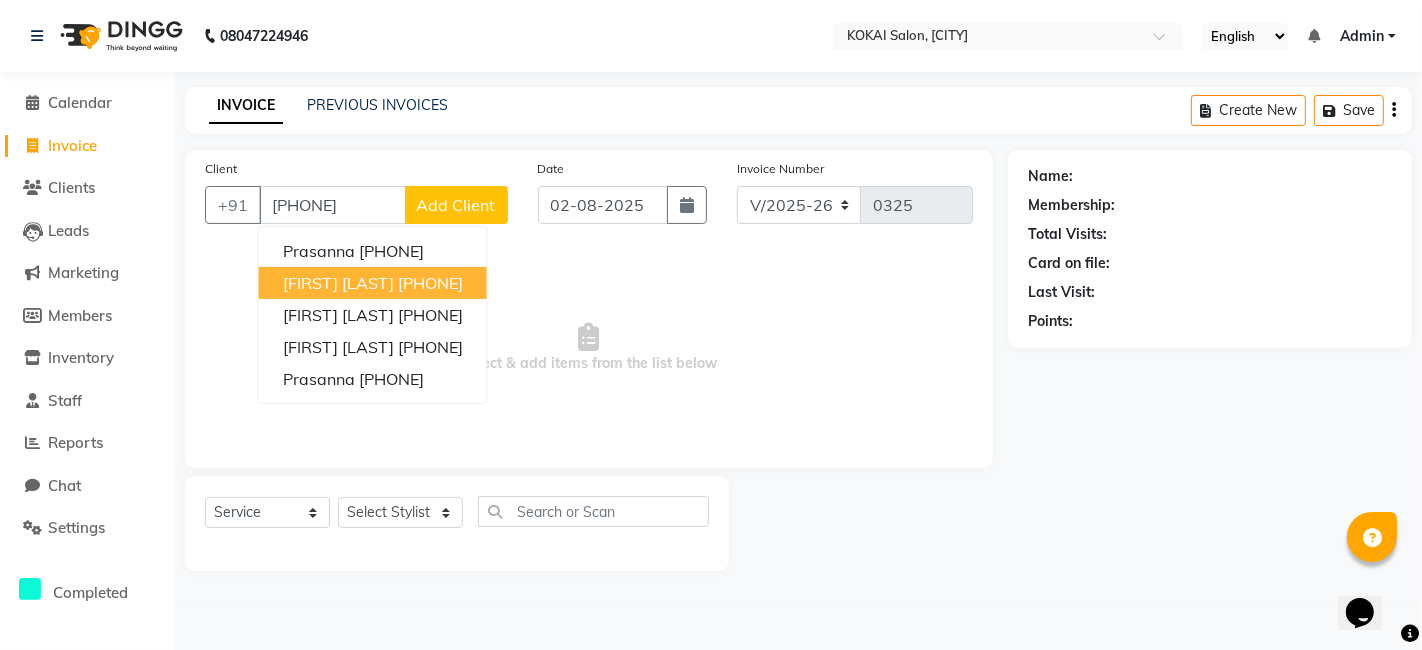 type on "[PHONE]" 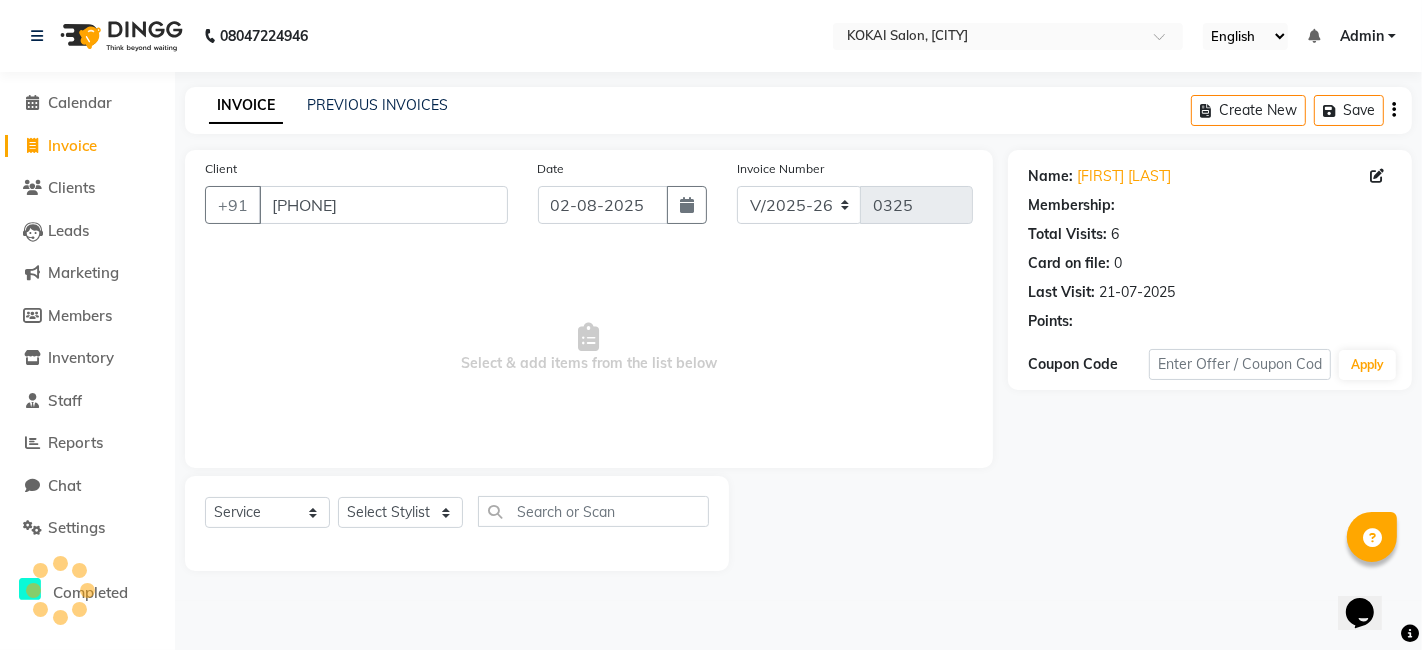 select on "1: Object" 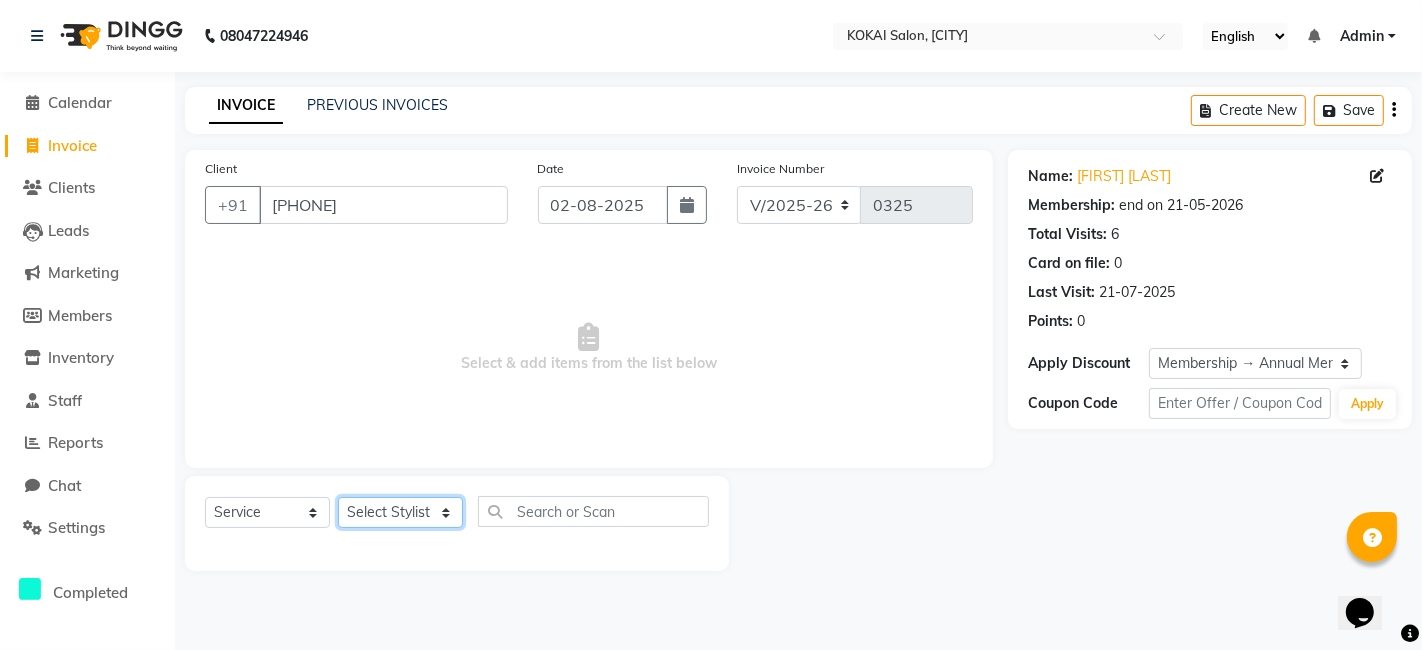 click on "Select Stylist [FIRST] [FIRST] [FIRST] [FIRST]" 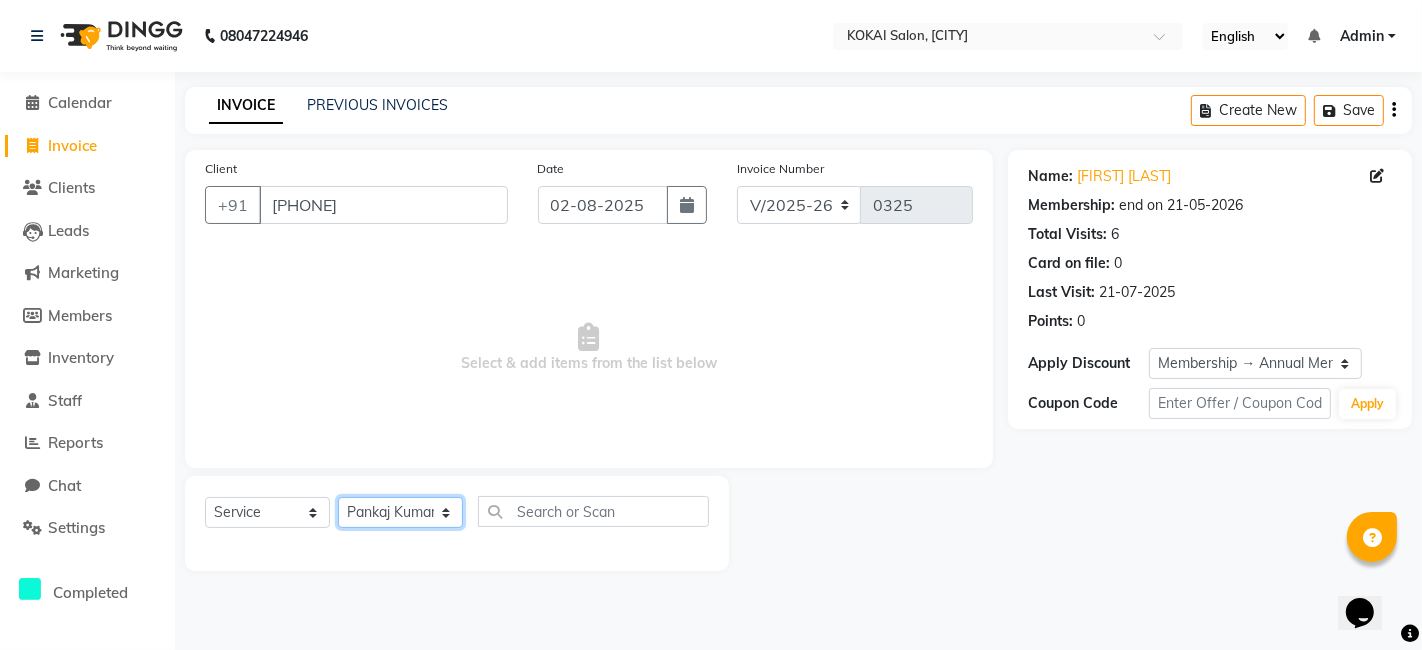 click on "Select Stylist [FIRST] [FIRST] [FIRST] [FIRST]" 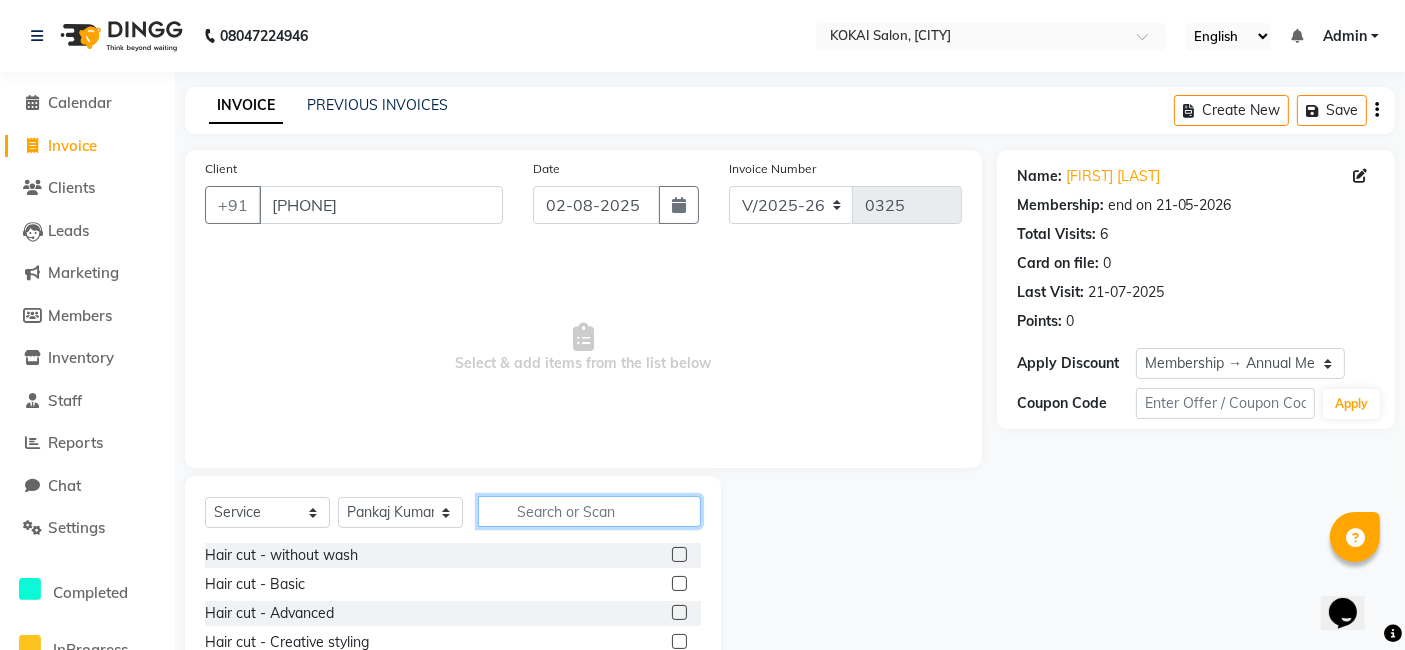 click 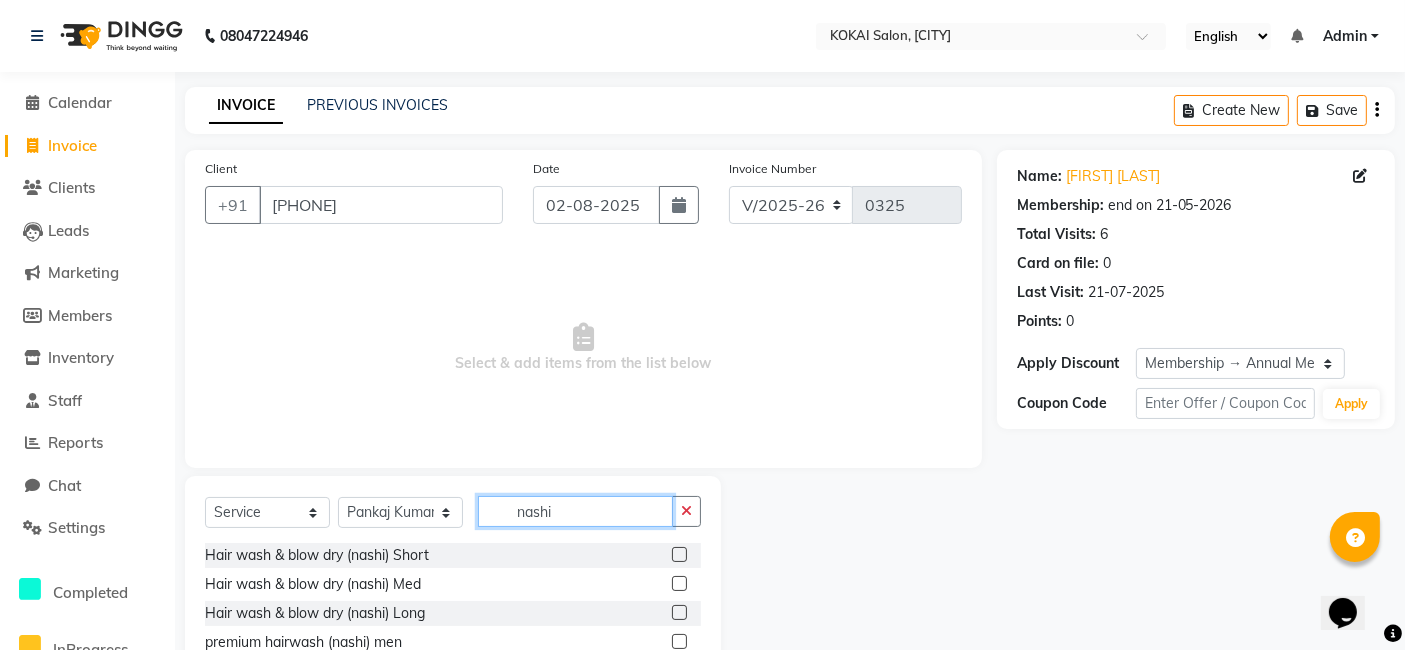 scroll, scrollTop: 350, scrollLeft: 0, axis: vertical 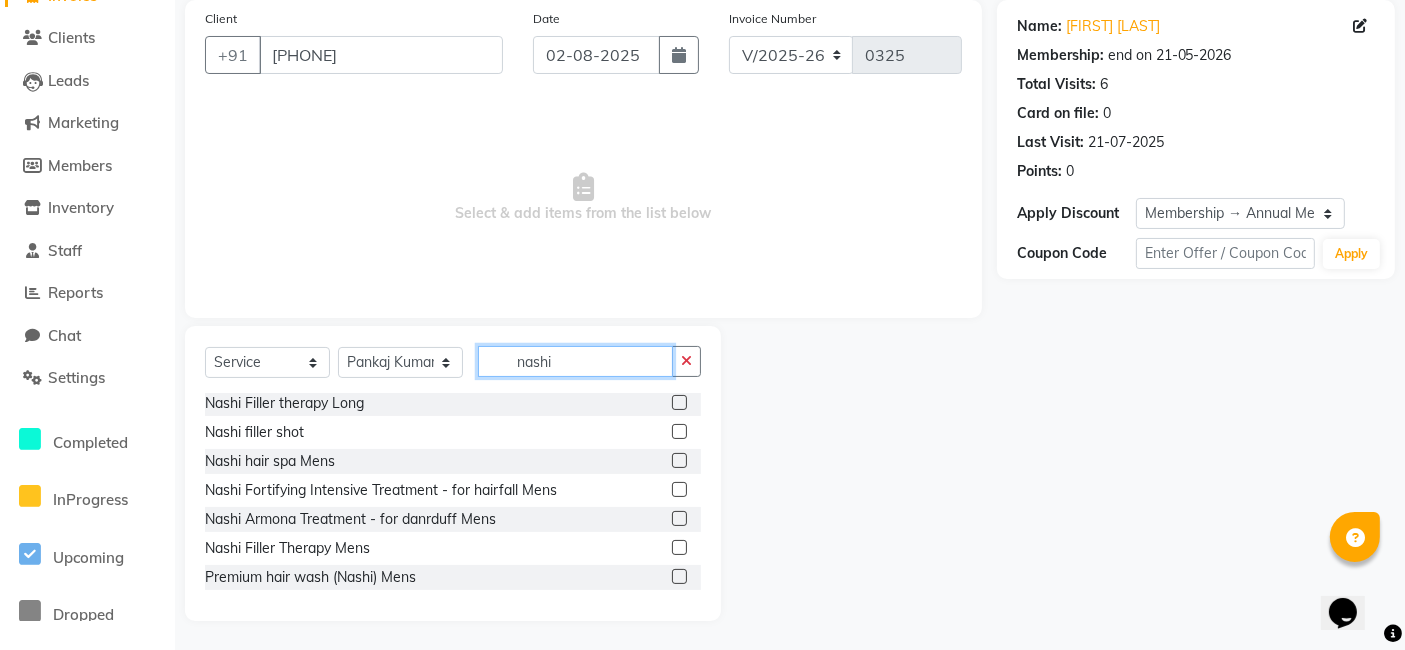 type on "nashi" 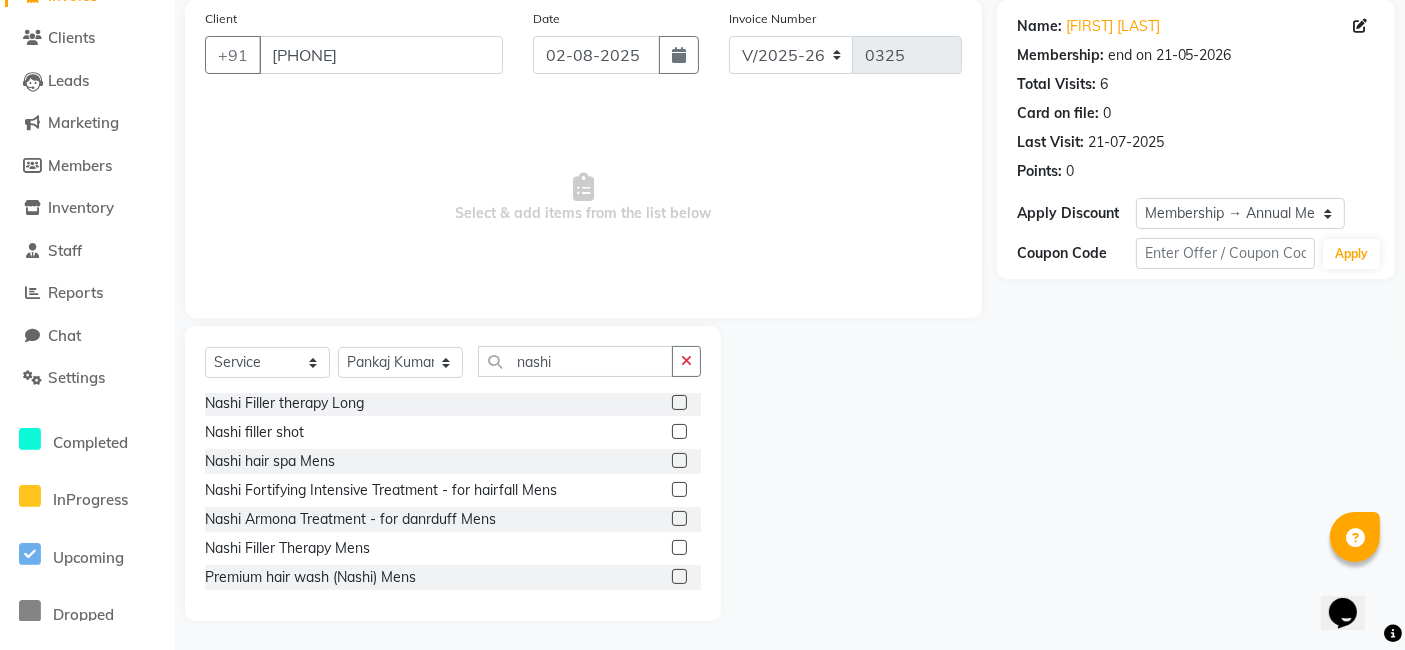 click 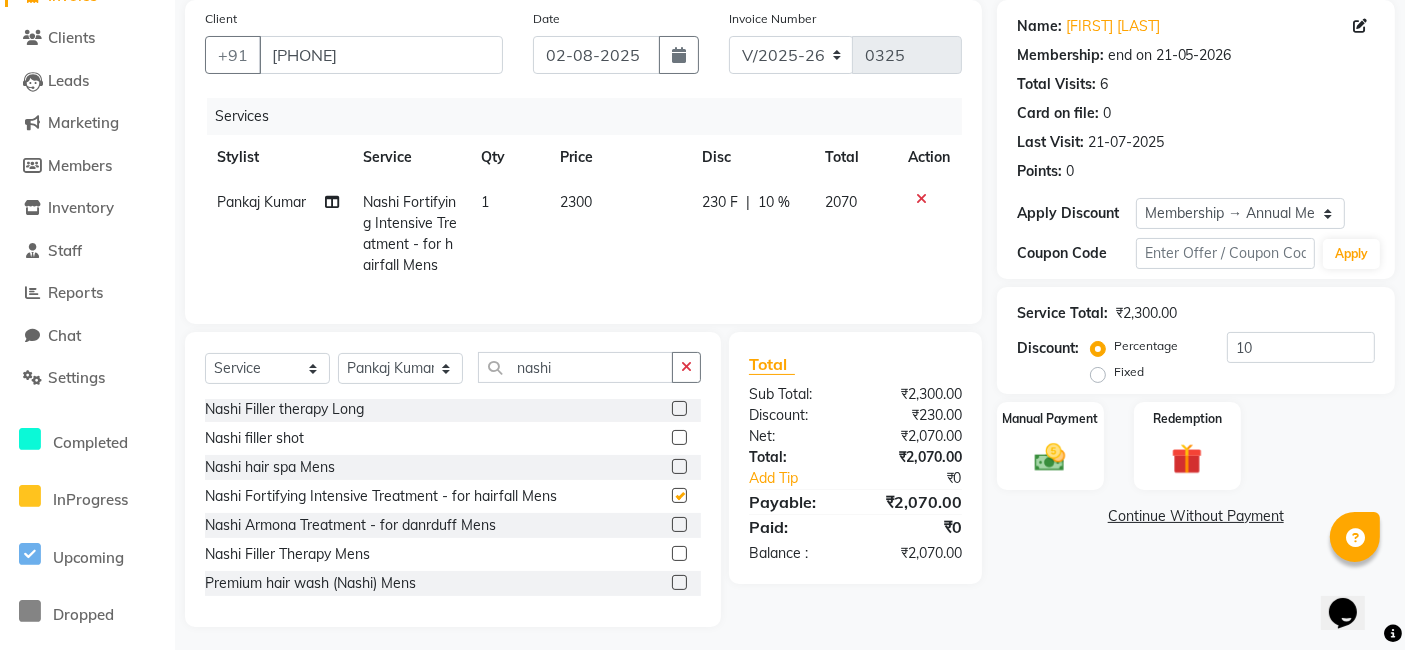 checkbox on "false" 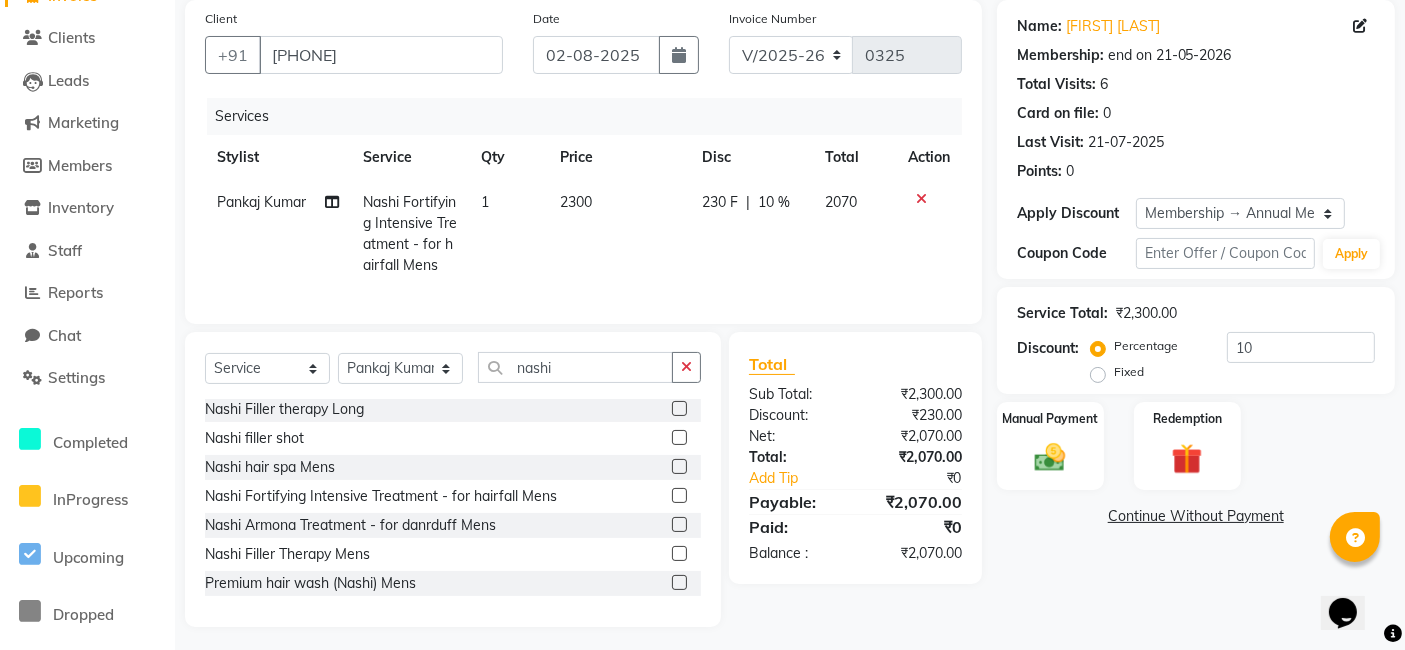 click on "230 F" 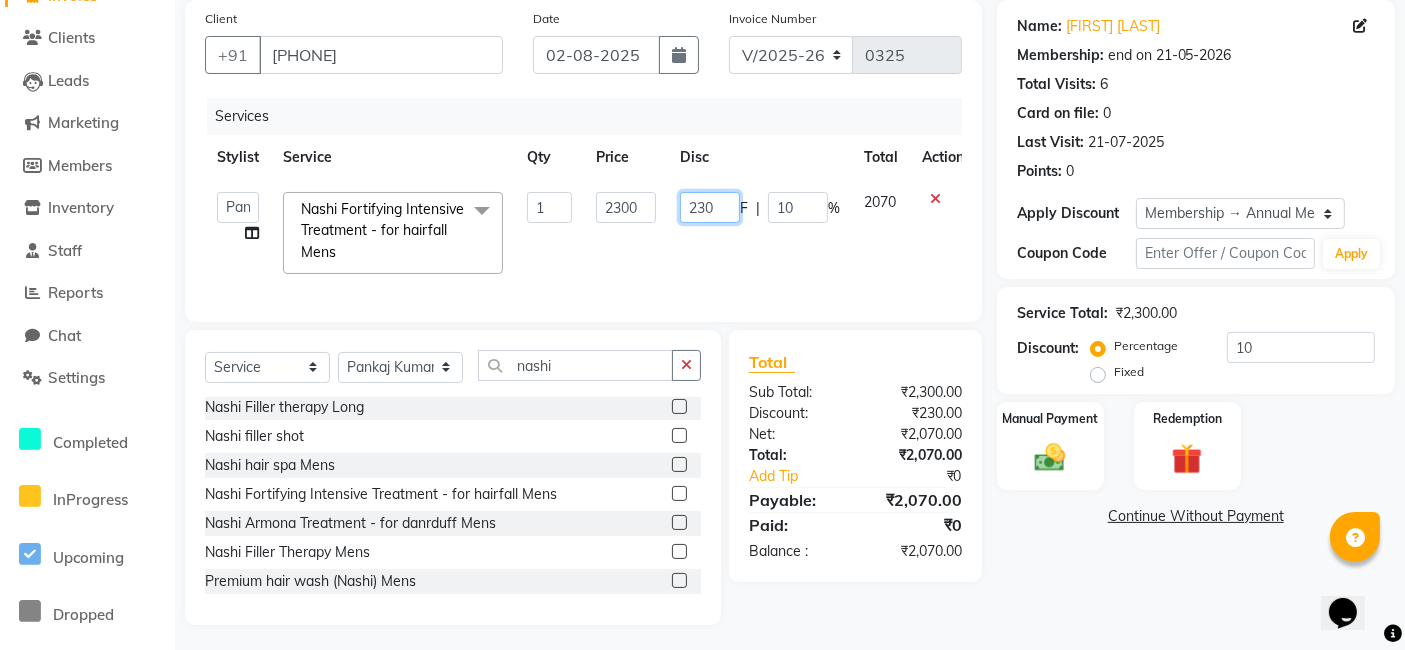 click on "230" 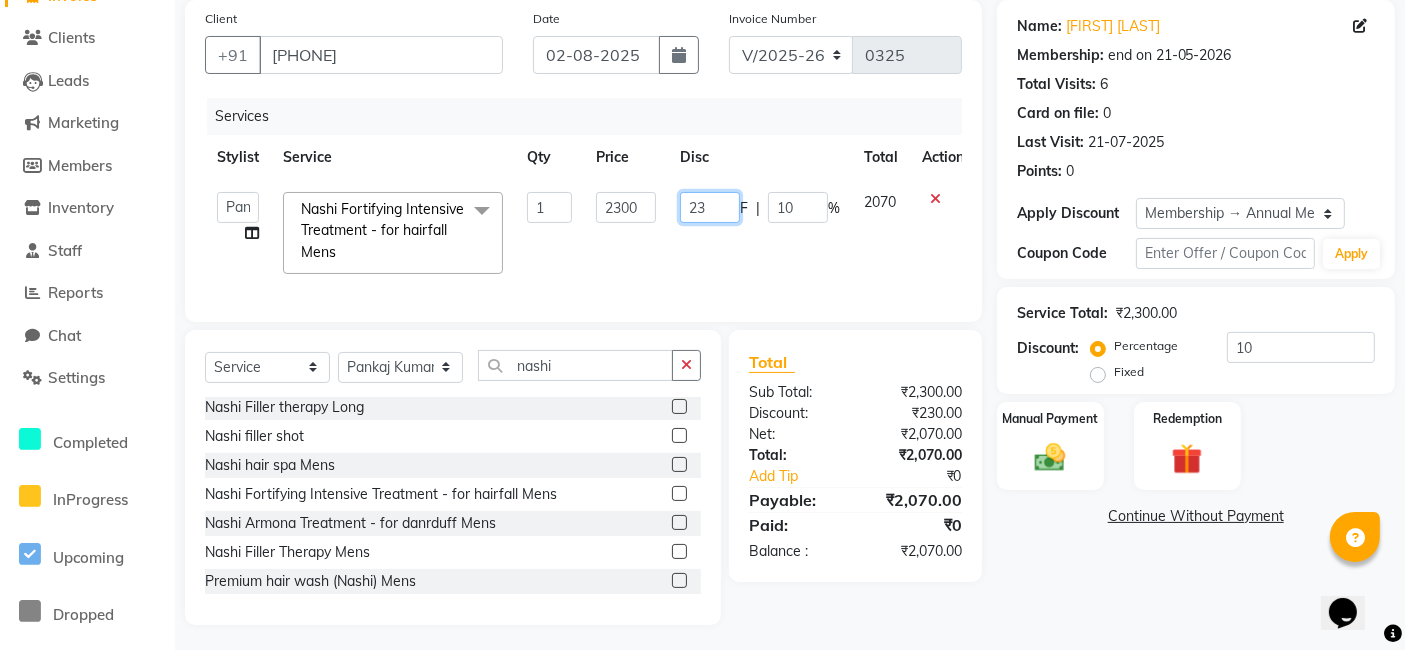 type on "2" 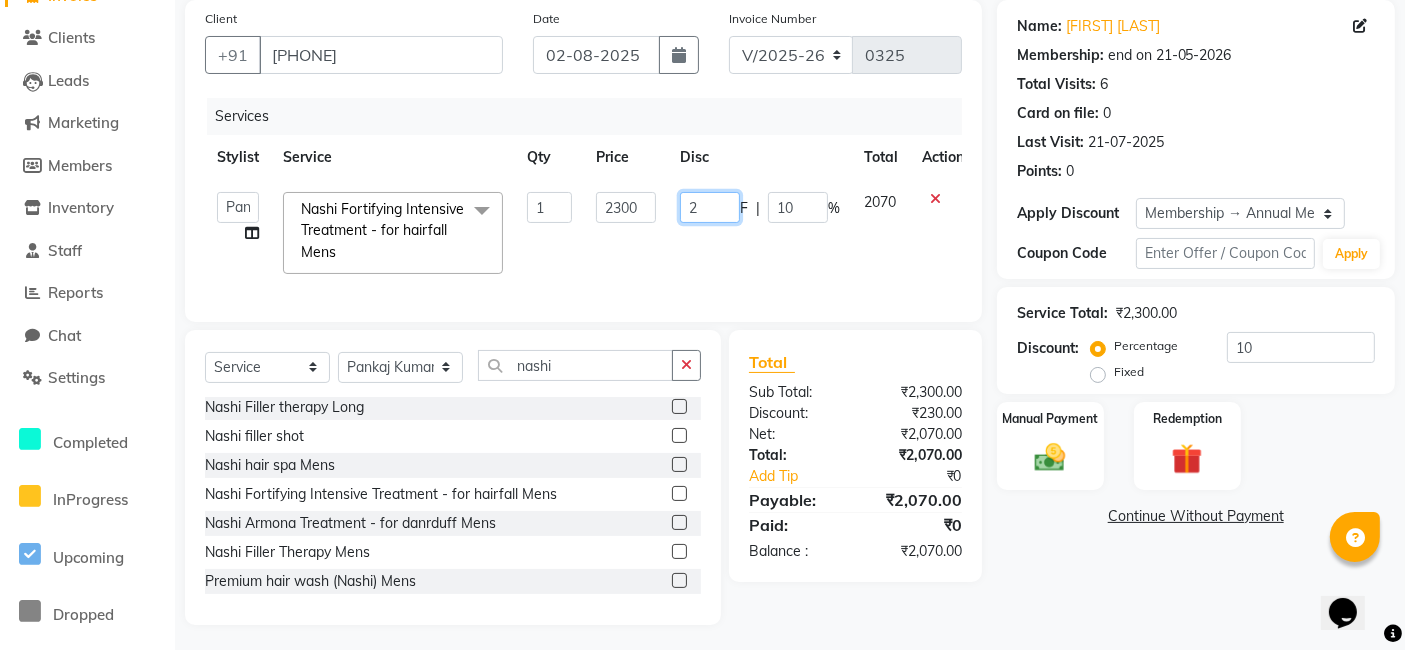 type 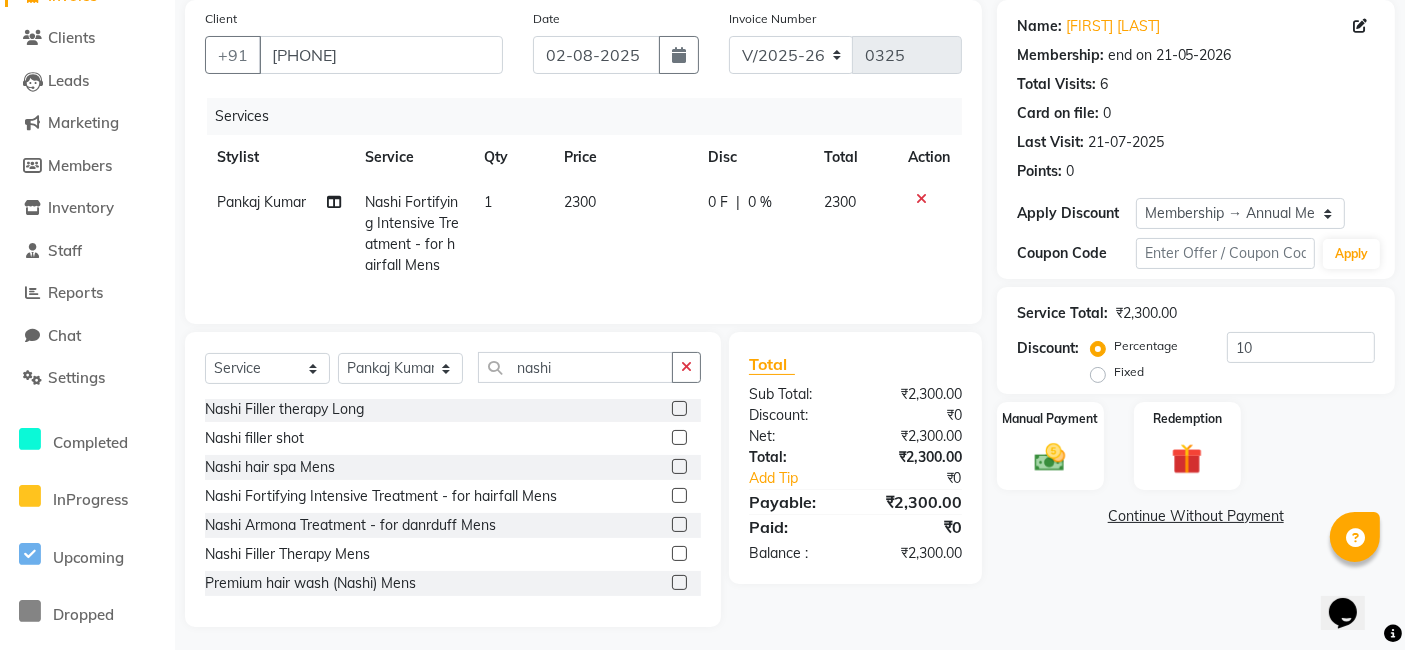 click on "[FIRST] [LAST] Nashi Fortifying Intensive Treatment - for hairfall Mens 1 2300 0 F | 0 % 2300" 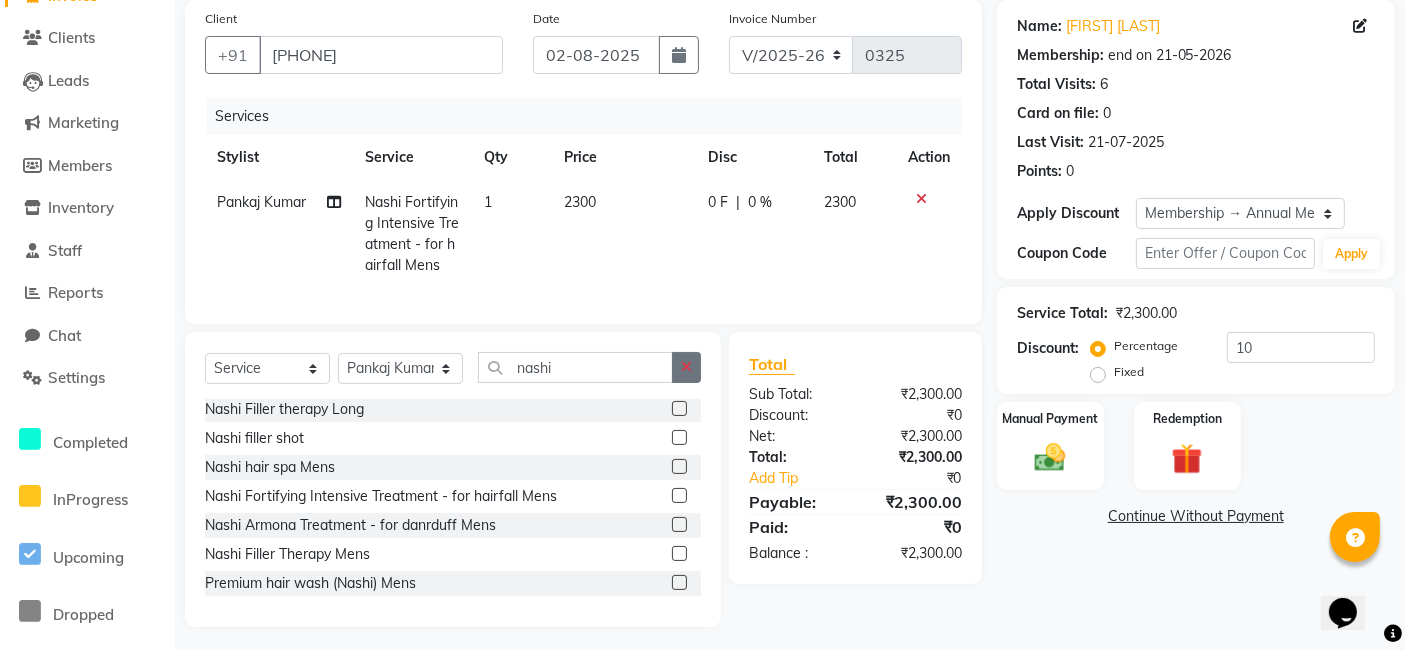 click 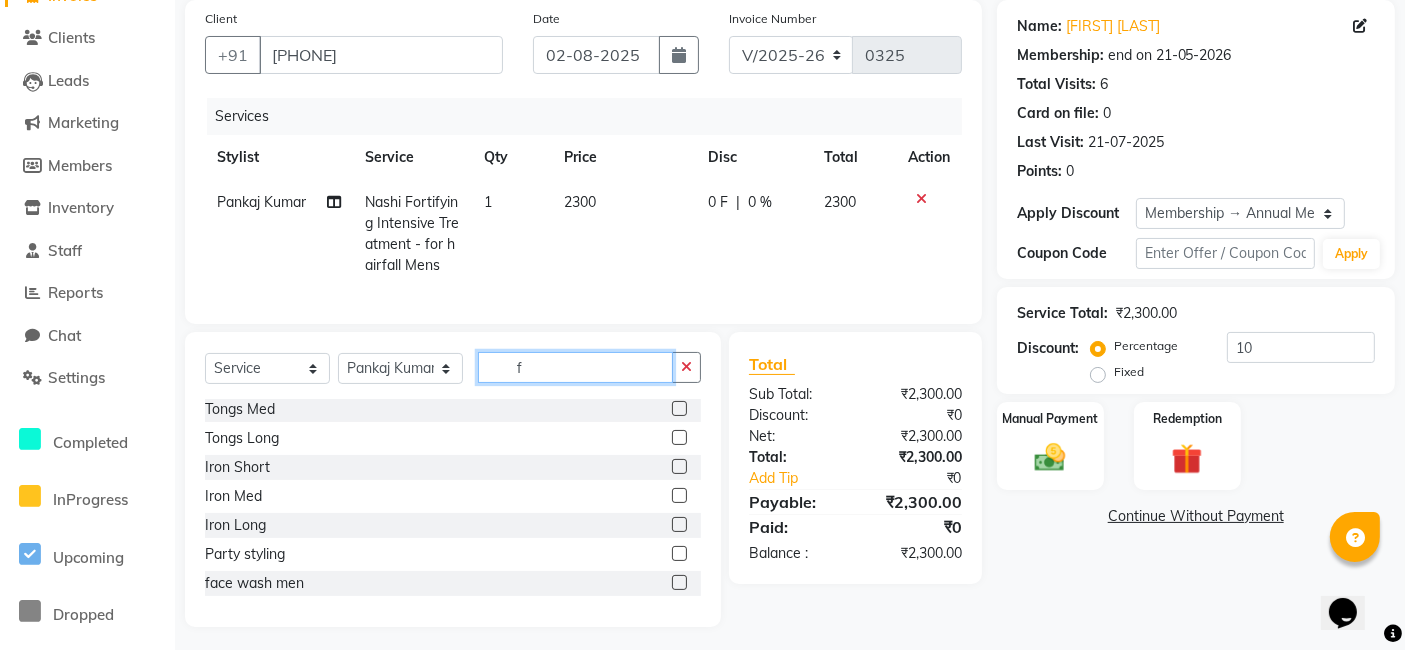 scroll, scrollTop: 0, scrollLeft: 0, axis: both 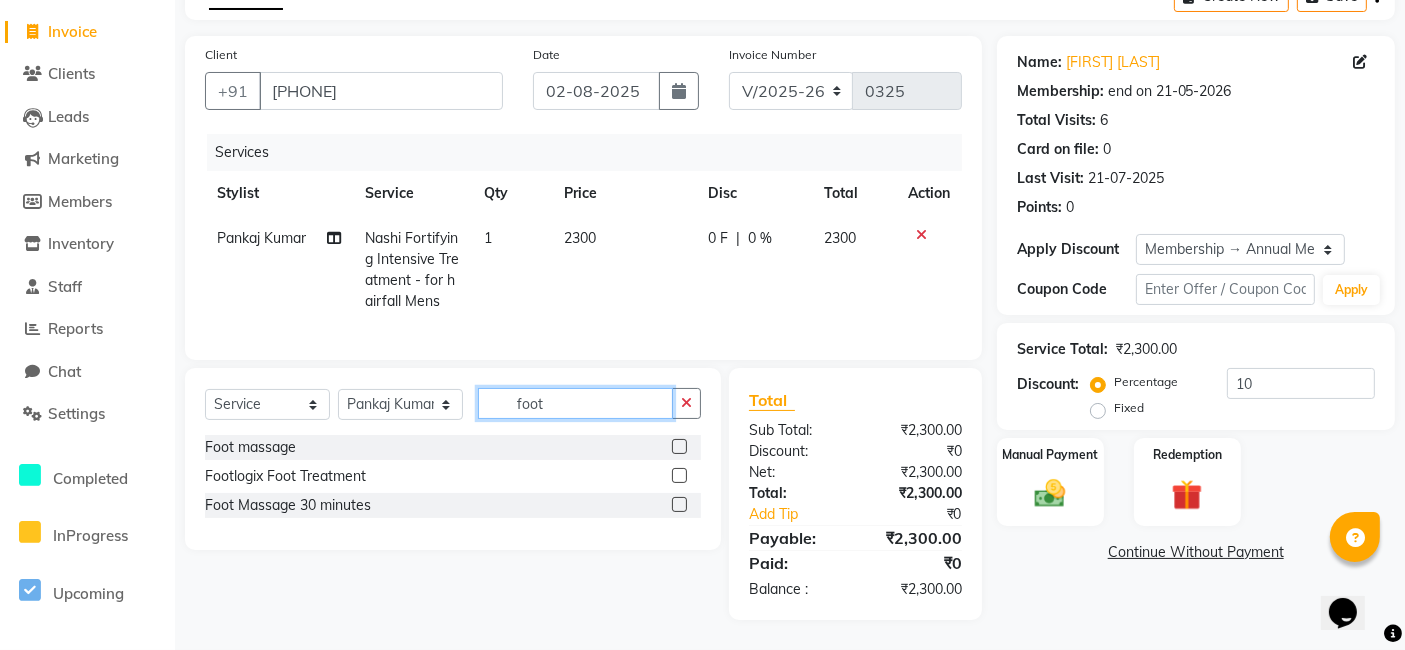 type on "foot" 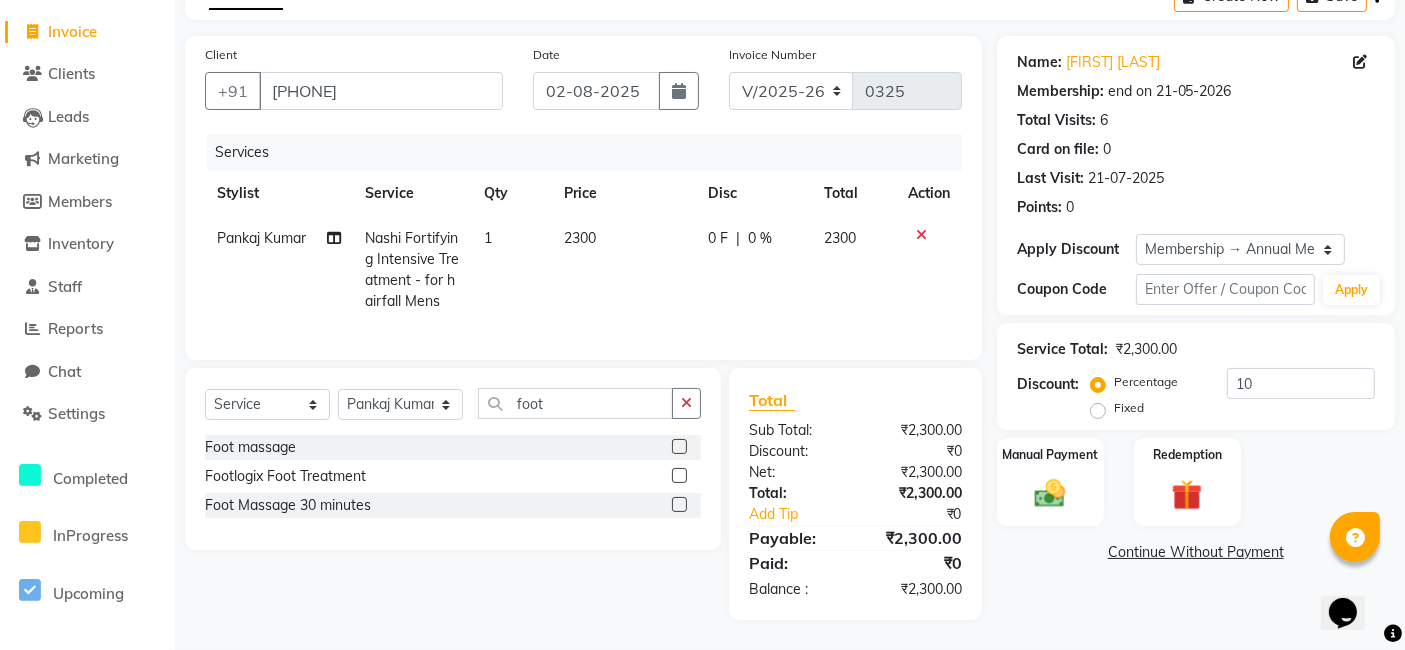 click 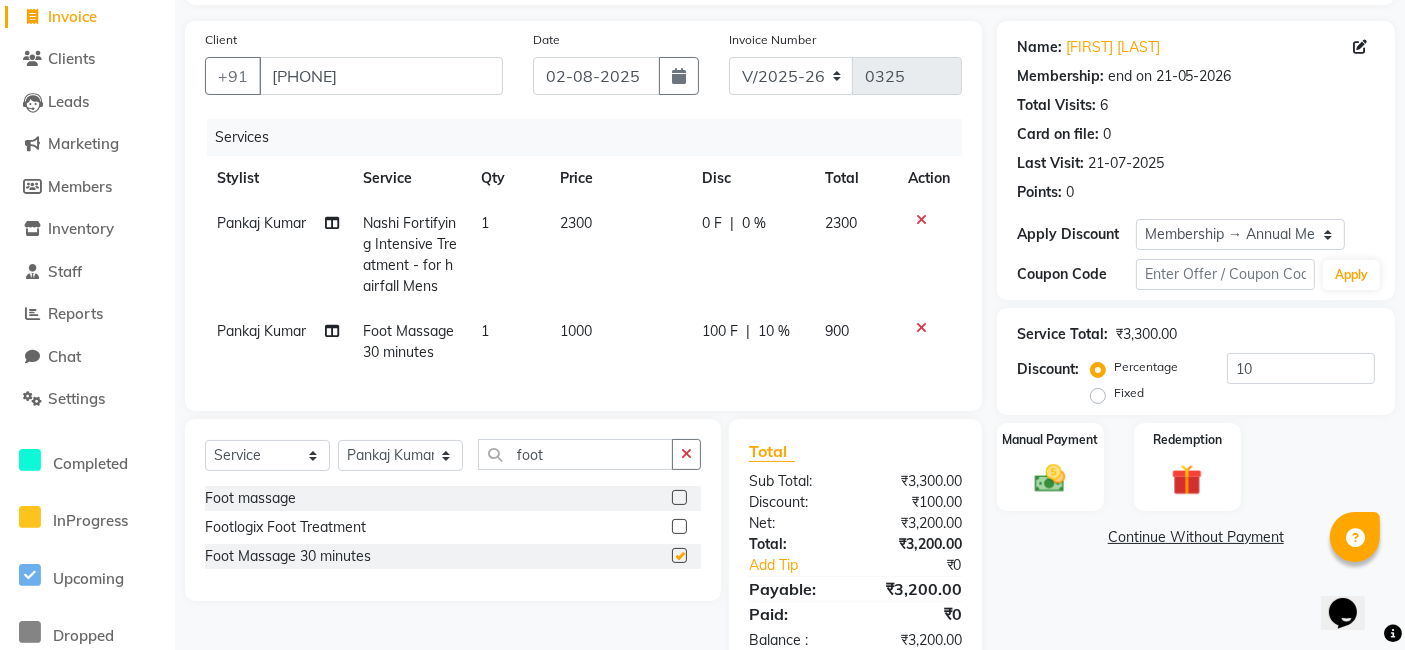 checkbox on "false" 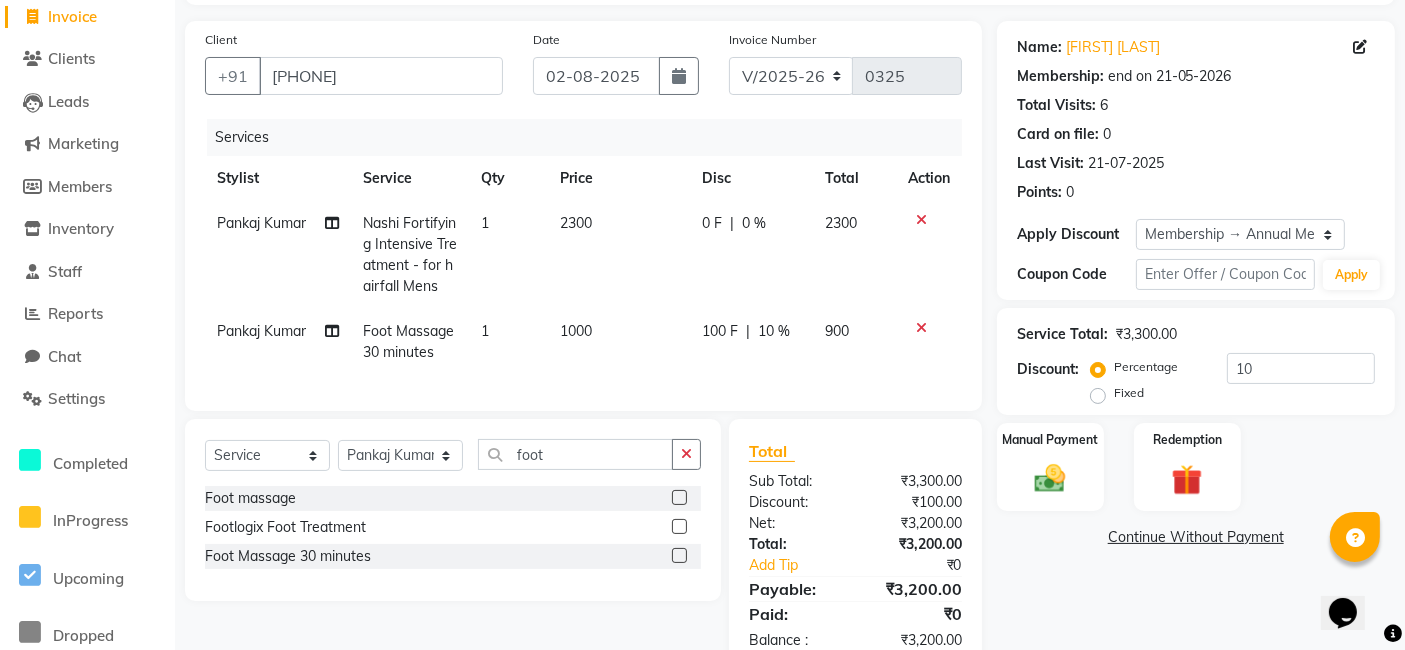 click on "100 F" 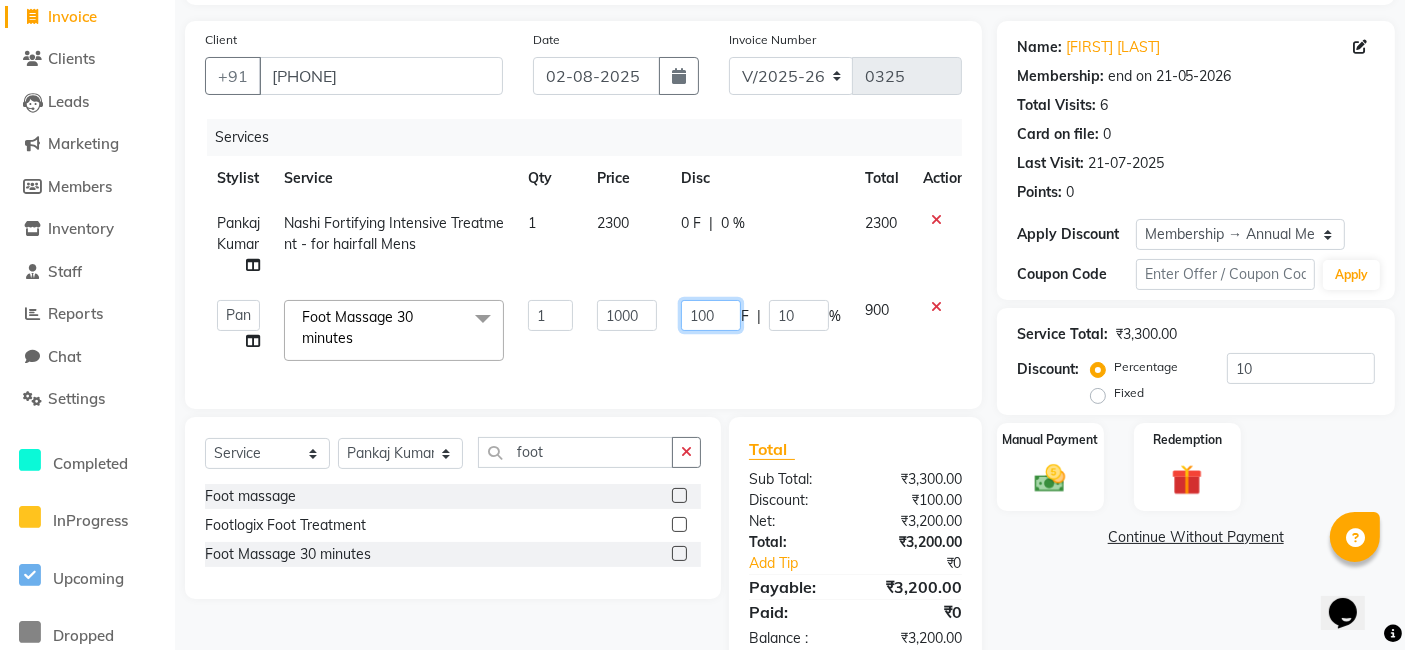 click on "100" 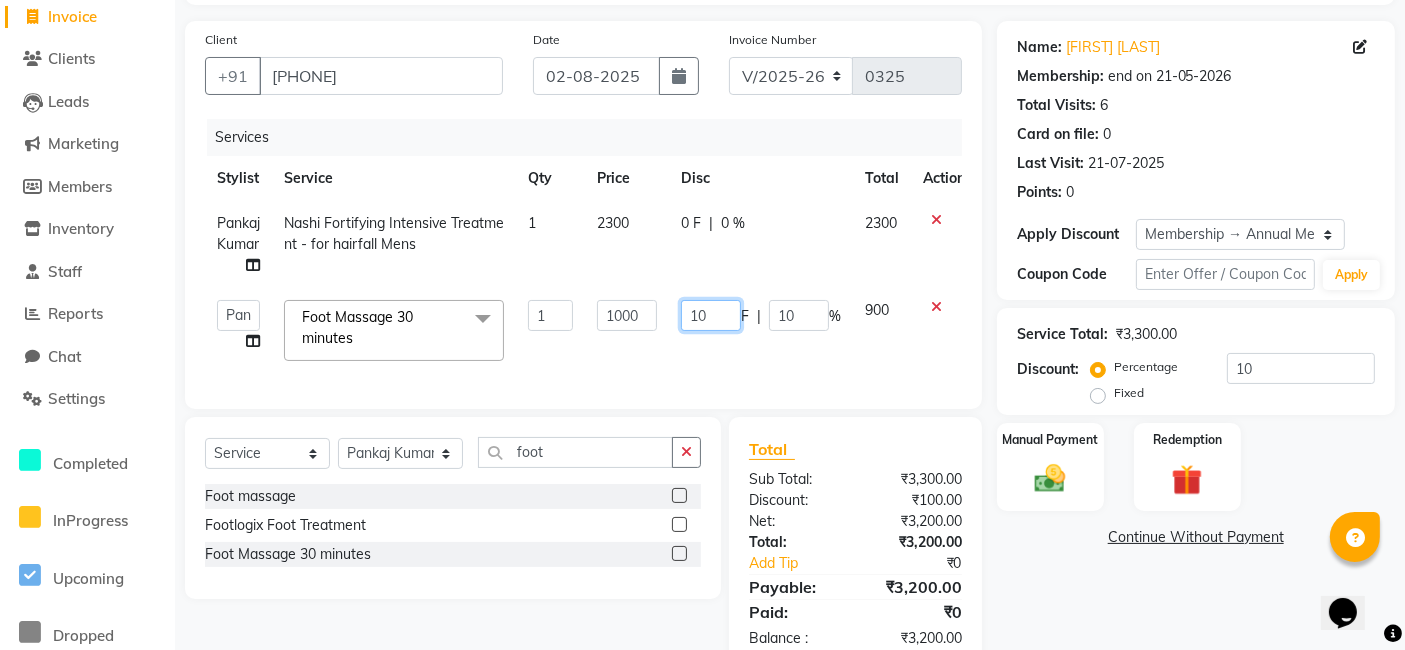 type on "1" 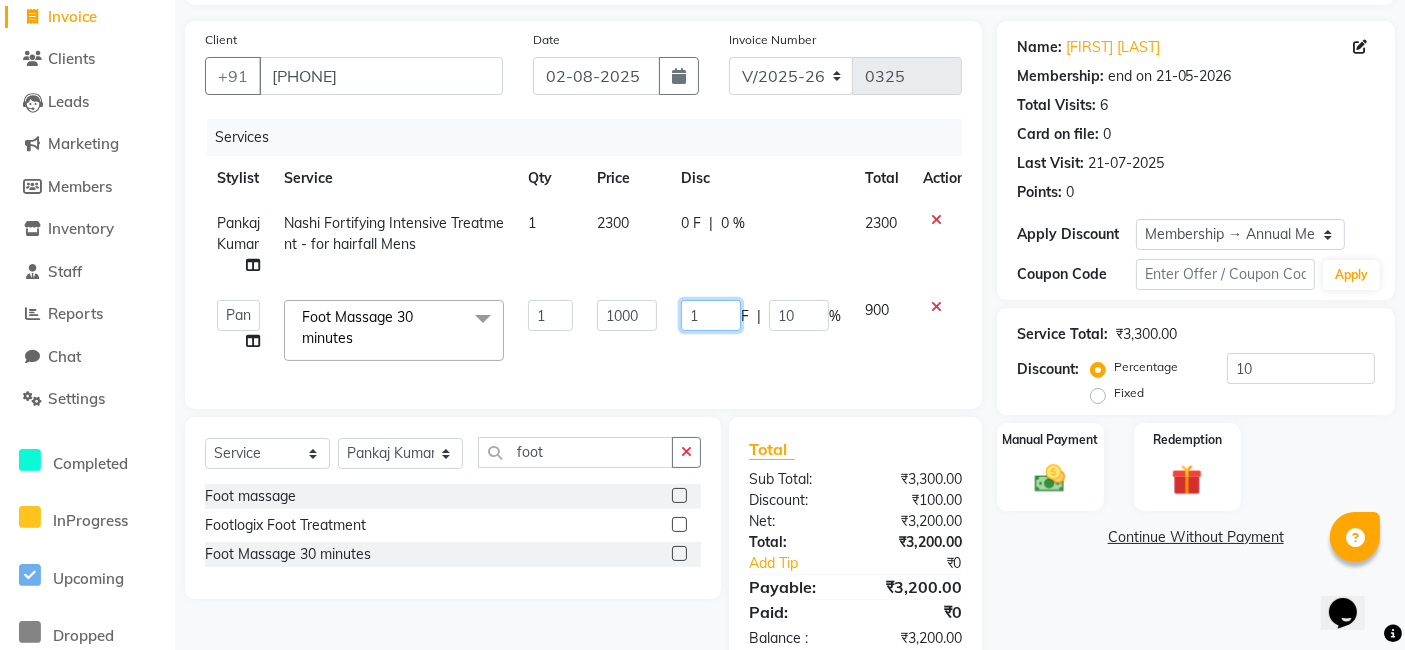 type 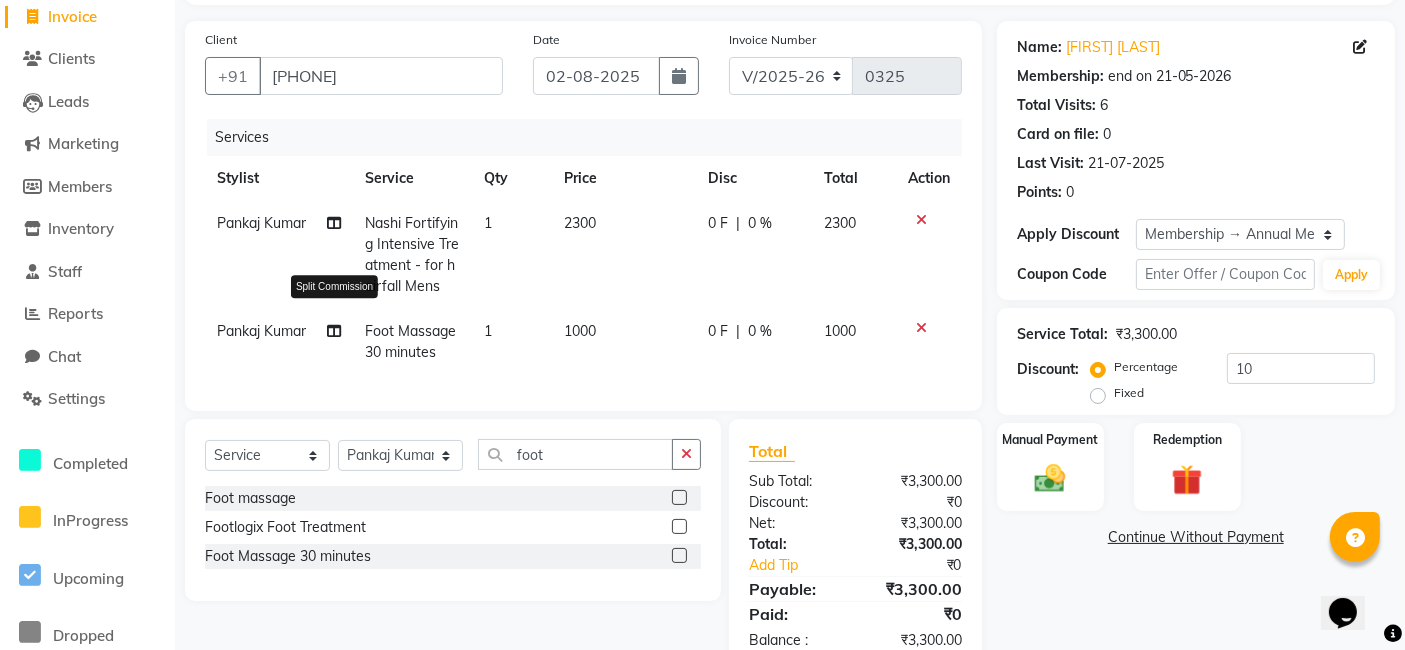 click 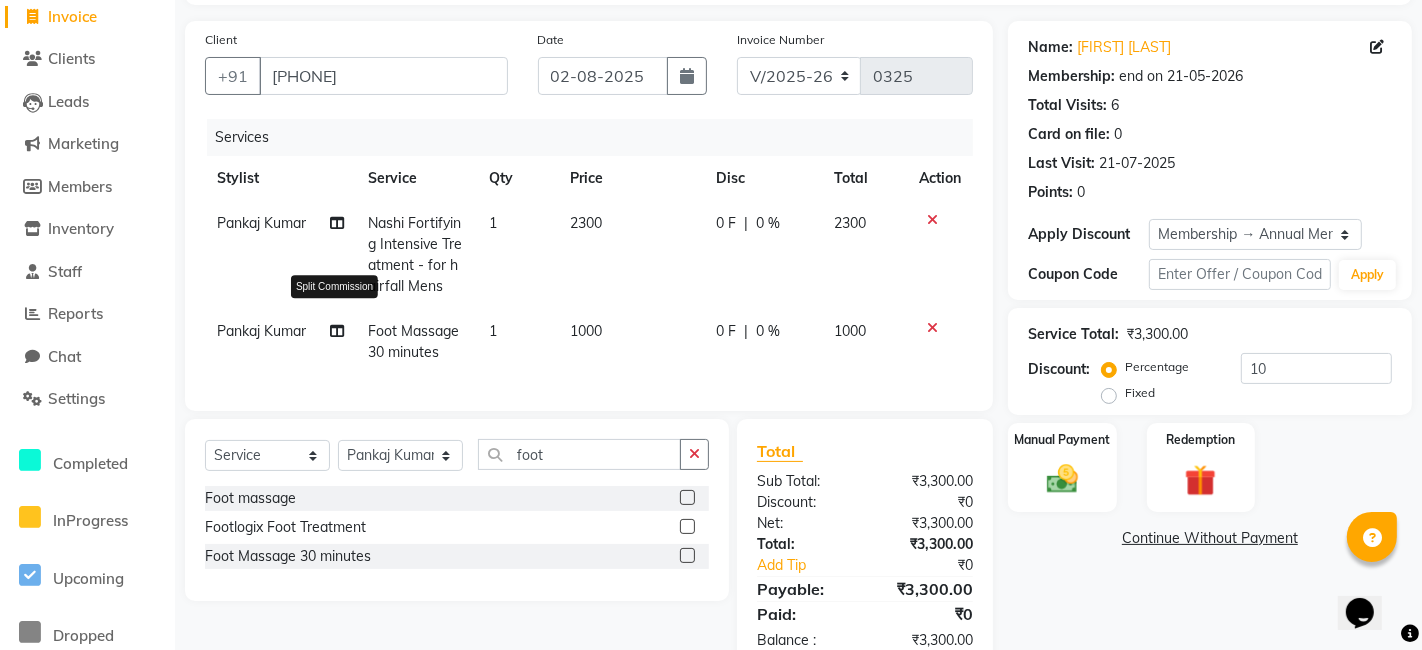 select on "66860" 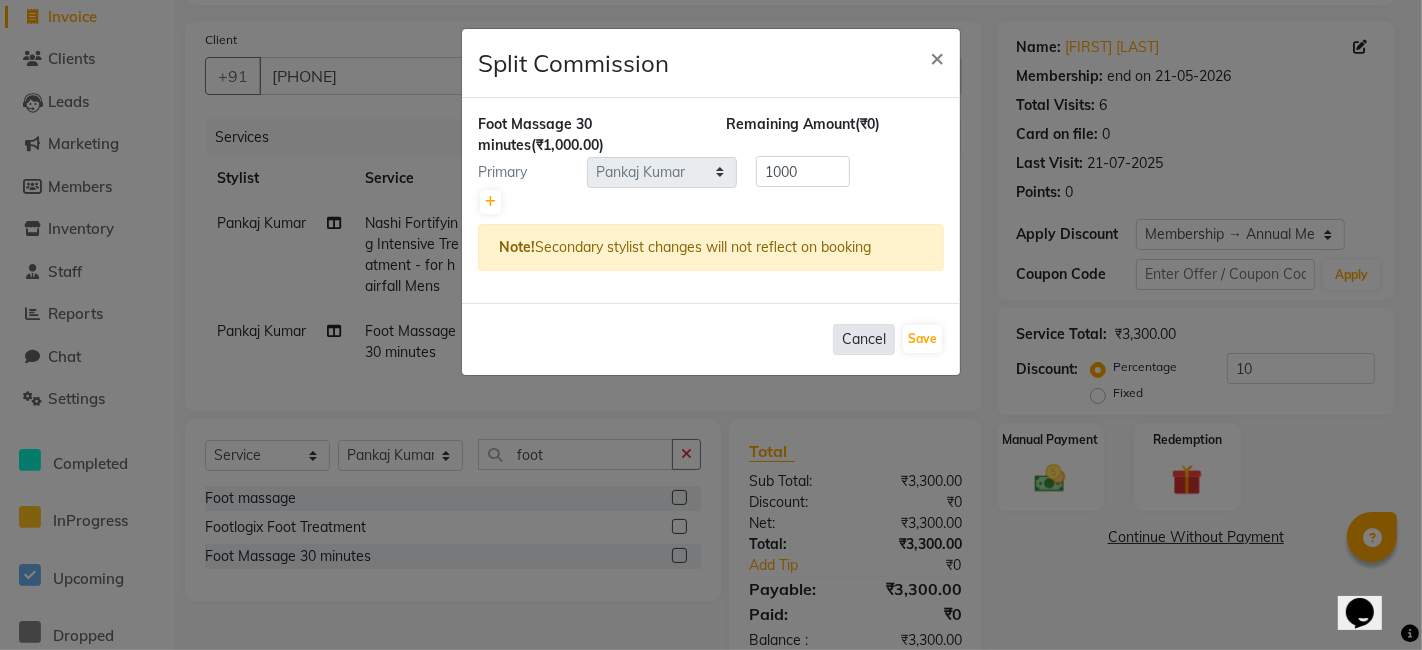 click on "Cancel" 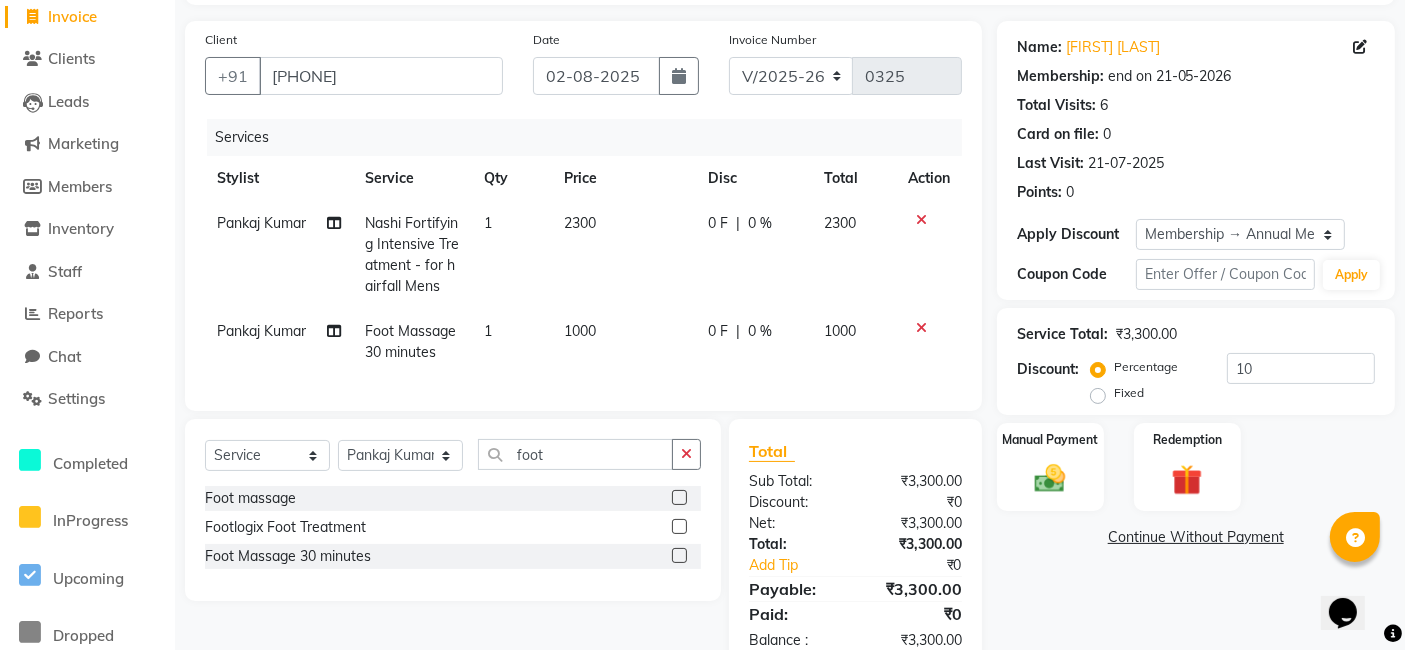 click 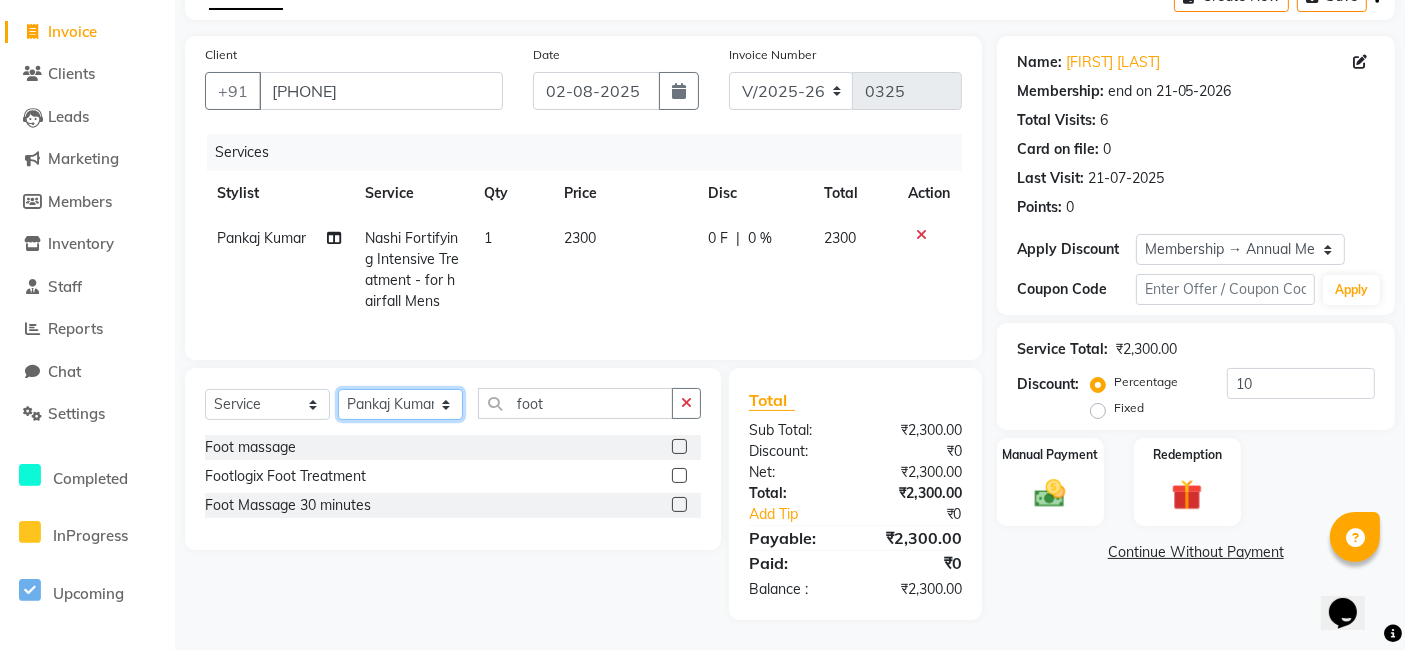 click on "Select Stylist [FIRST] [FIRST] [FIRST] [FIRST]" 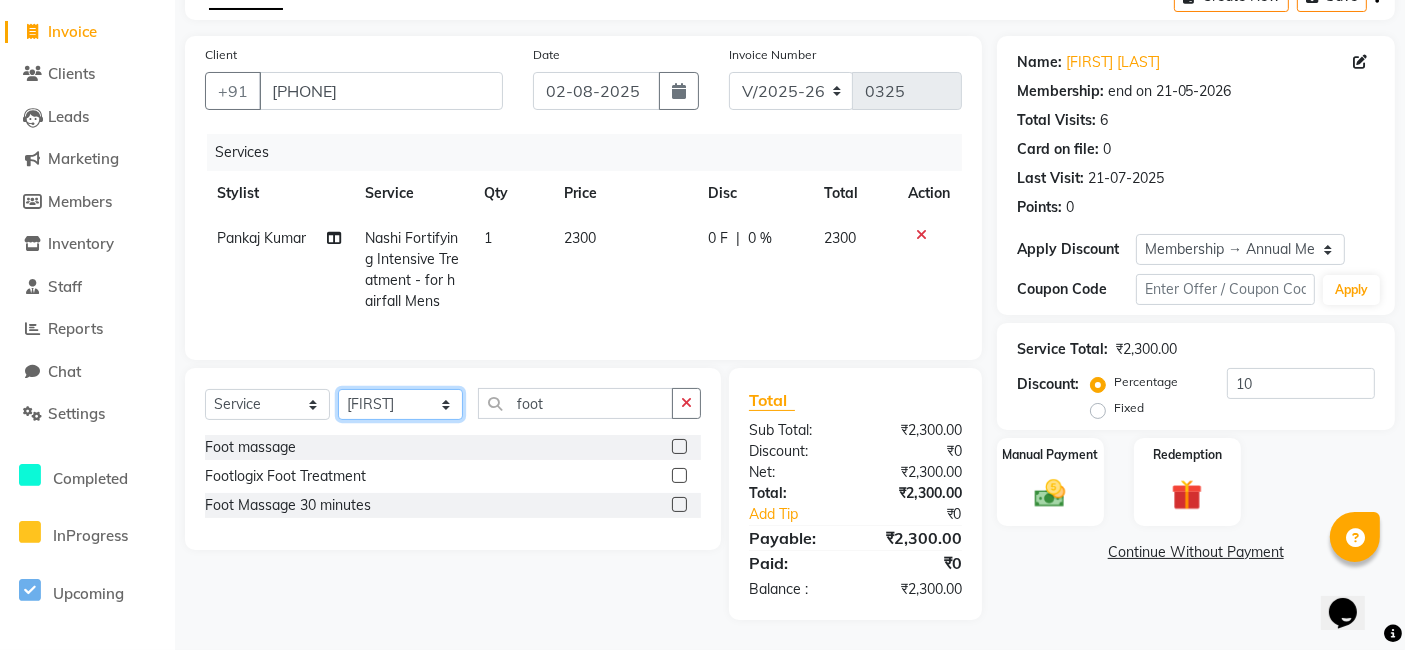 click on "Select Stylist [FIRST] [FIRST] [FIRST] [FIRST]" 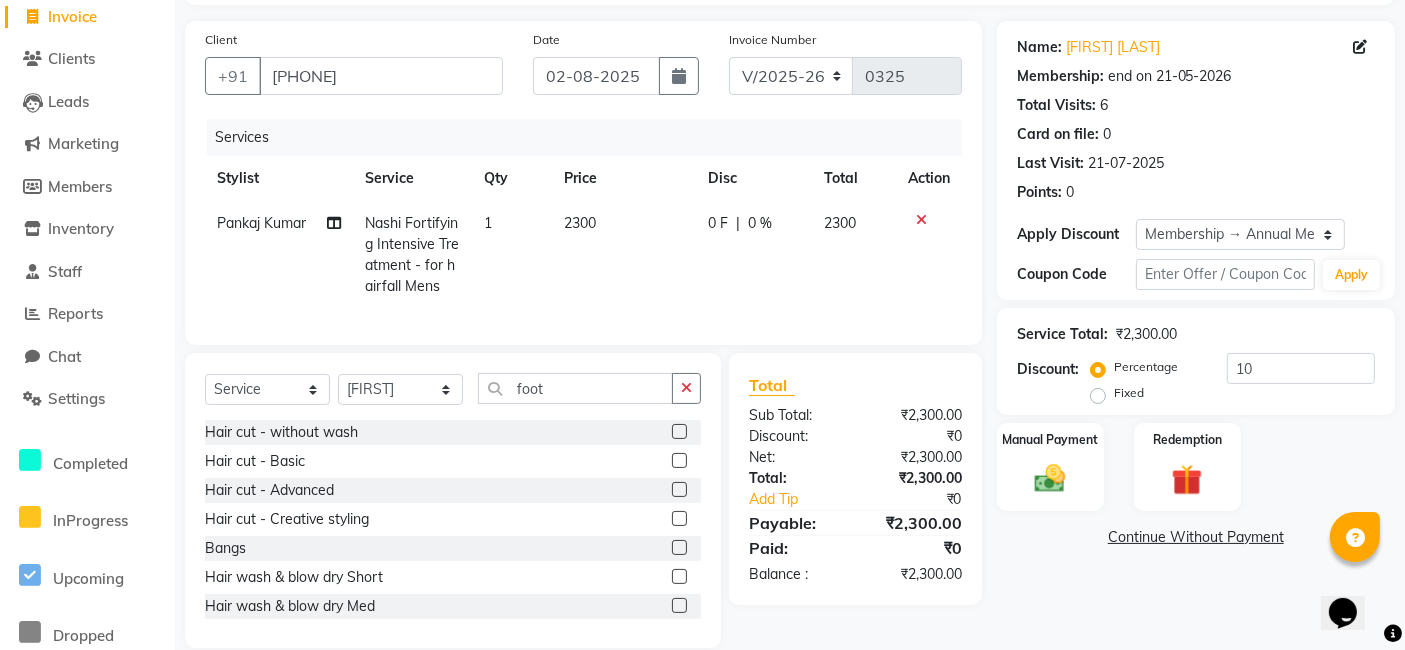 click 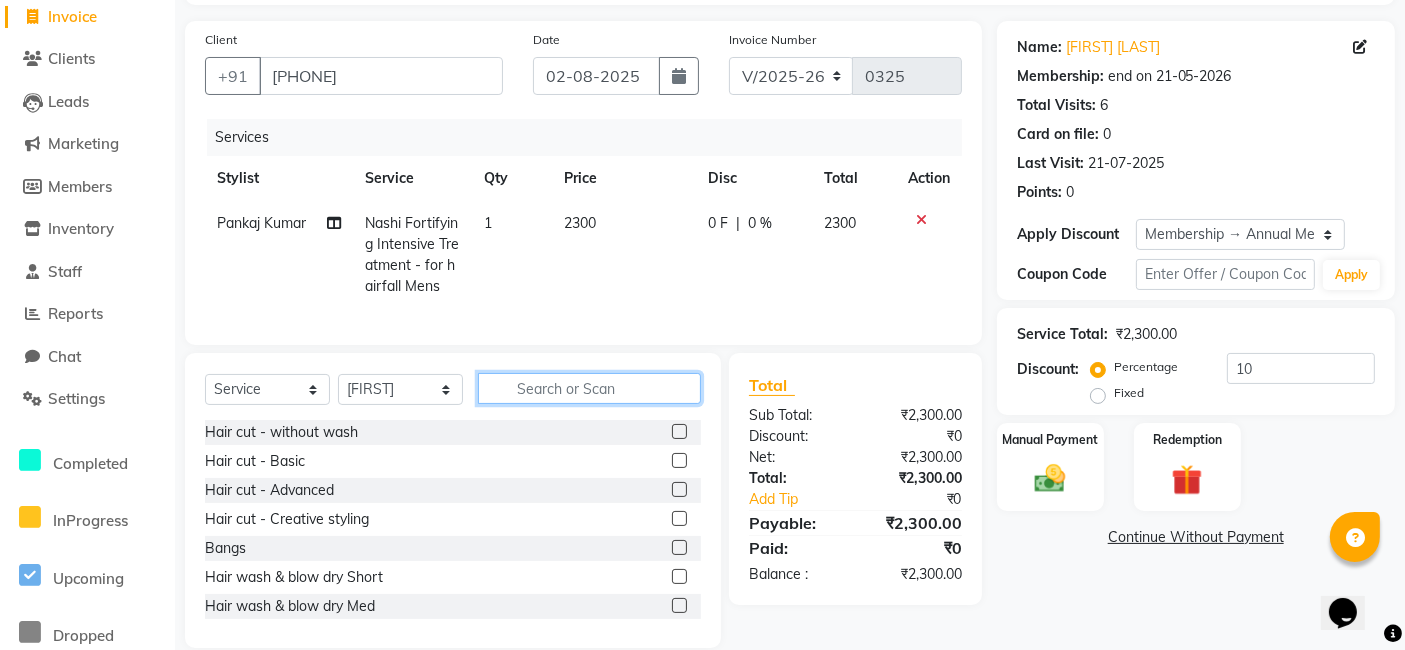 click 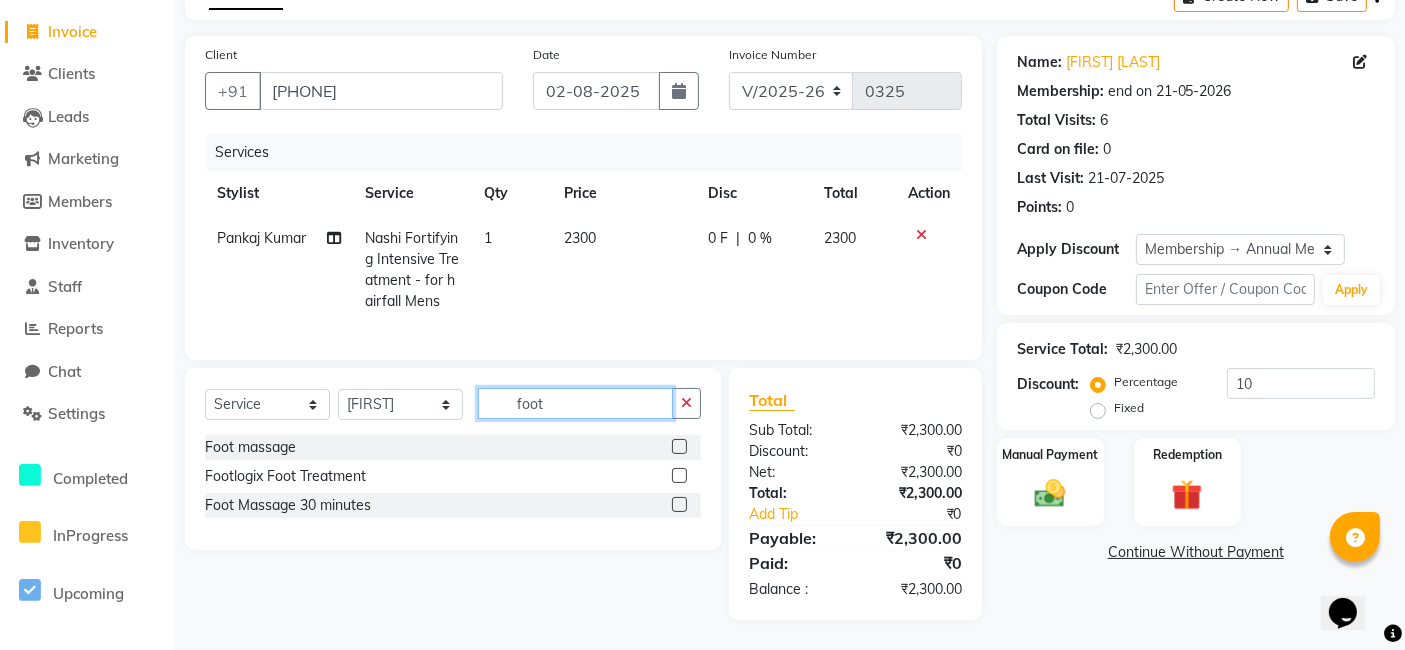type on "foot" 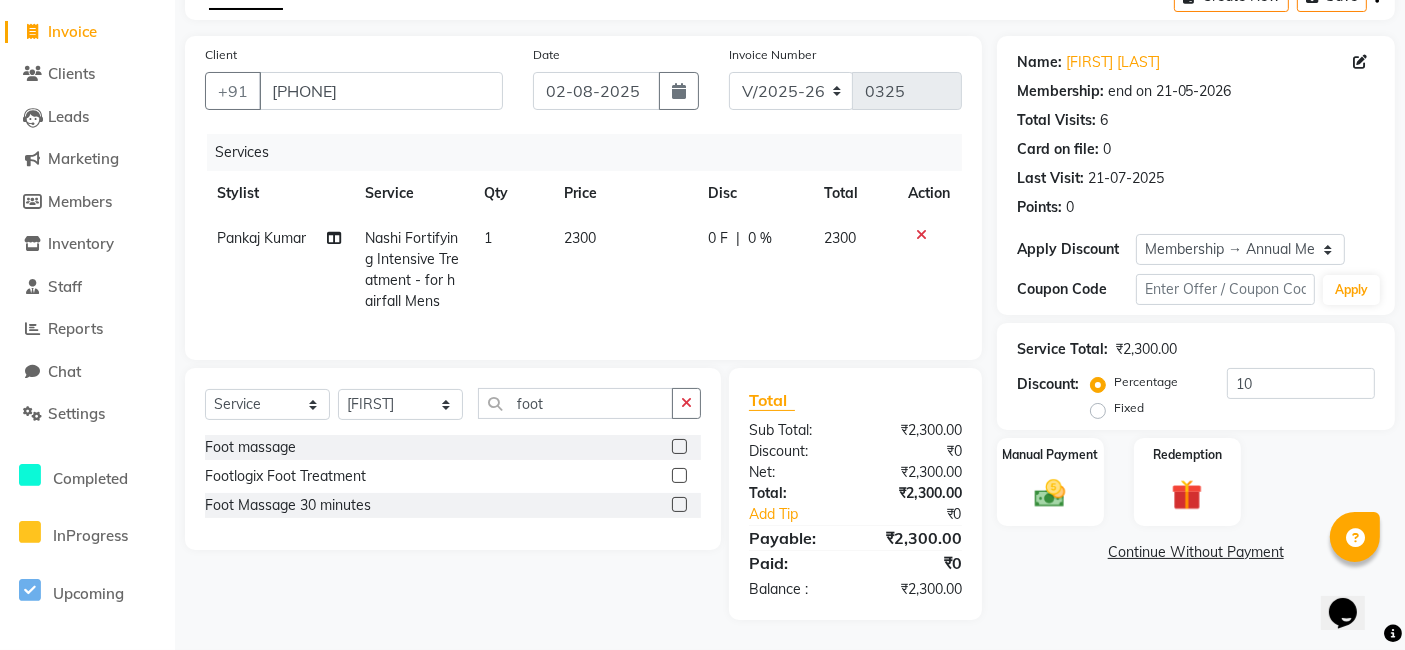 click 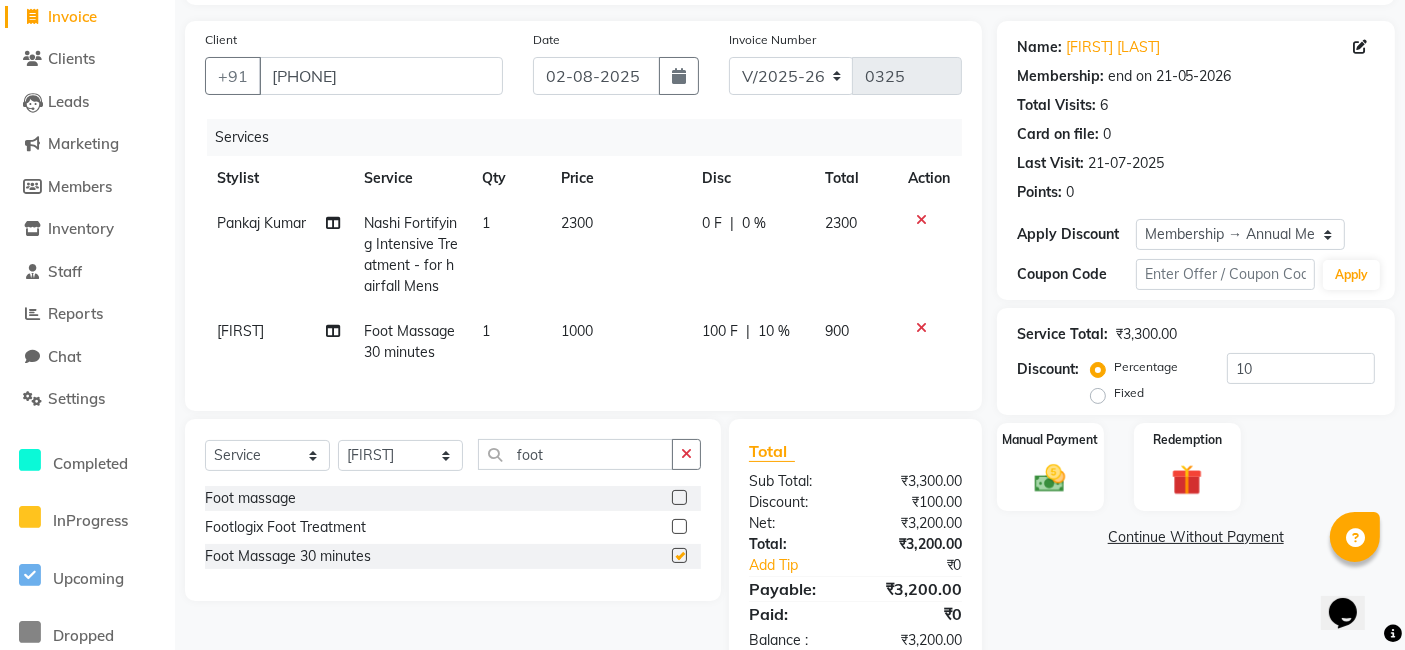 checkbox on "false" 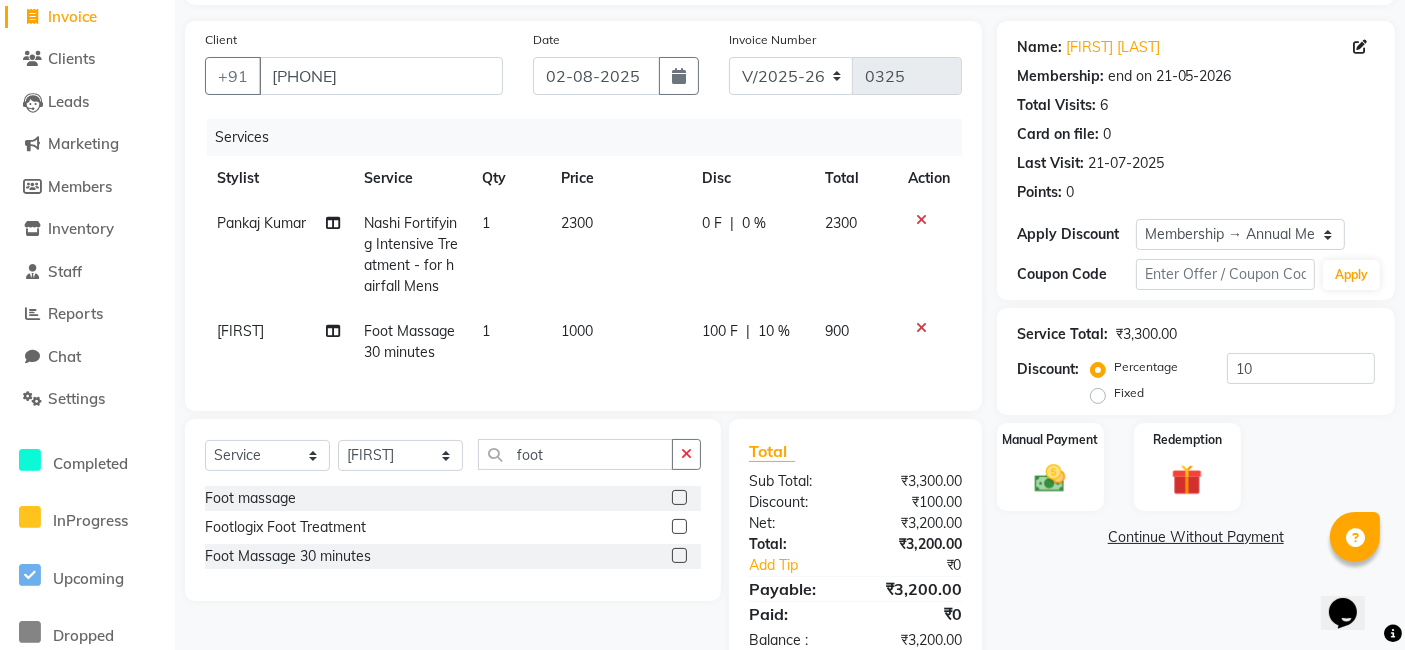 click on "100 F" 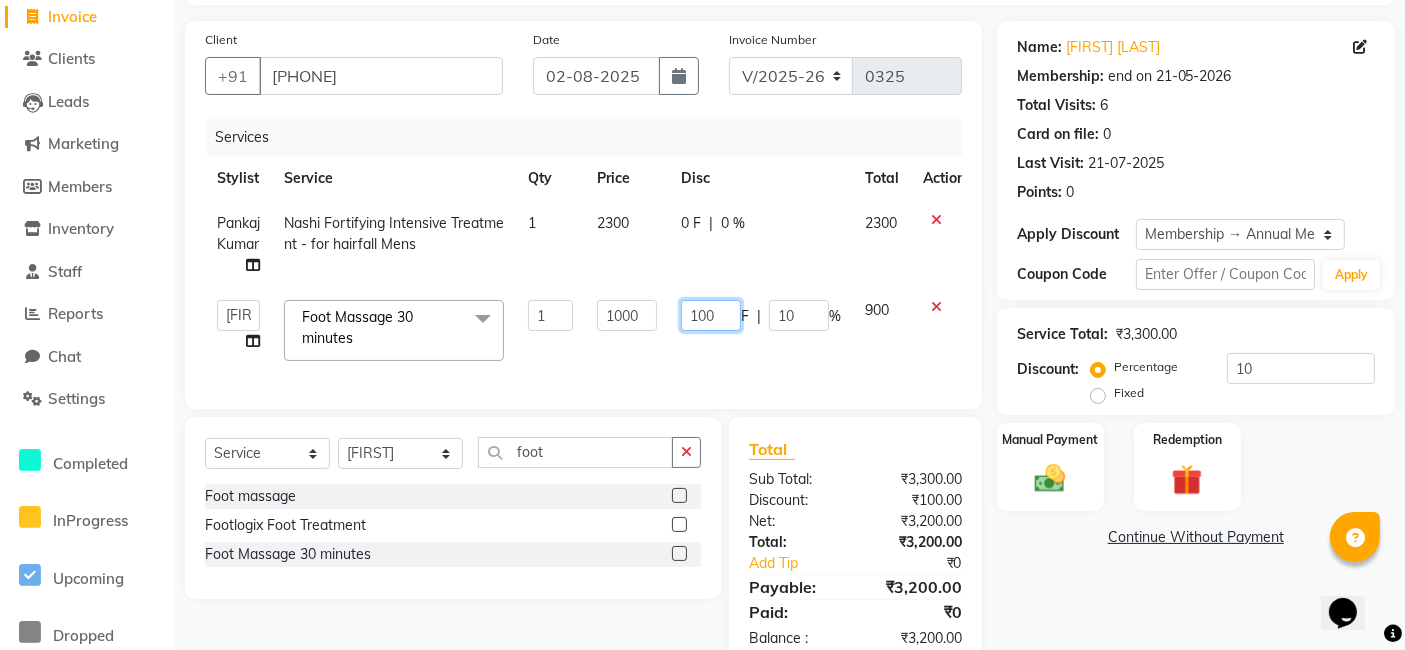click on "100" 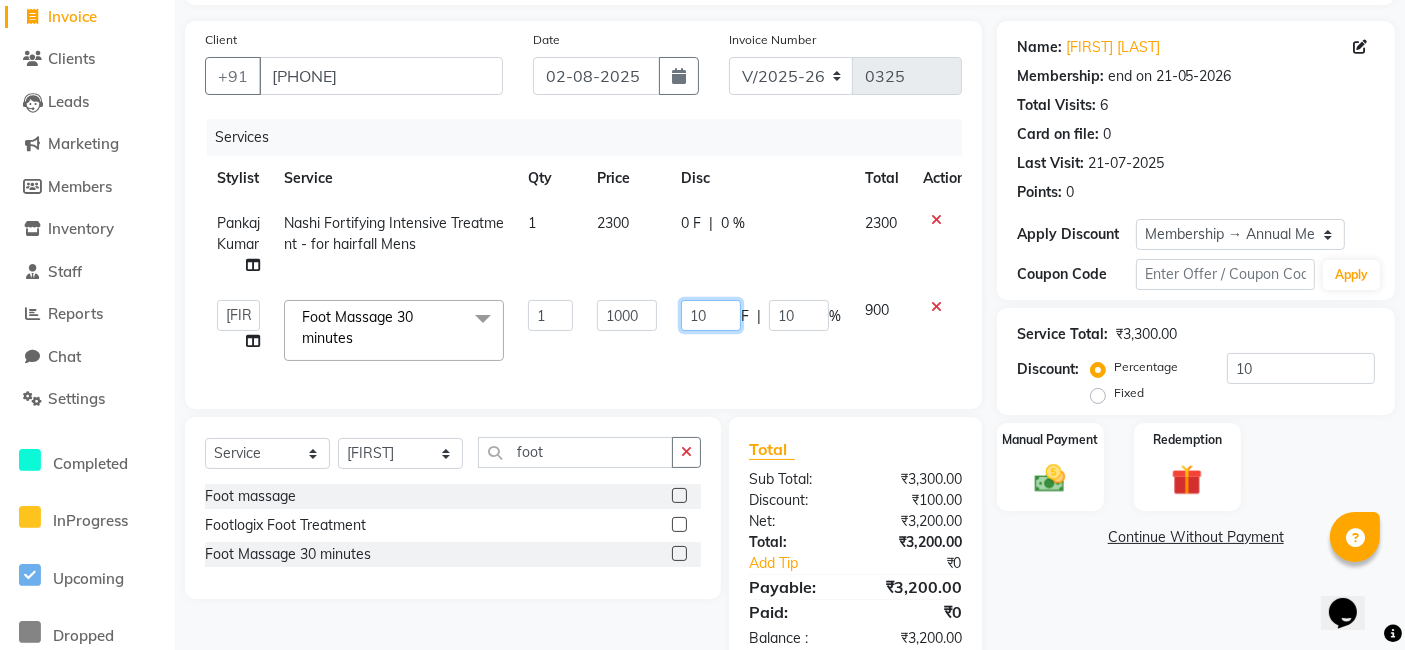 type on "1" 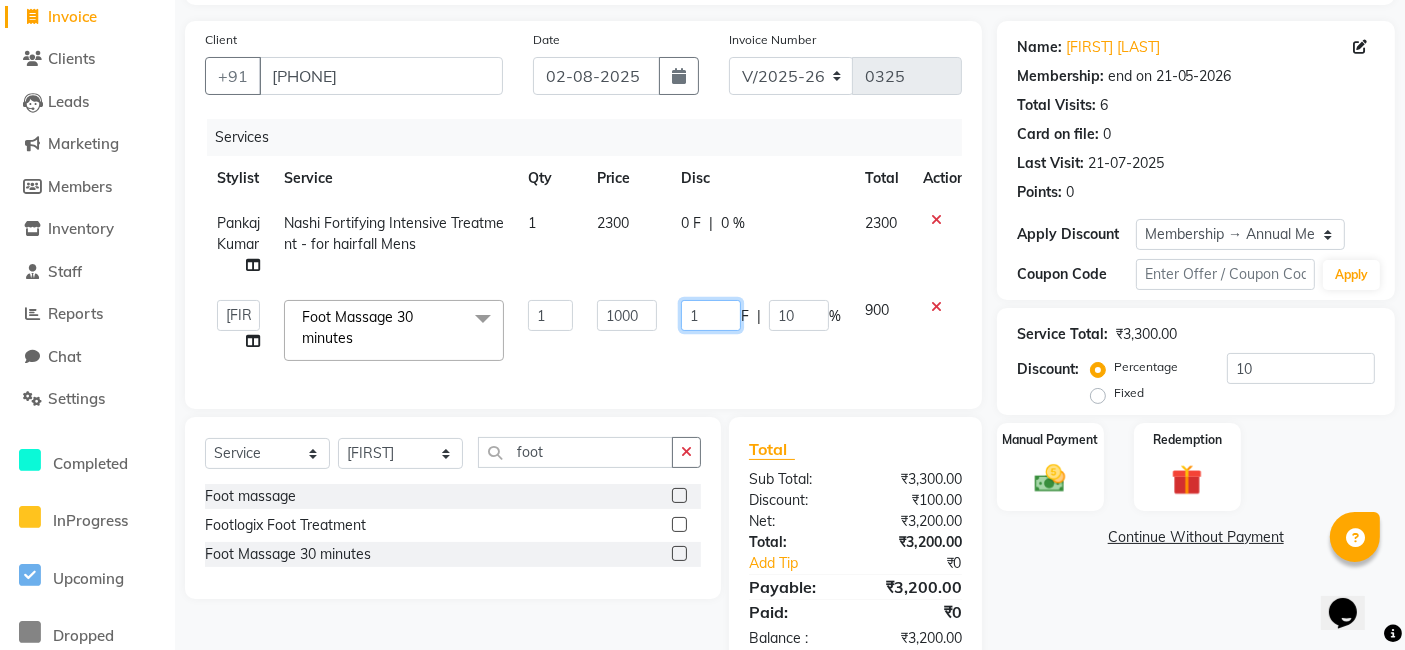 type 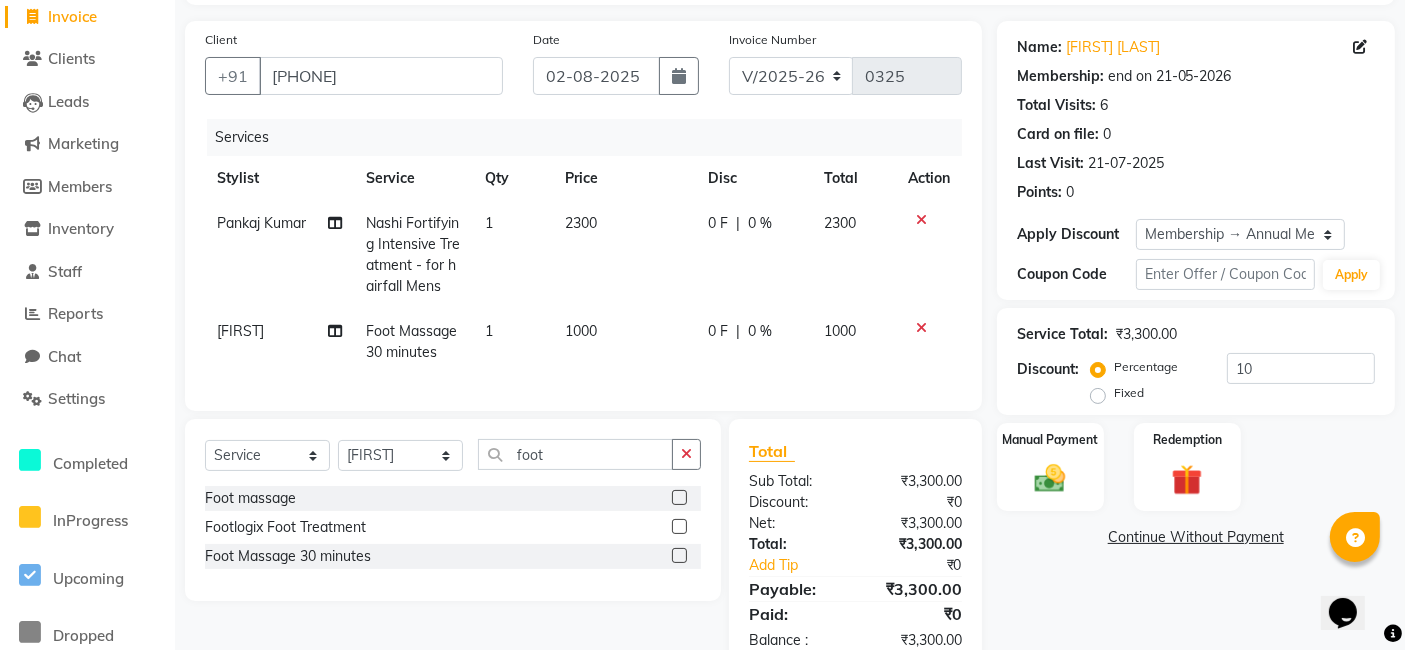 click on "1000" 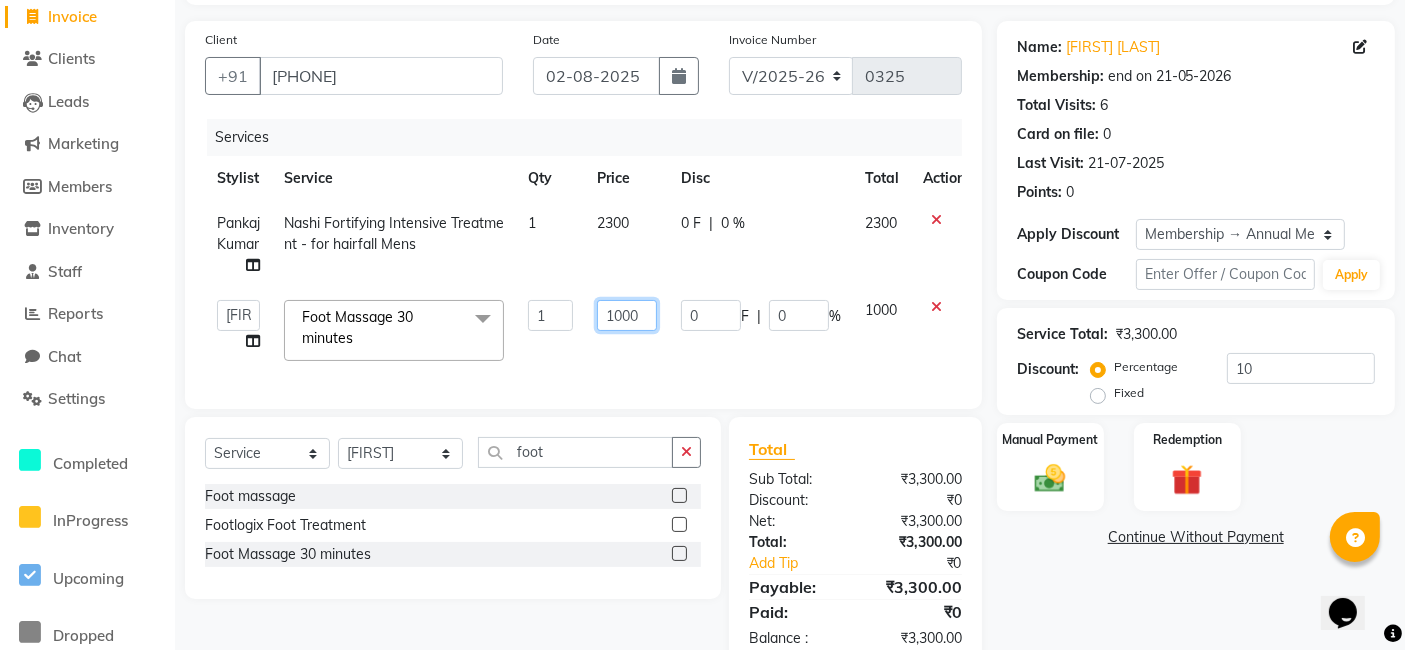 click on "1000" 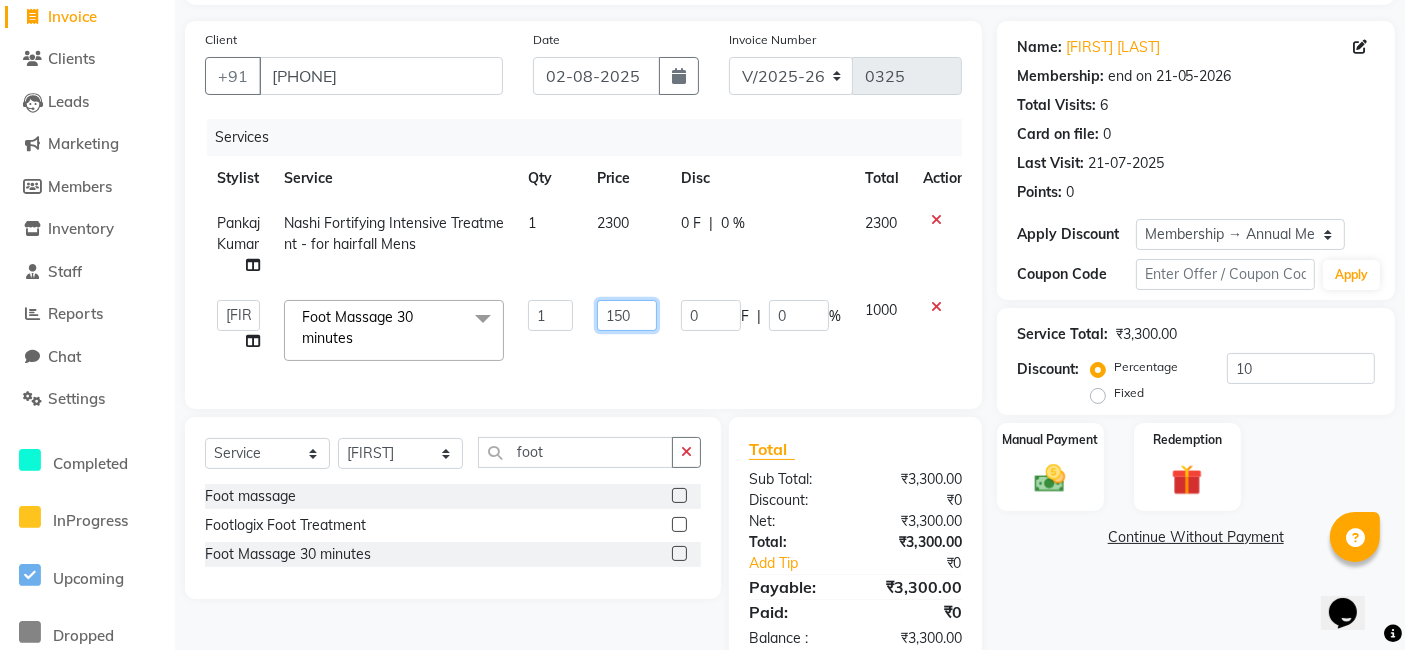 type on "1500" 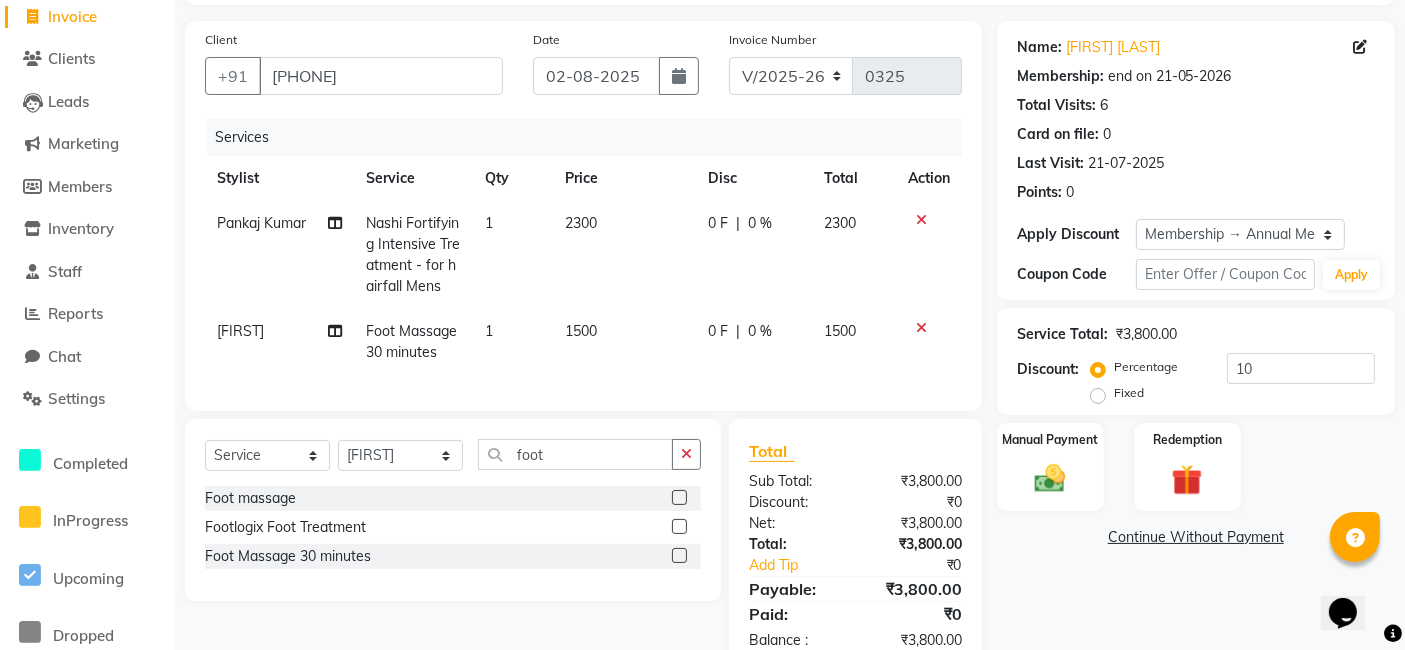 click on "[FIRST] Foot Massage 30 minutes 1 1500 0 F | 0 % 1500" 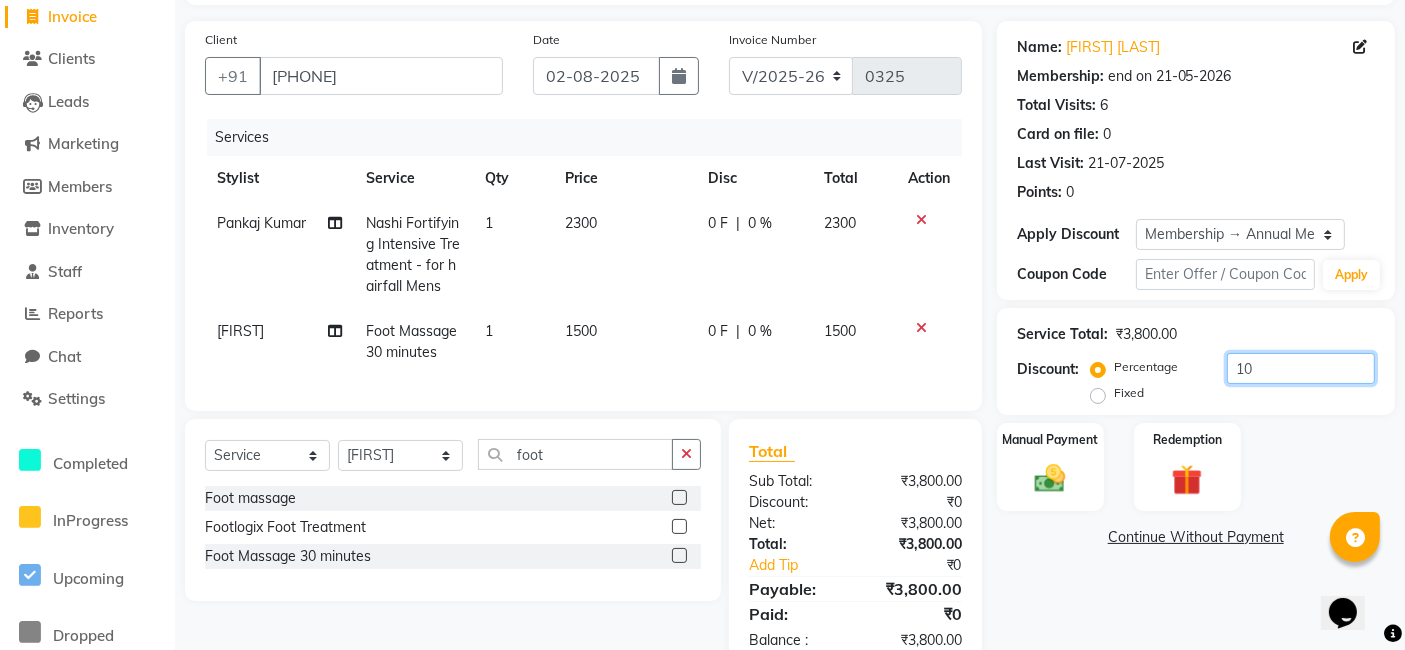 click on "10" 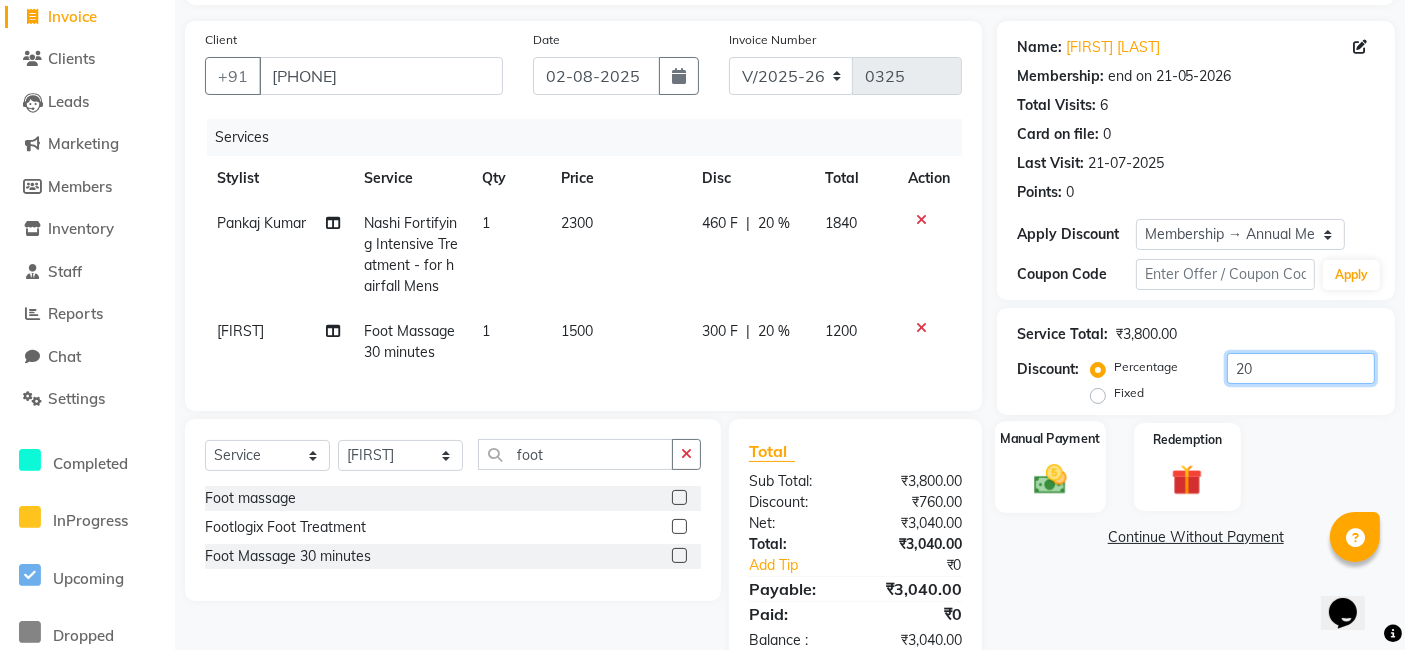 type on "20" 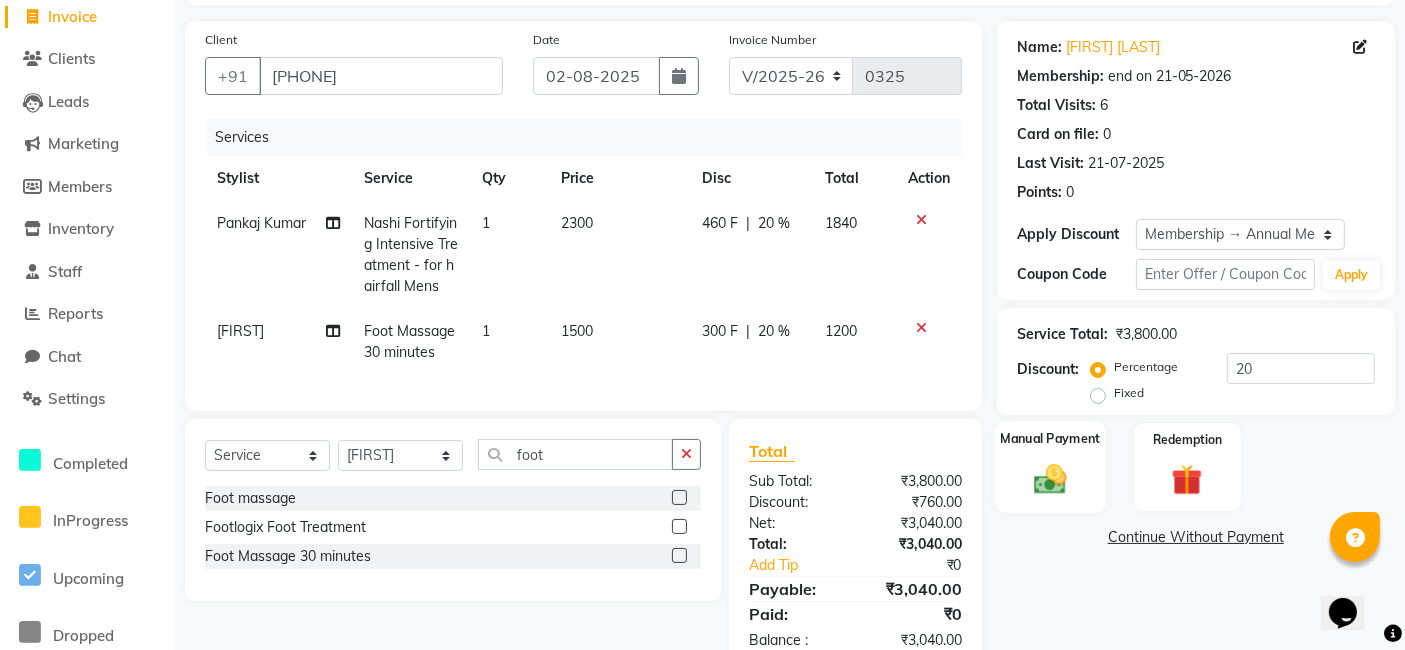 click on "Manual Payment" 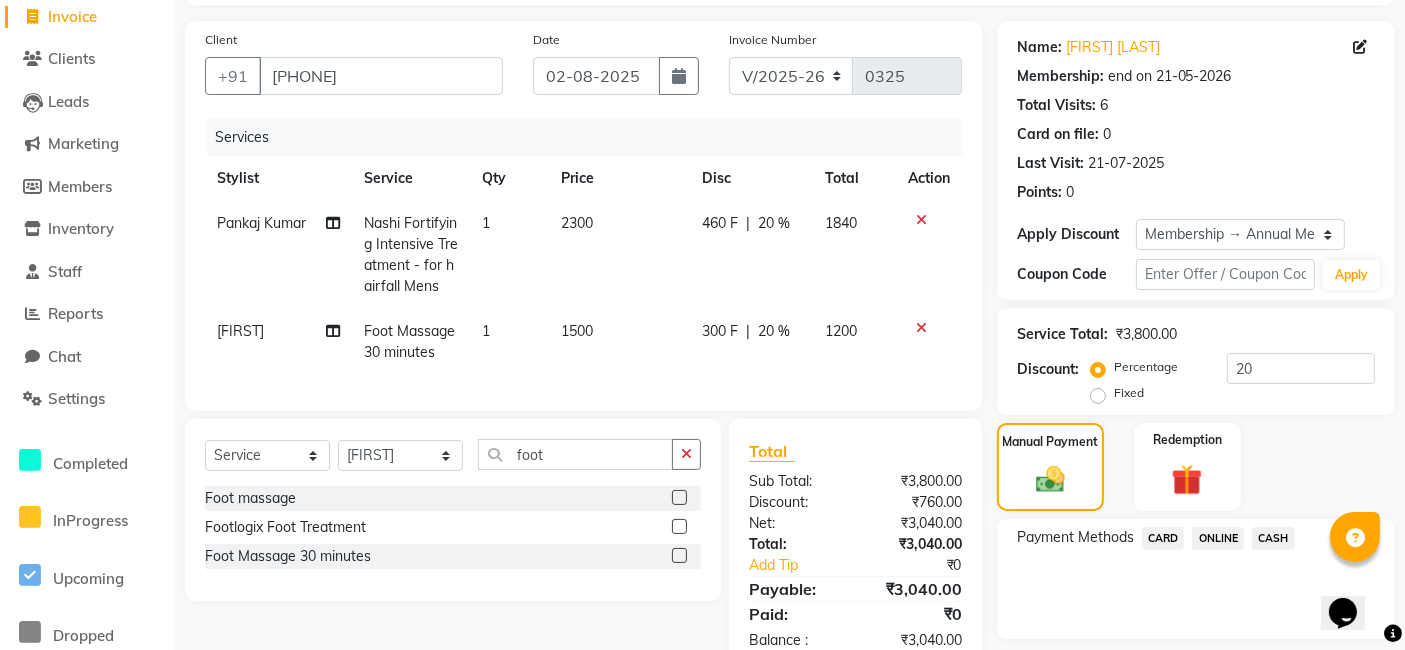 click on "ONLINE" 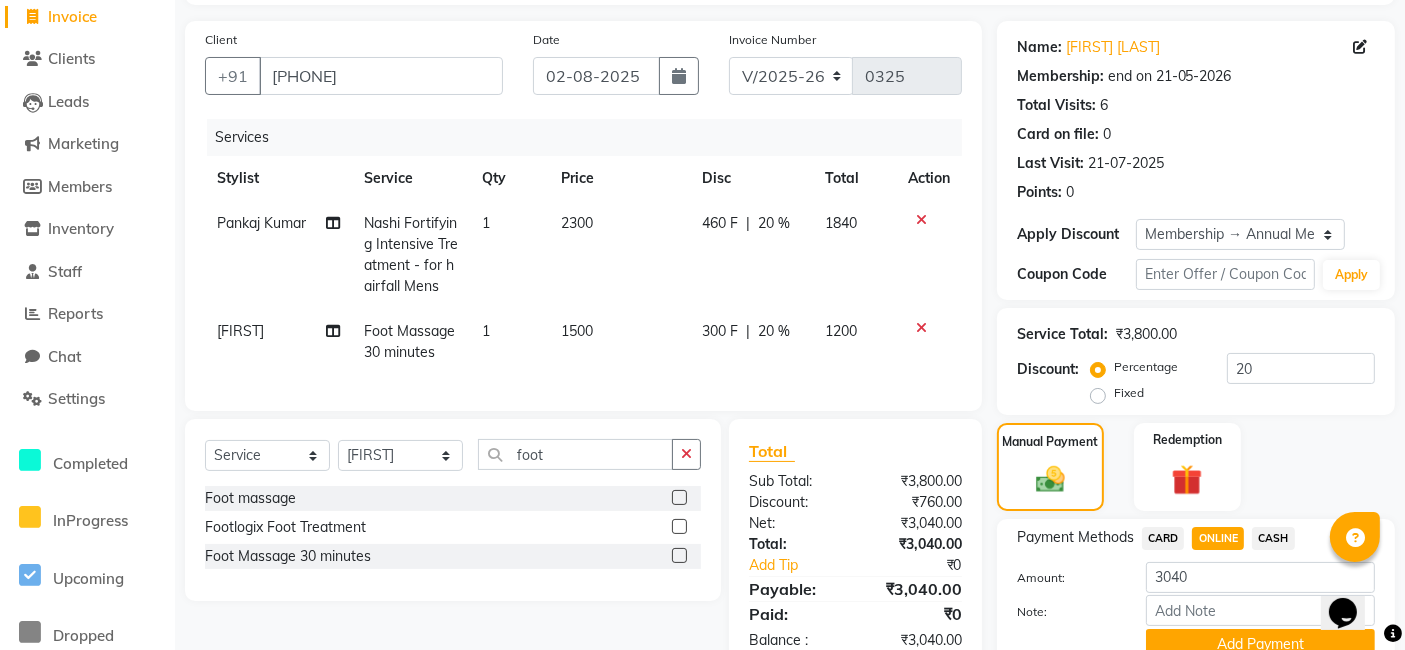 scroll, scrollTop: 216, scrollLeft: 0, axis: vertical 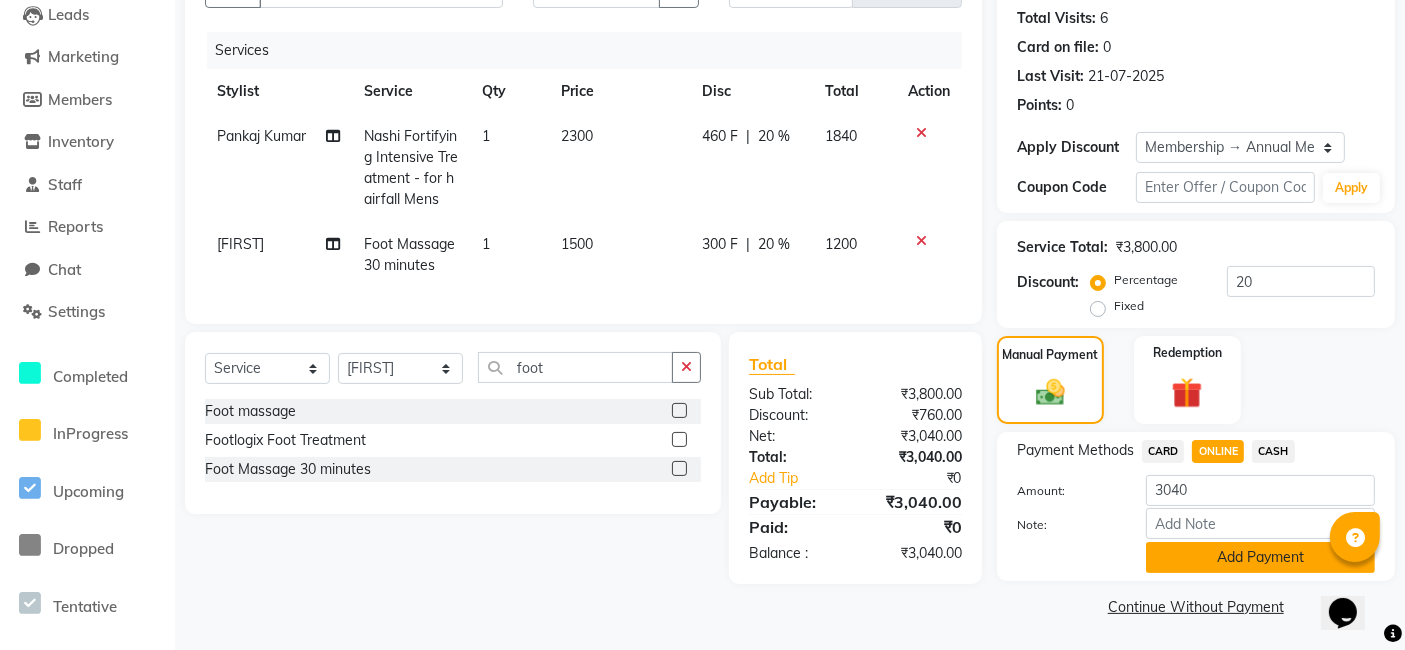 click on "Add Payment" 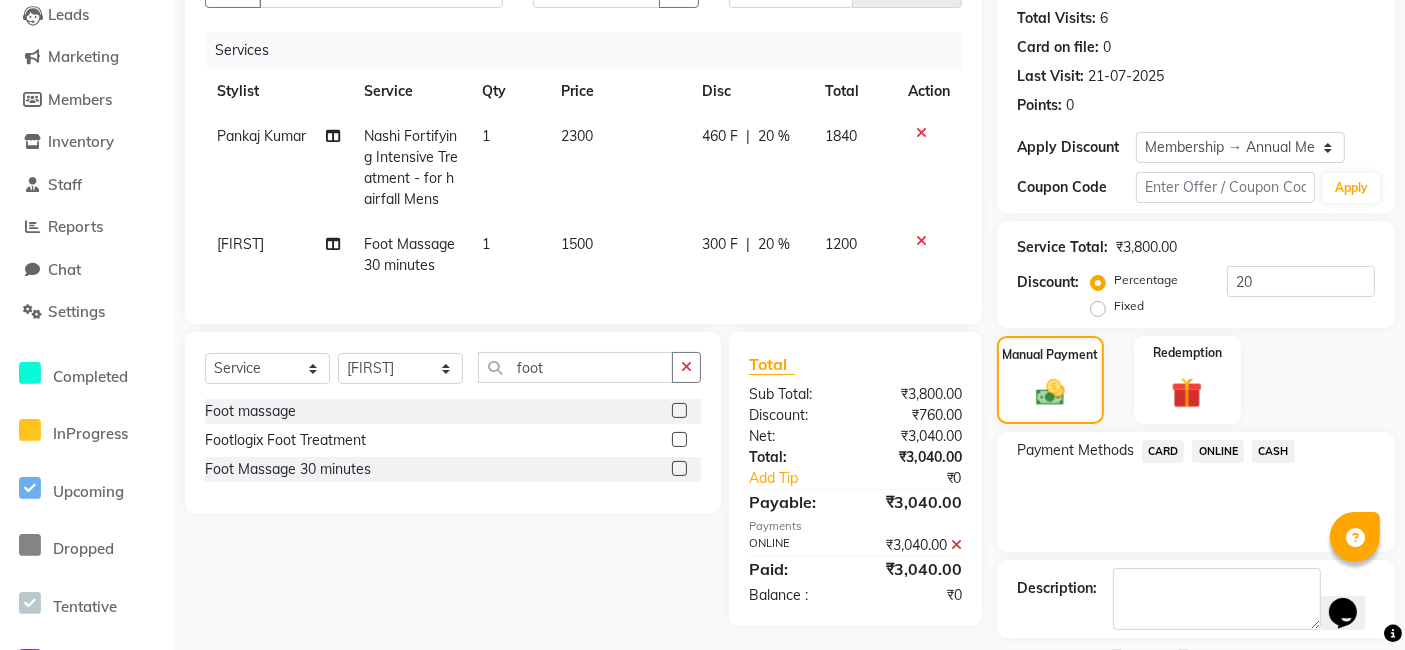 scroll, scrollTop: 300, scrollLeft: 0, axis: vertical 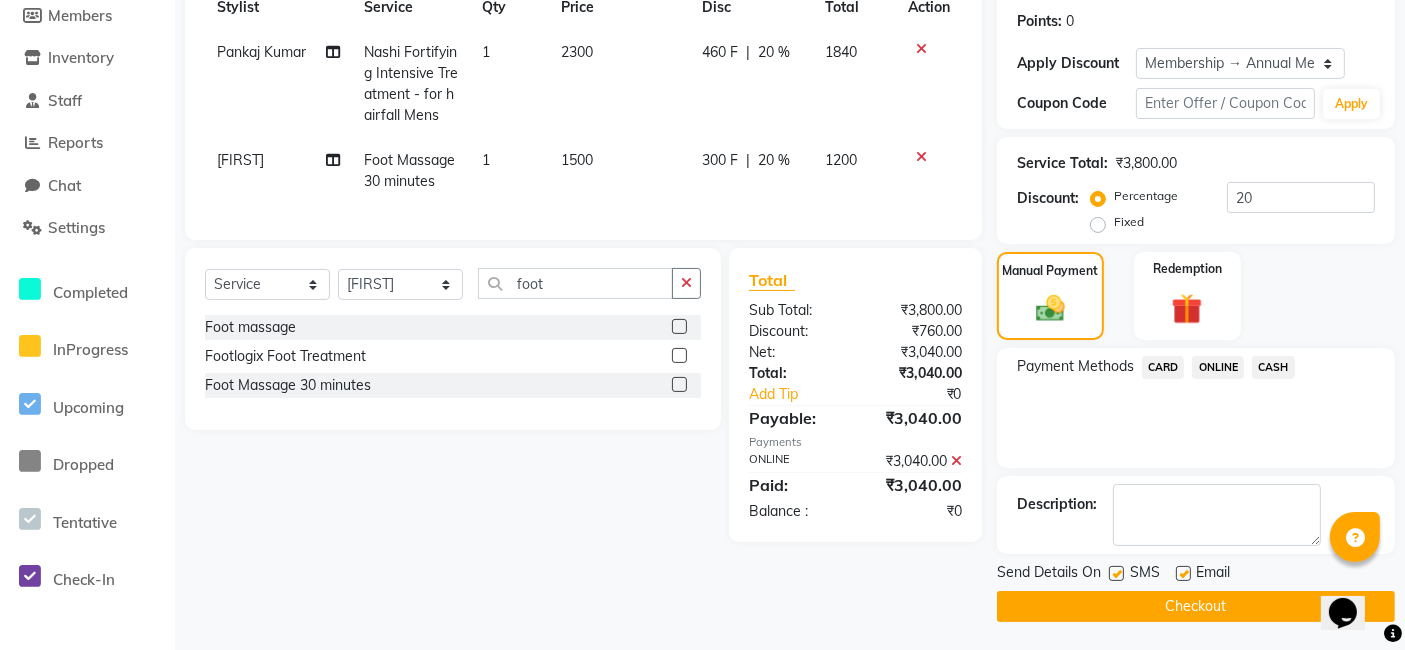 click on "Checkout" 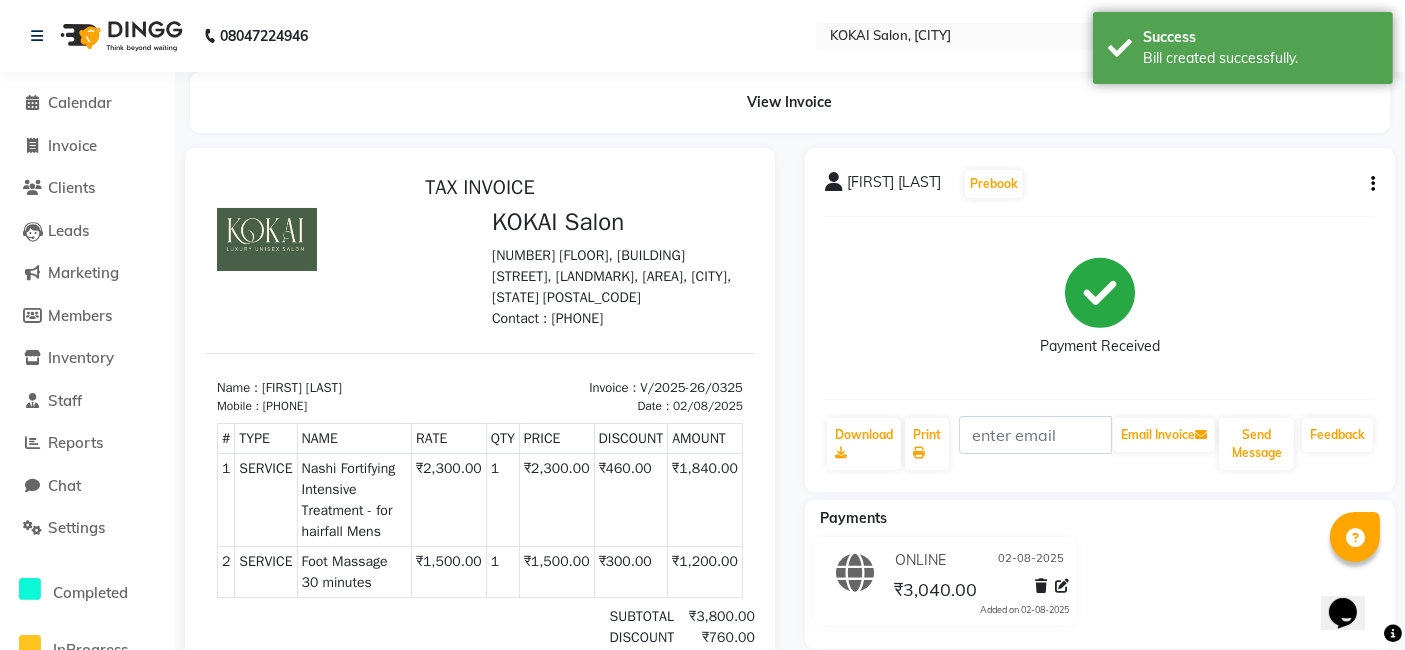 scroll, scrollTop: 0, scrollLeft: 0, axis: both 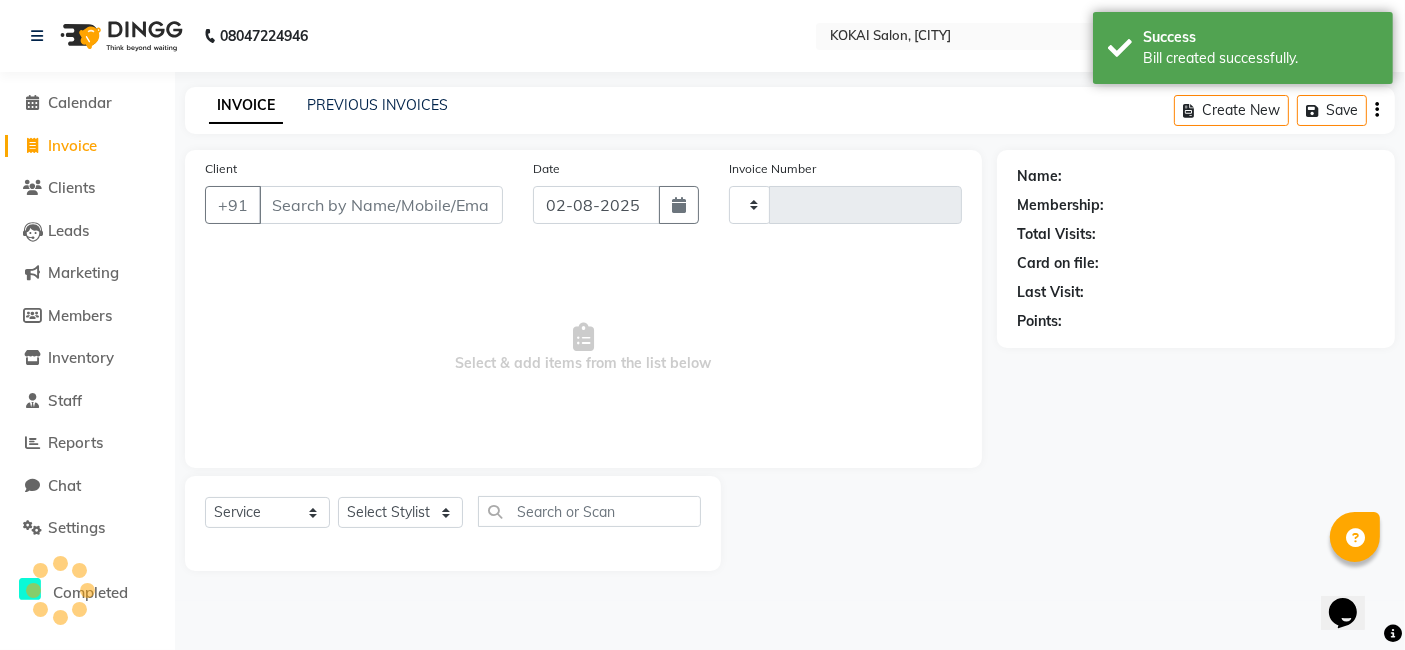 type on "0326" 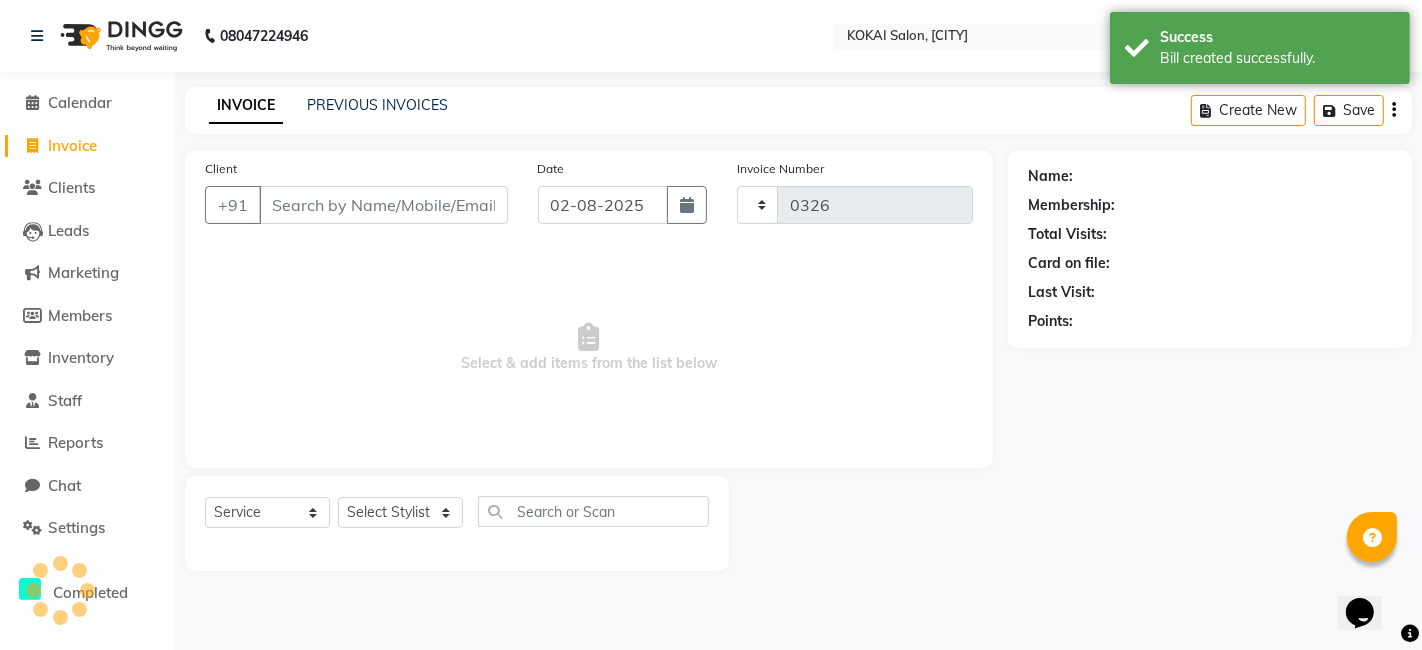select on "7546" 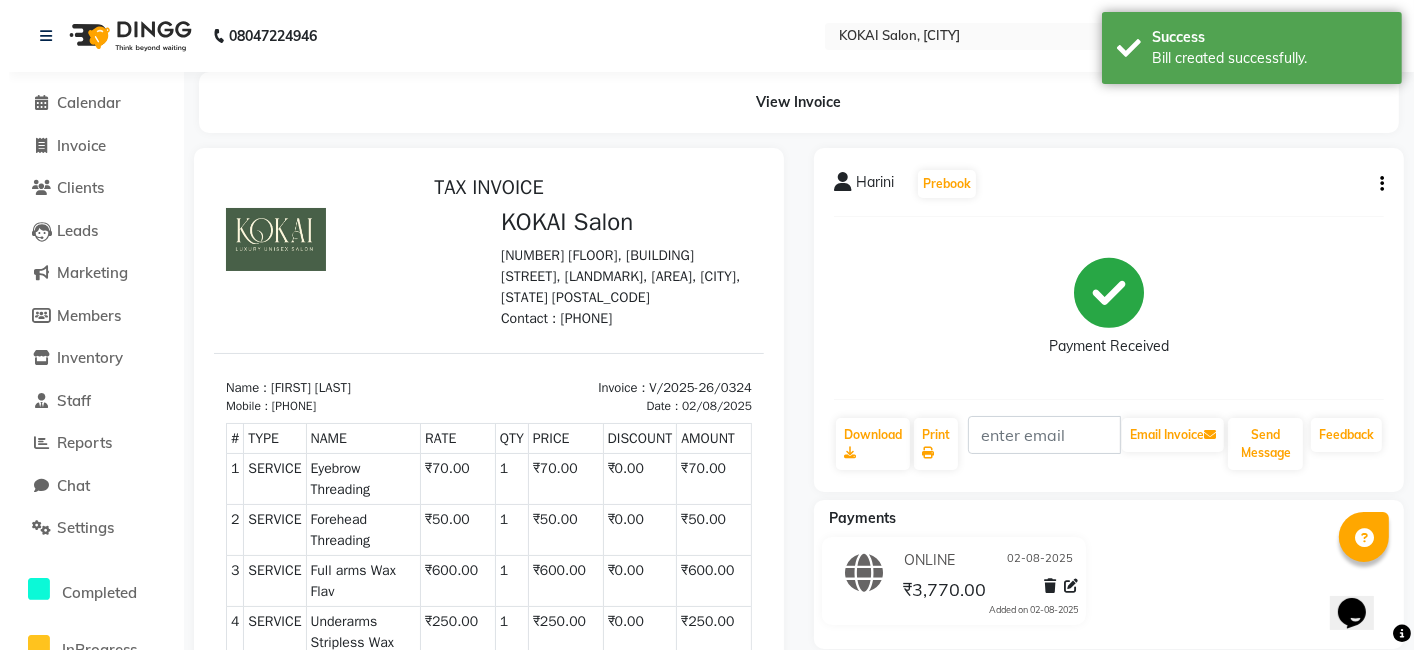 scroll, scrollTop: 0, scrollLeft: 0, axis: both 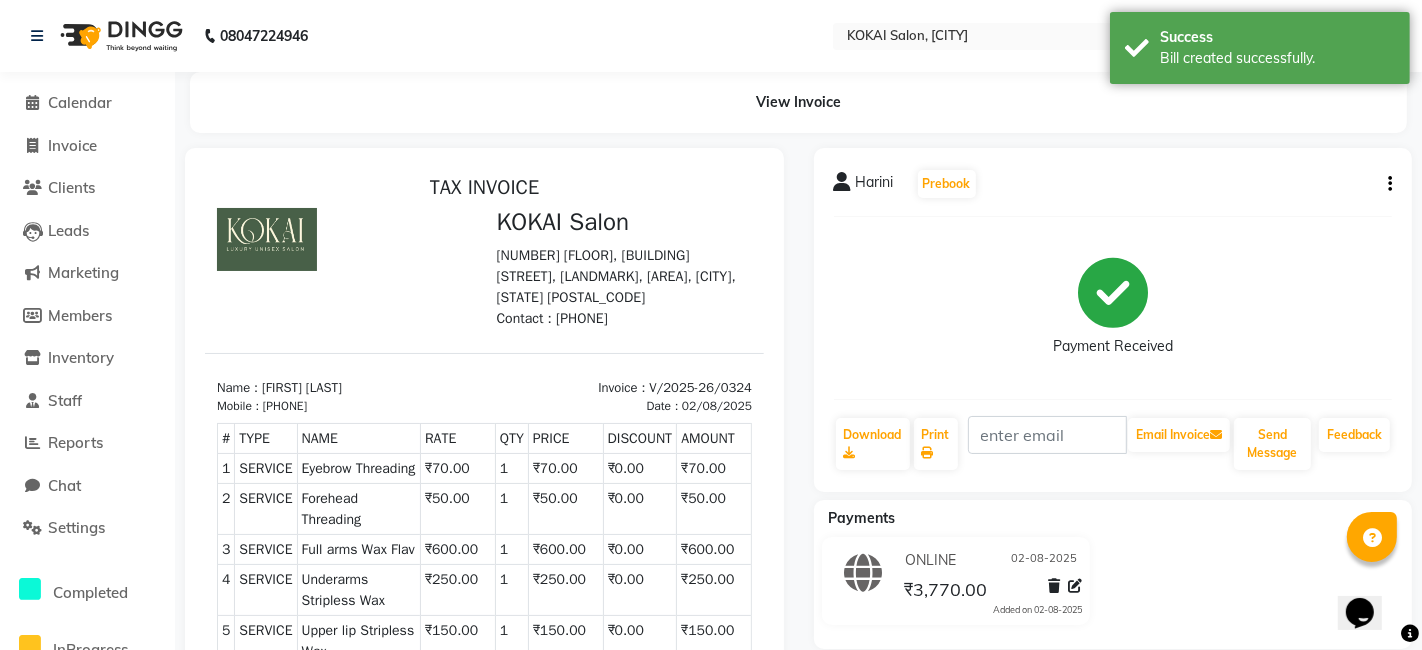 select on "7546" 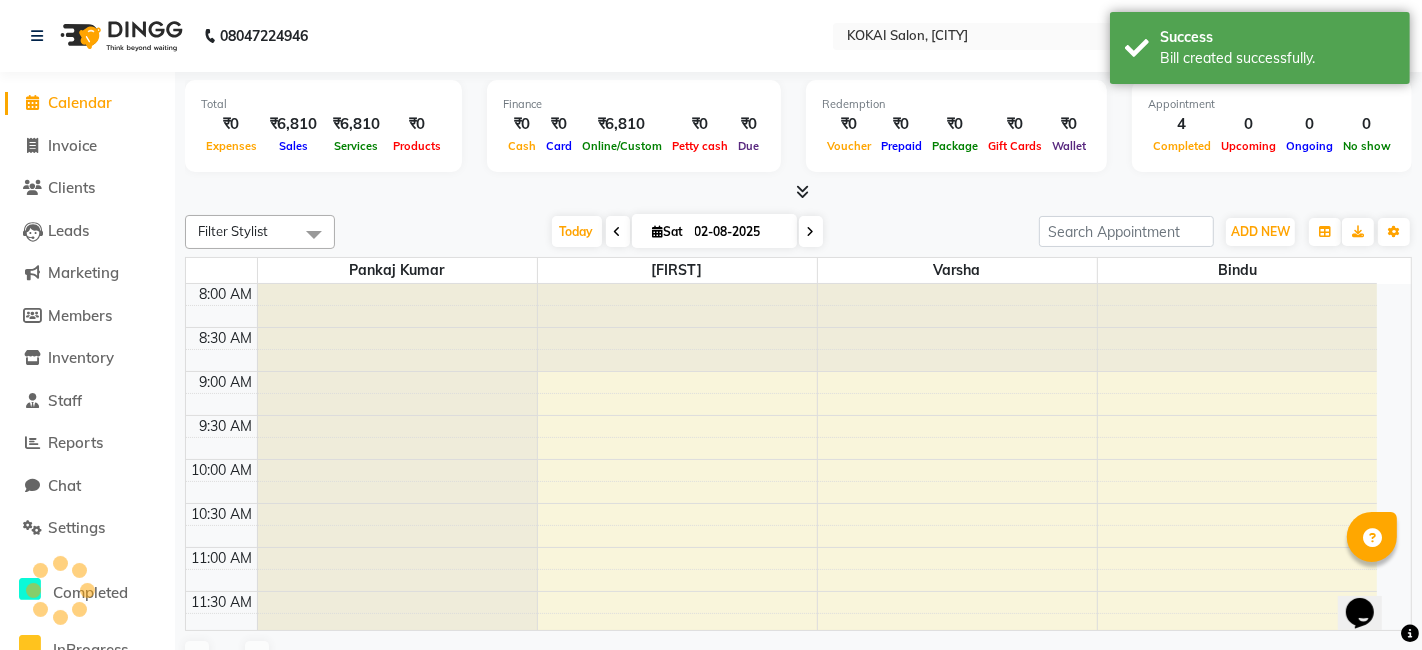 scroll, scrollTop: 0, scrollLeft: 0, axis: both 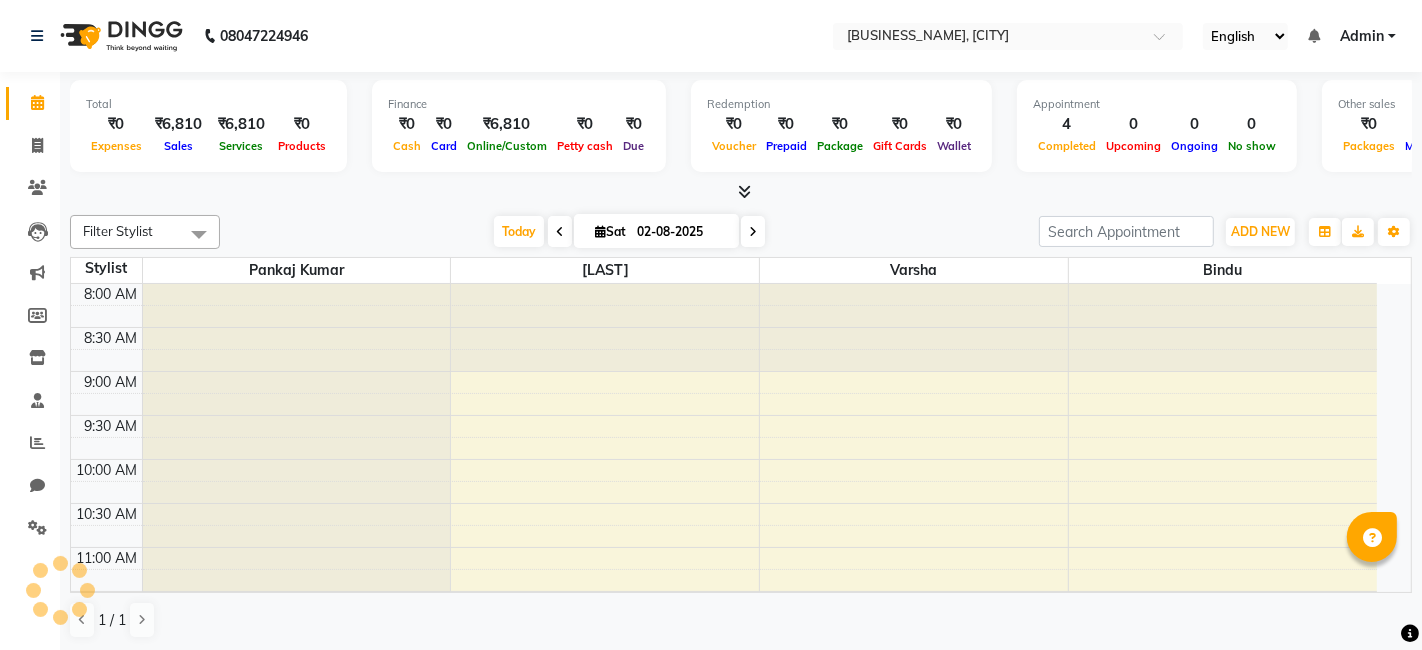 select on "en" 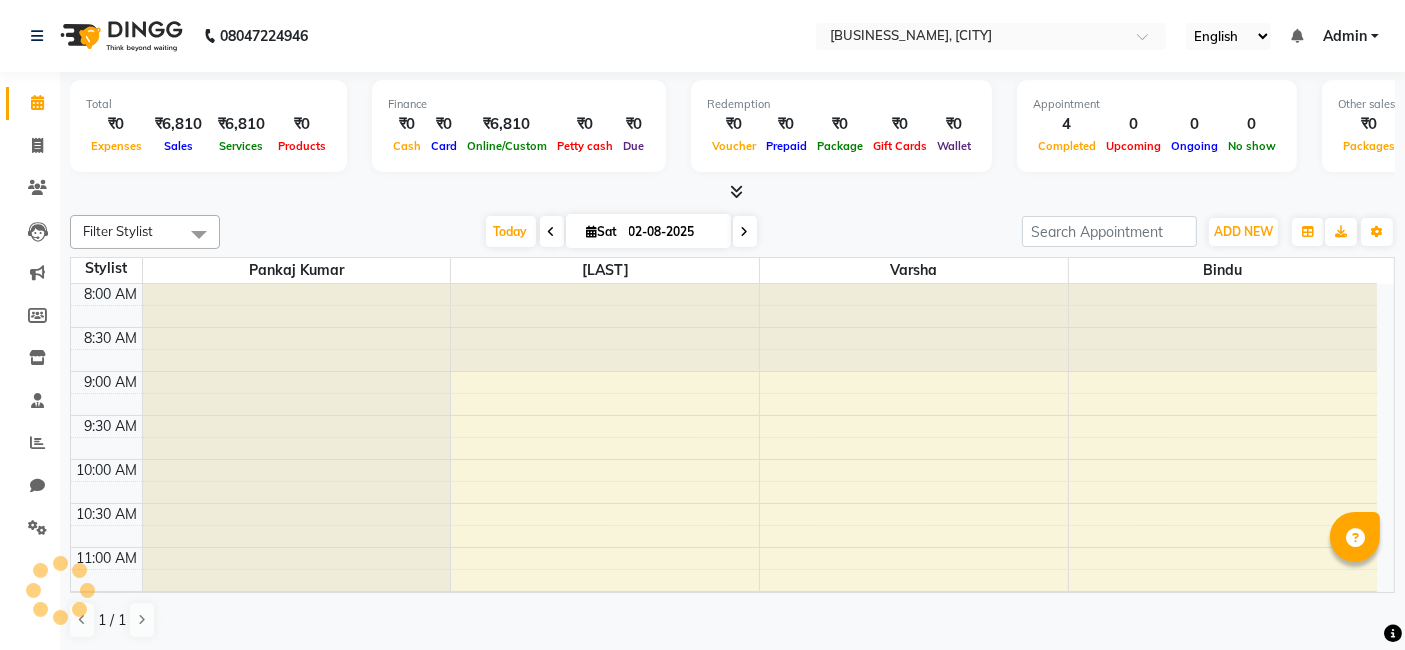 scroll, scrollTop: 0, scrollLeft: 0, axis: both 